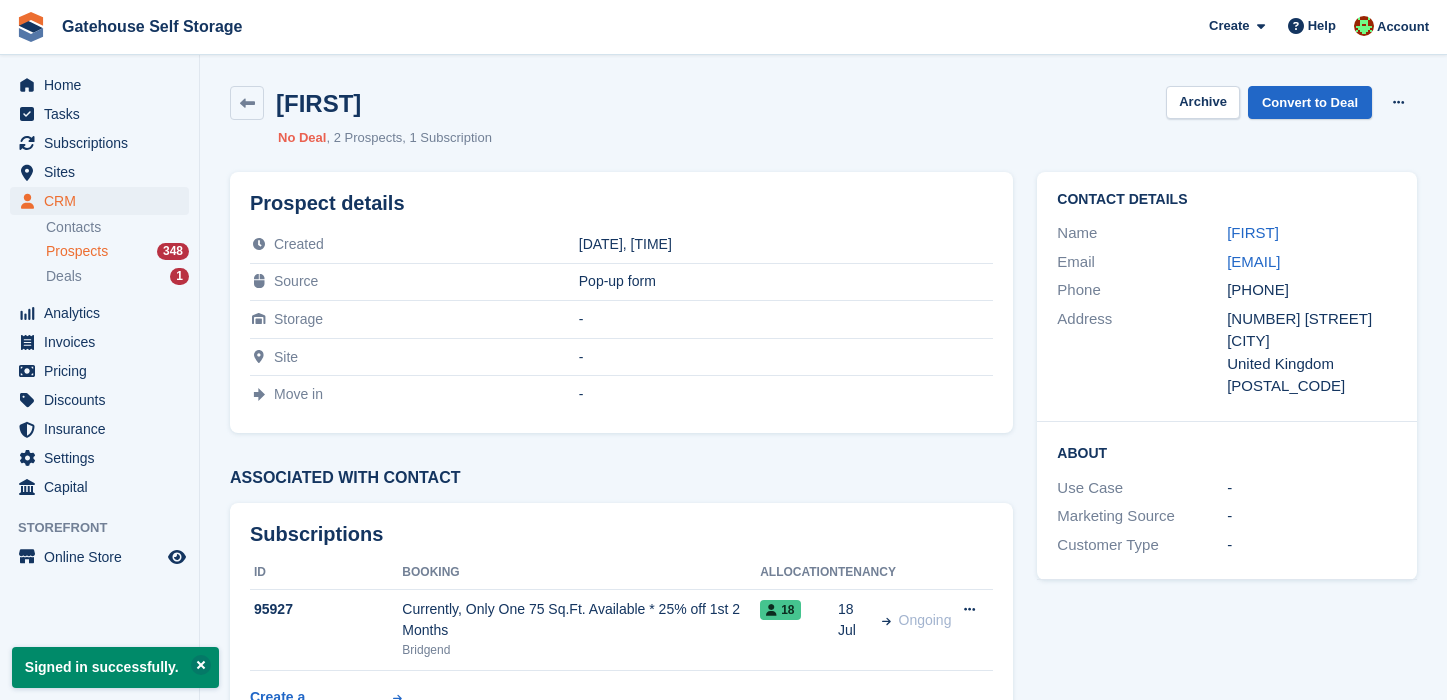 scroll, scrollTop: 0, scrollLeft: 0, axis: both 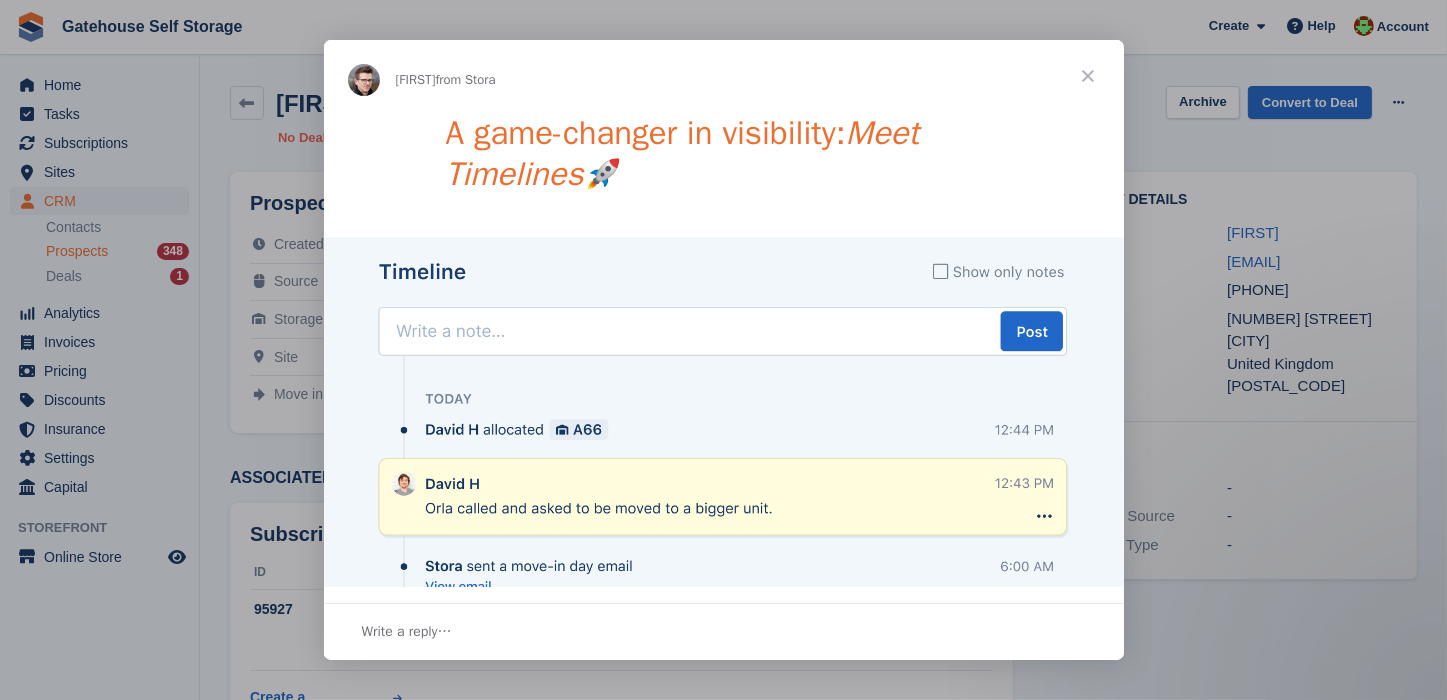 click at bounding box center (1088, 76) 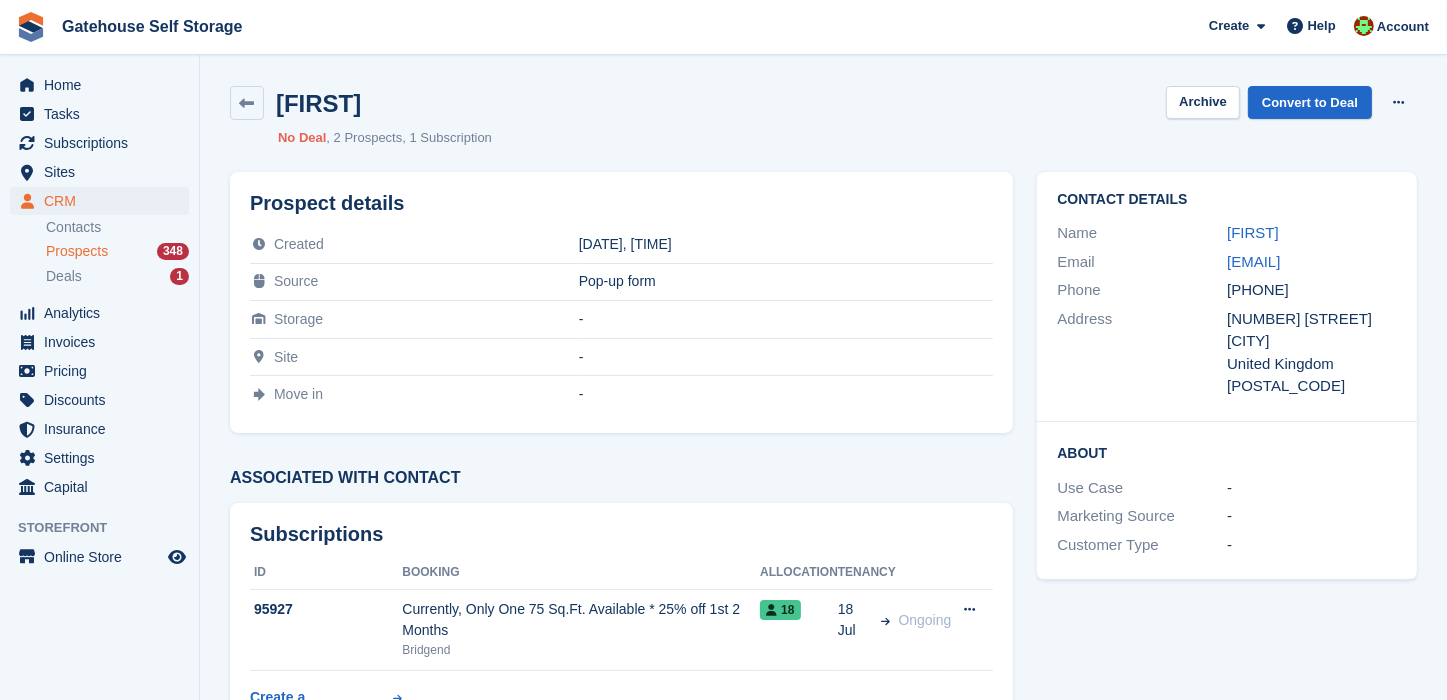click on "-" at bounding box center [786, 394] 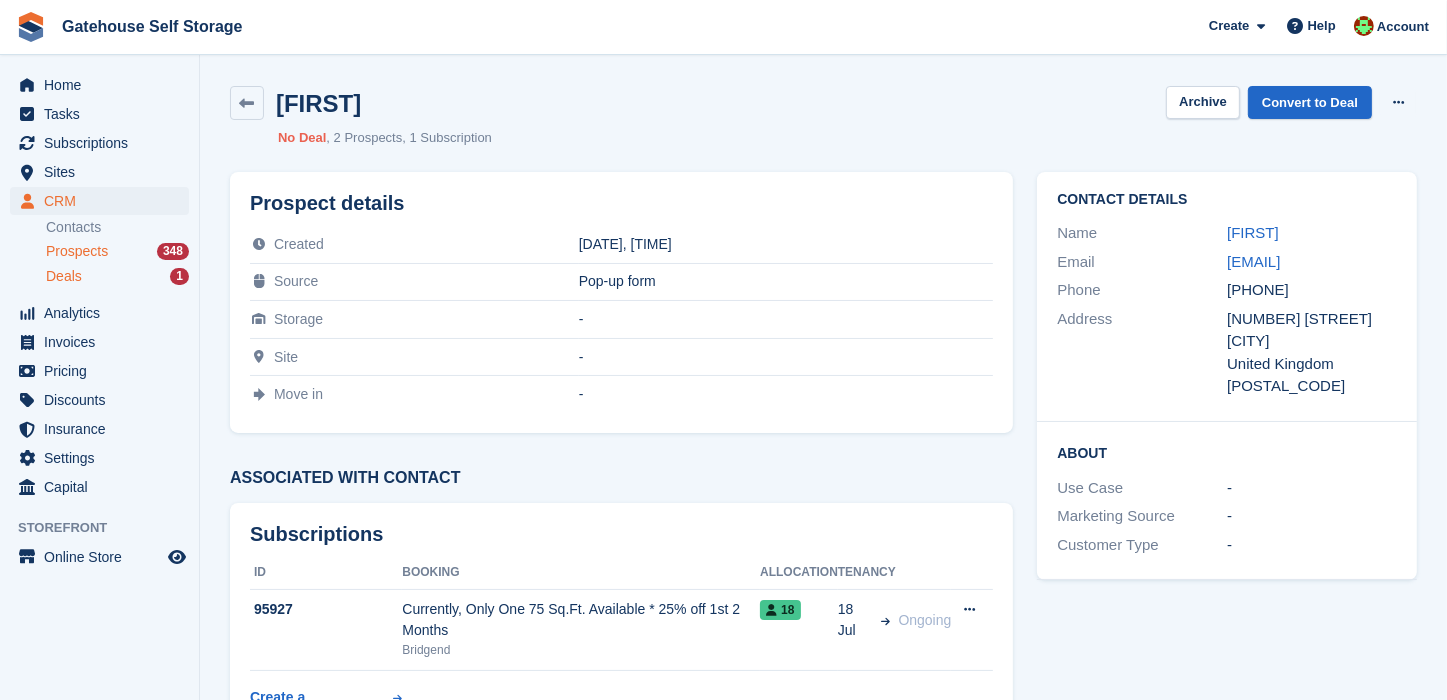 click on "Deals" at bounding box center (64, 276) 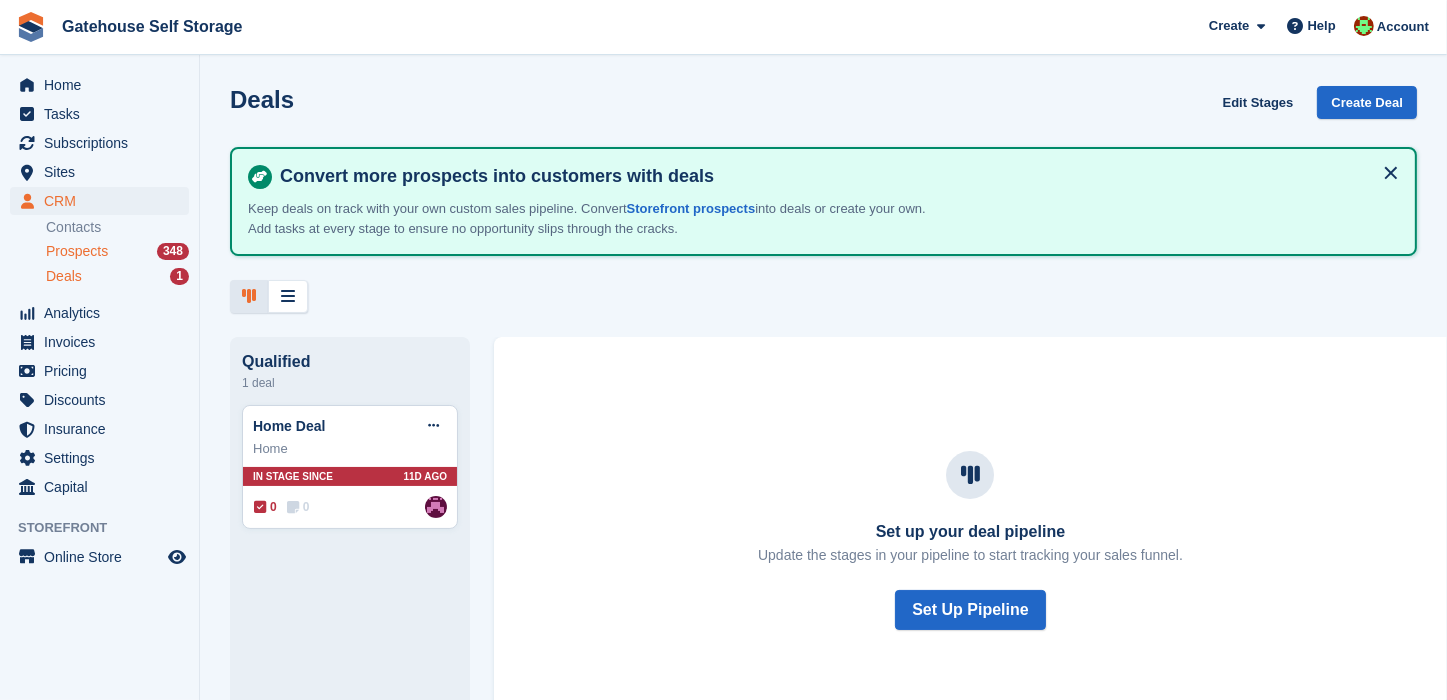 click on "Prospects" at bounding box center (77, 251) 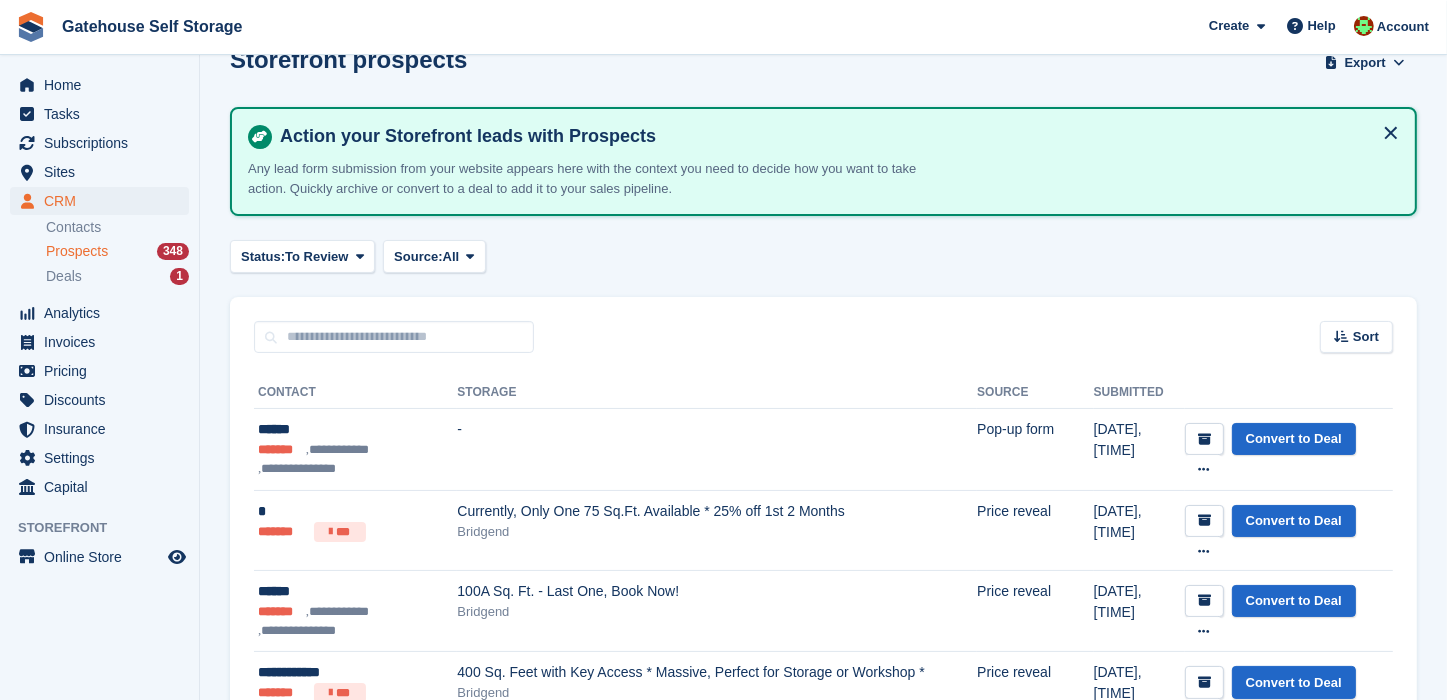 scroll, scrollTop: 120, scrollLeft: 0, axis: vertical 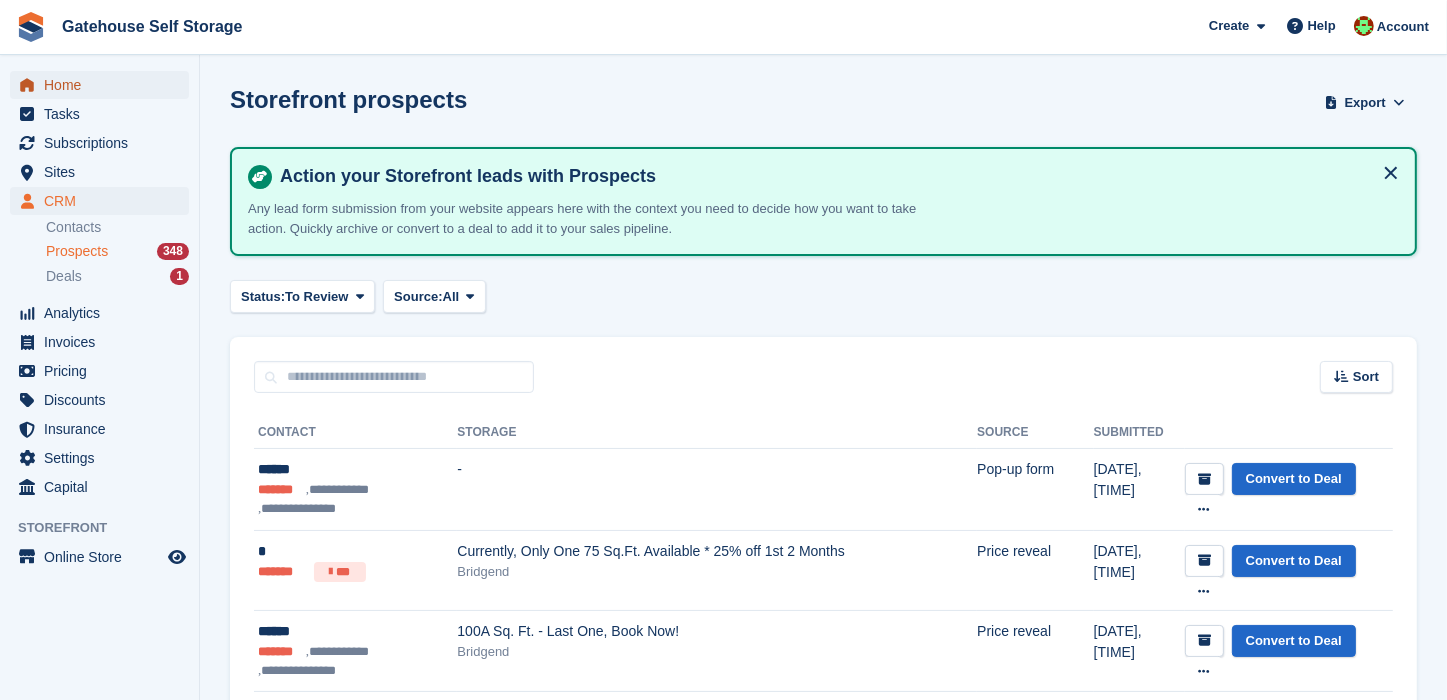 click on "Home" at bounding box center [104, 85] 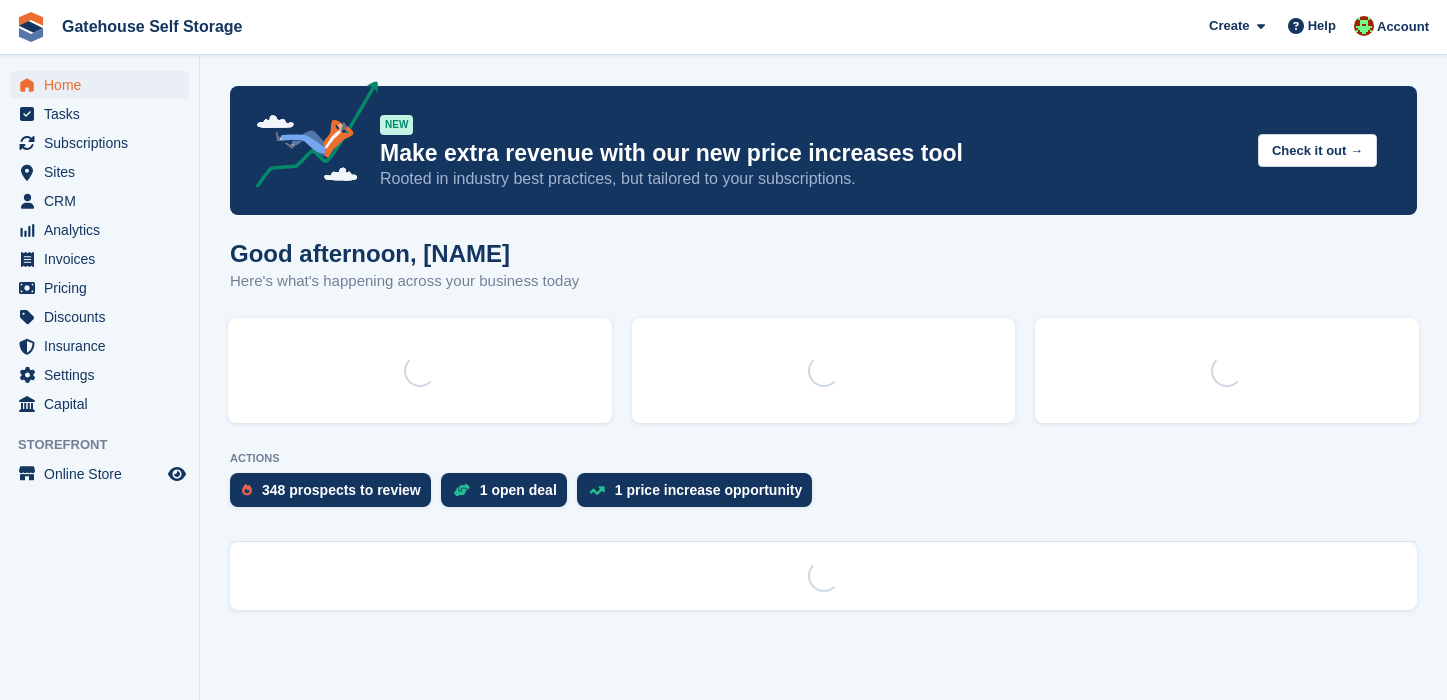 scroll, scrollTop: 0, scrollLeft: 0, axis: both 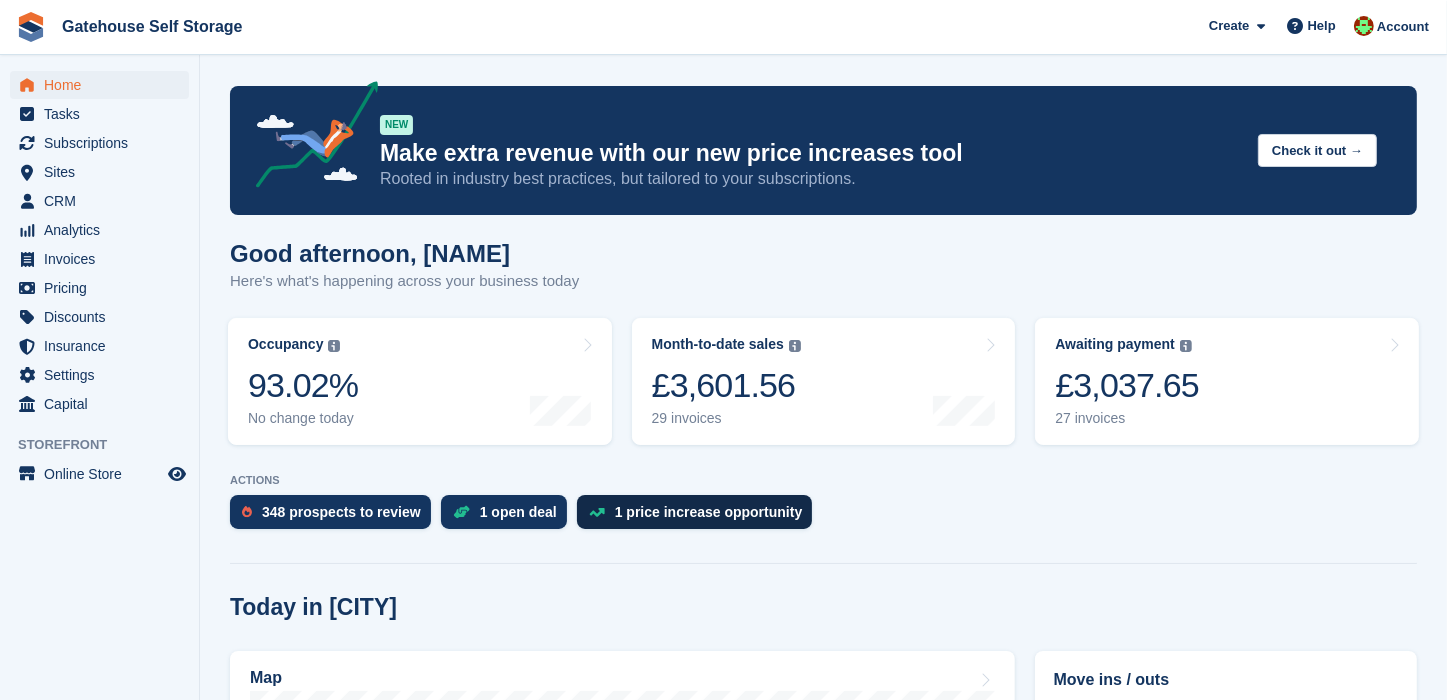 click on "1
price increase opportunity" at bounding box center (709, 512) 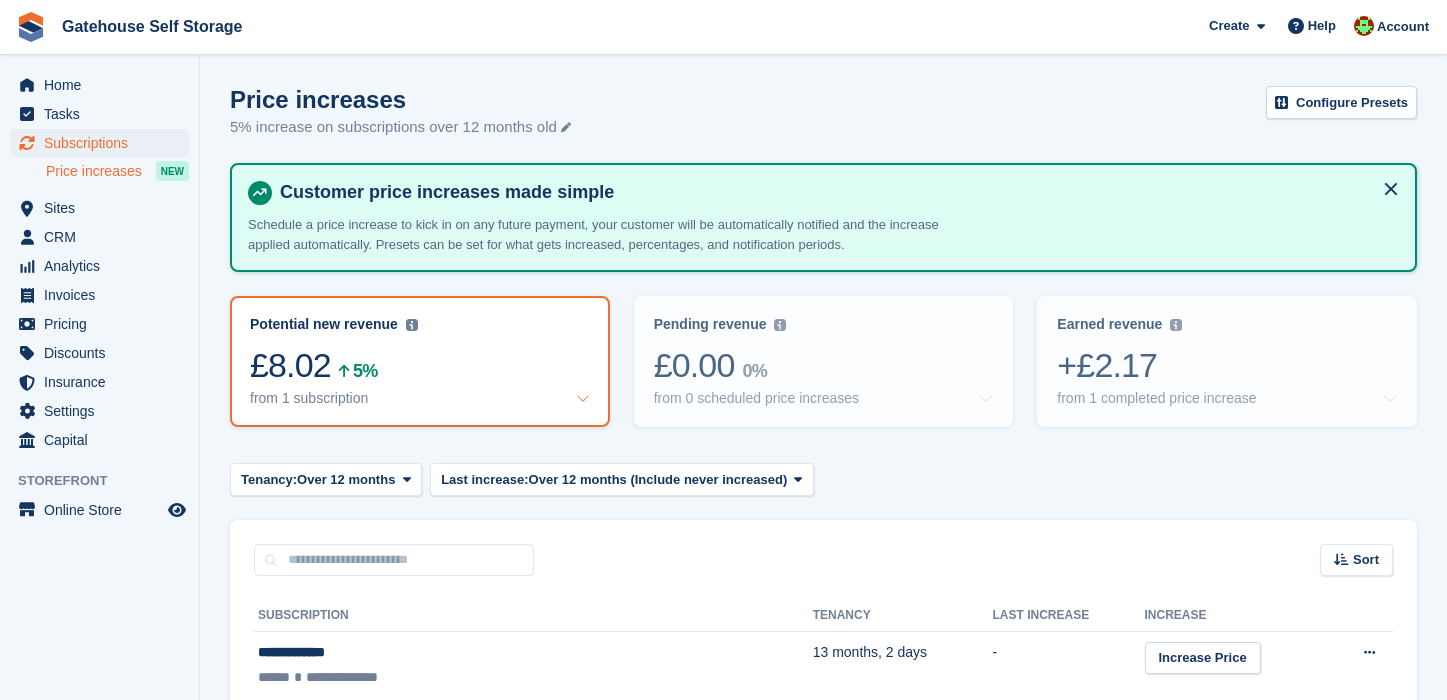 scroll, scrollTop: 0, scrollLeft: 0, axis: both 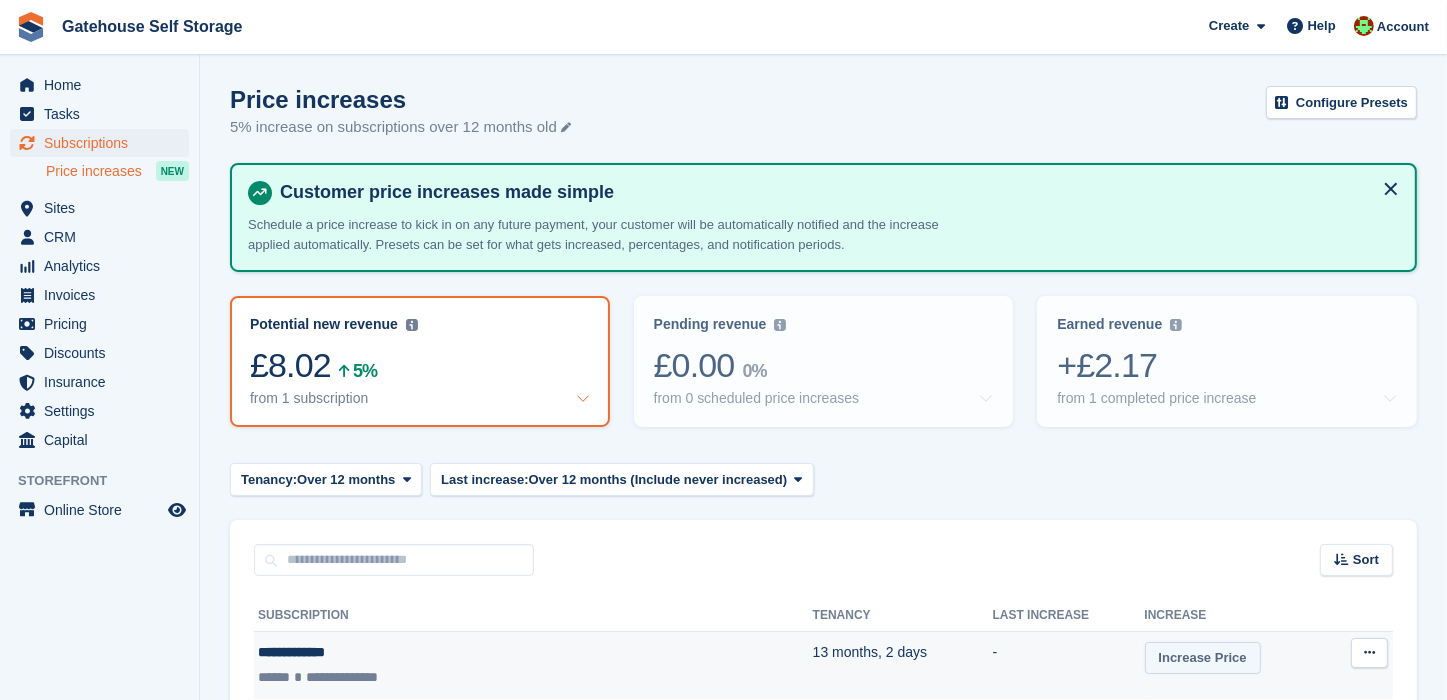 click on "Increase Price" at bounding box center (1203, 658) 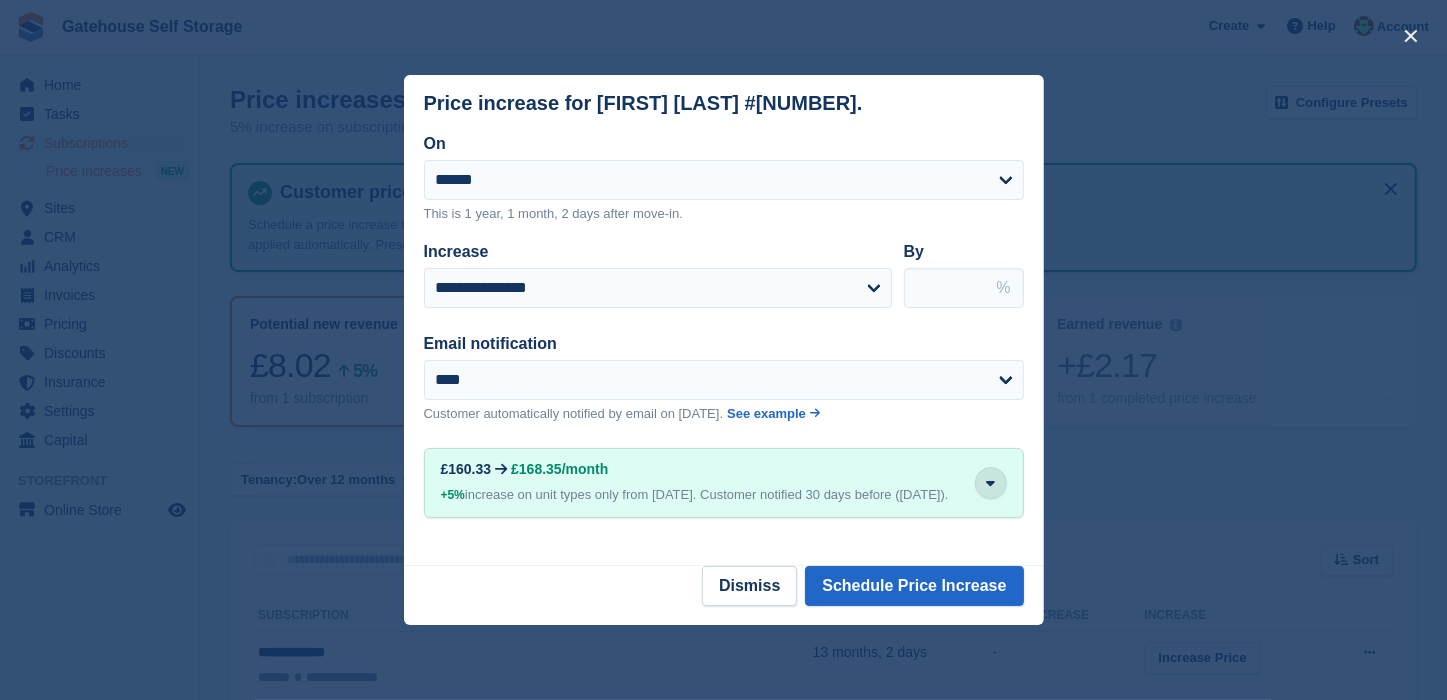 click at bounding box center (990, 483) 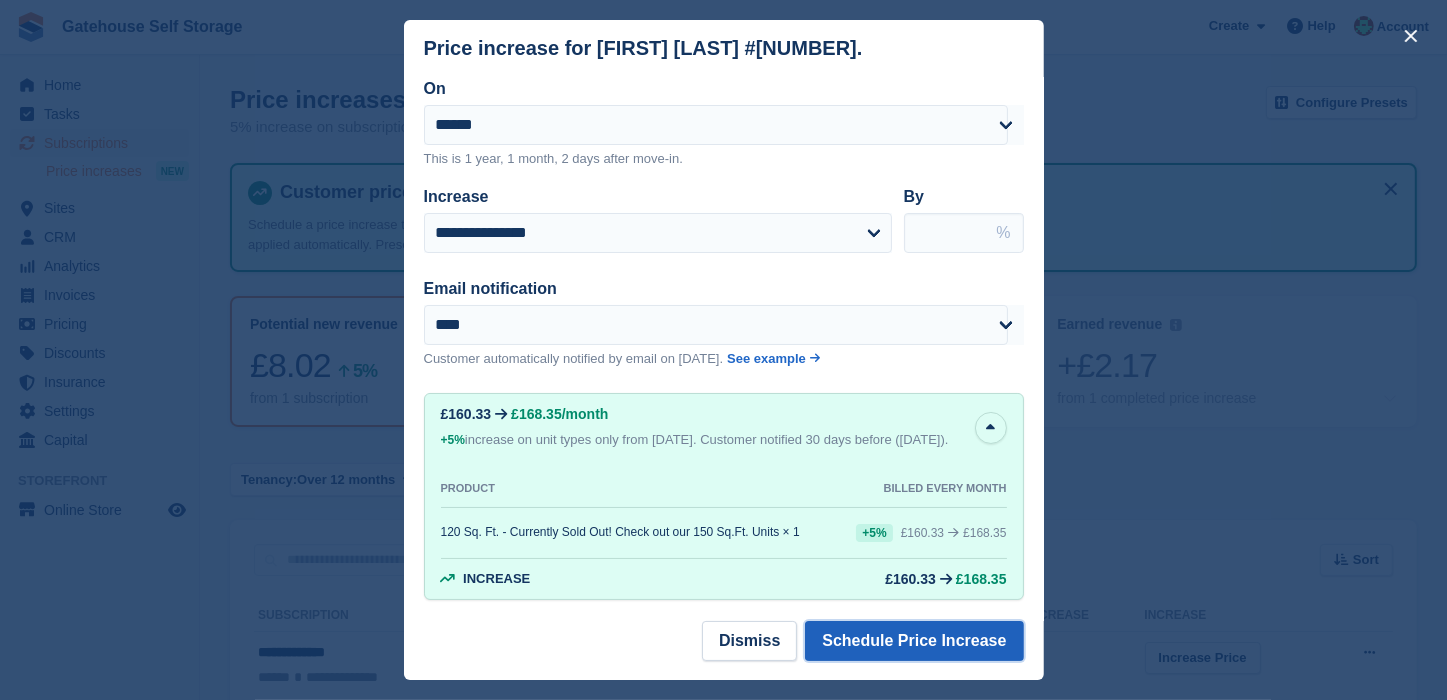 click on "Schedule Price Increase" at bounding box center (914, 641) 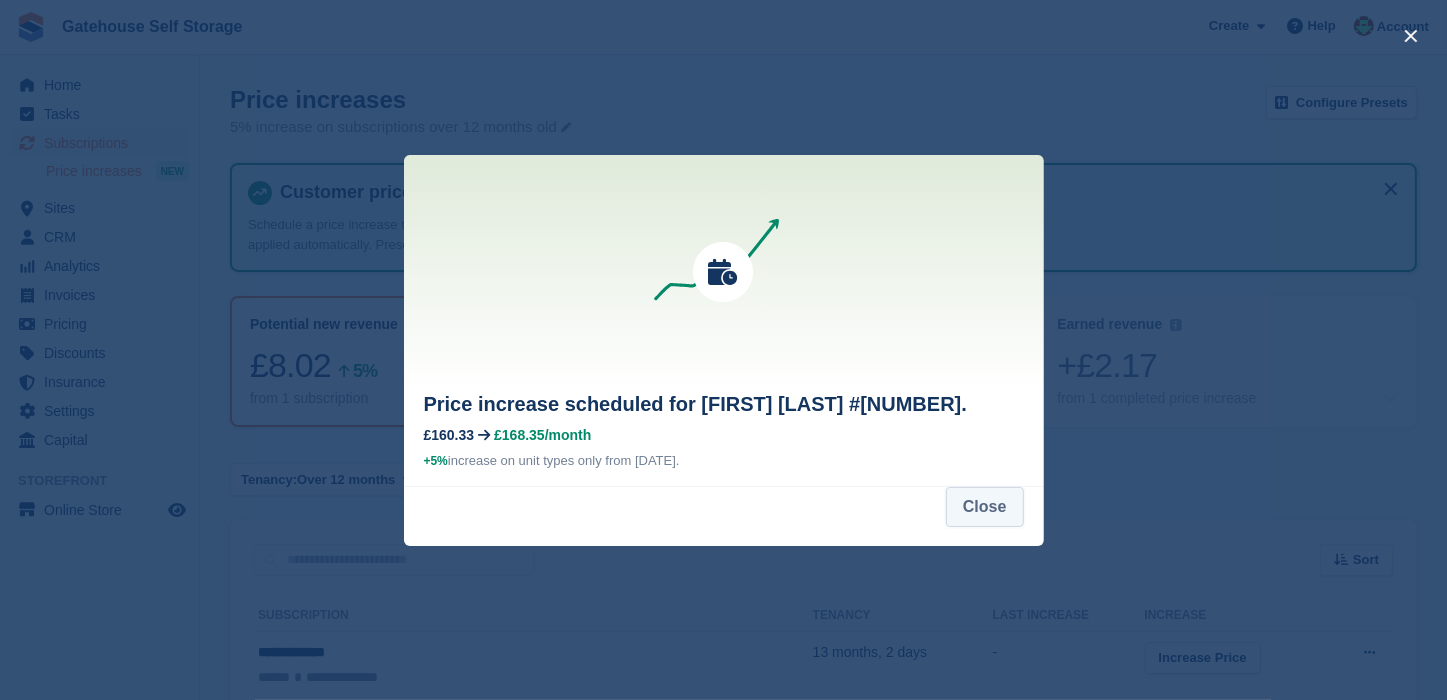 click on "Close" at bounding box center [985, 507] 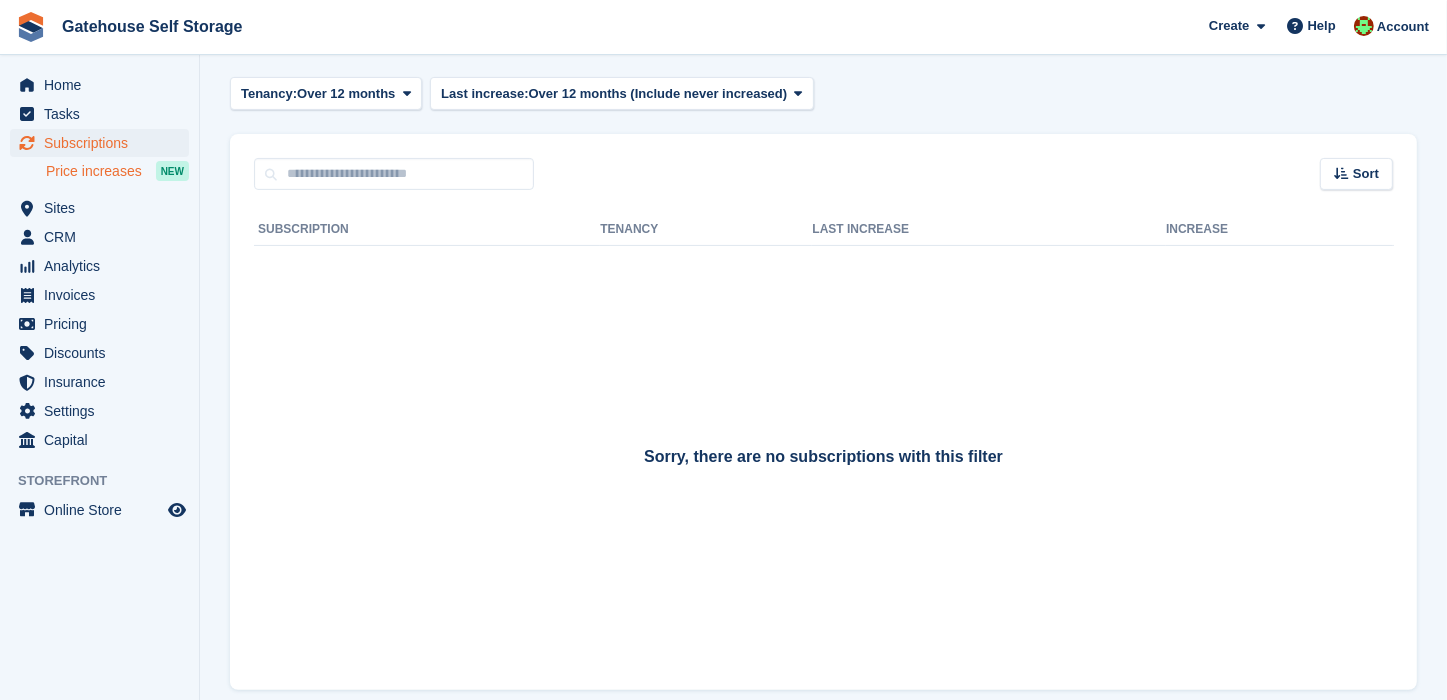 scroll, scrollTop: 458, scrollLeft: 0, axis: vertical 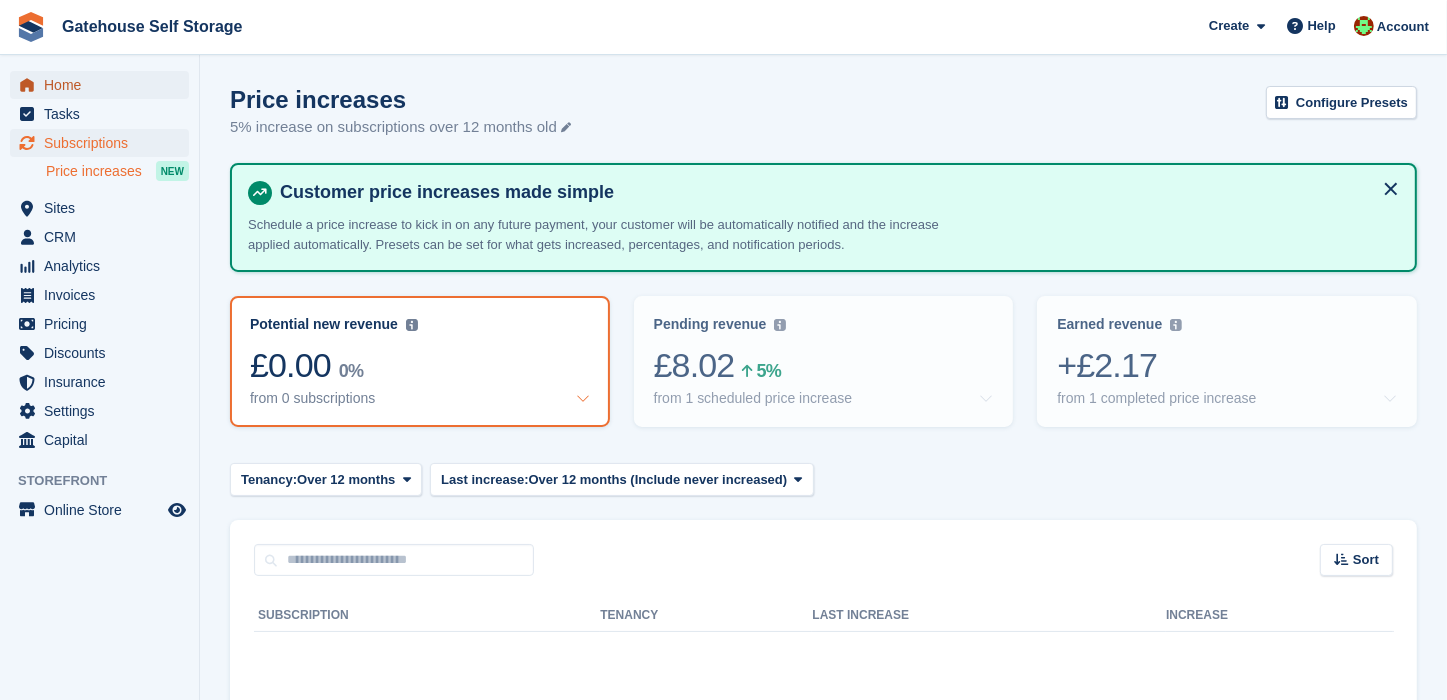 click on "Home" at bounding box center (104, 85) 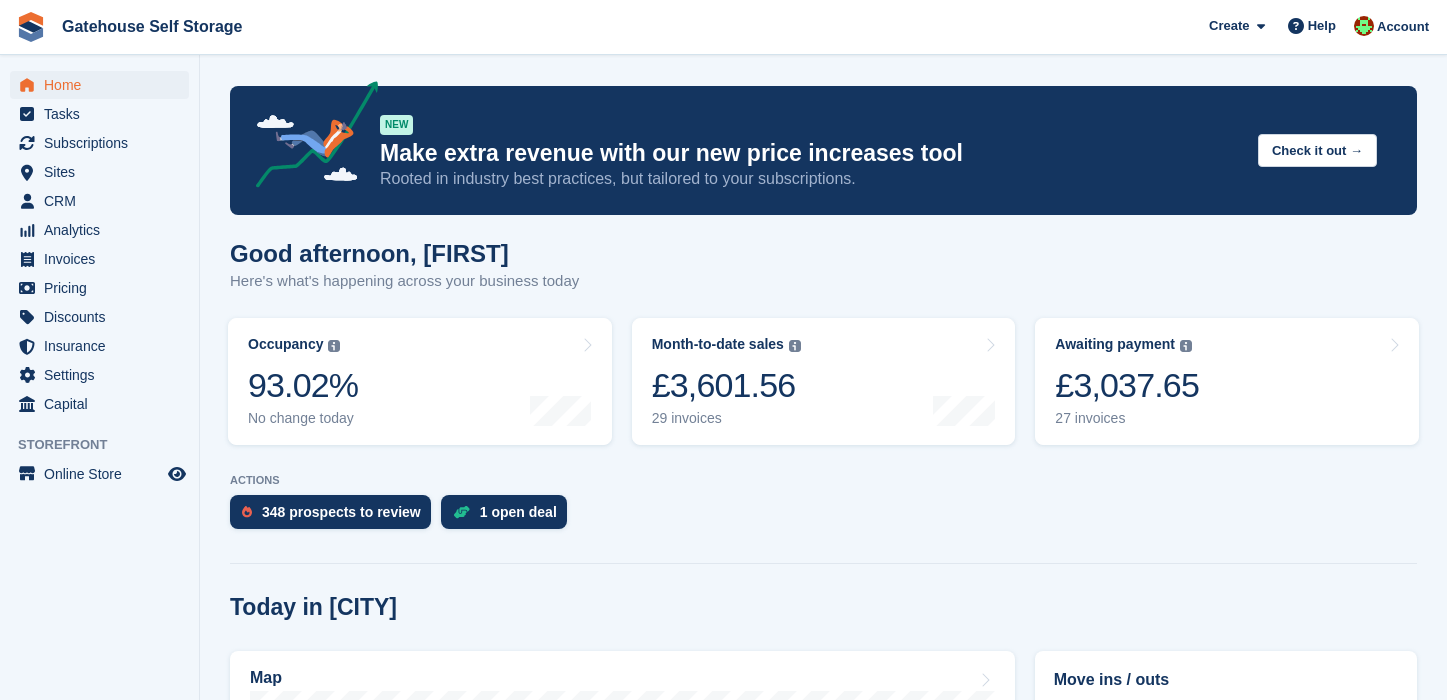 scroll, scrollTop: 0, scrollLeft: 0, axis: both 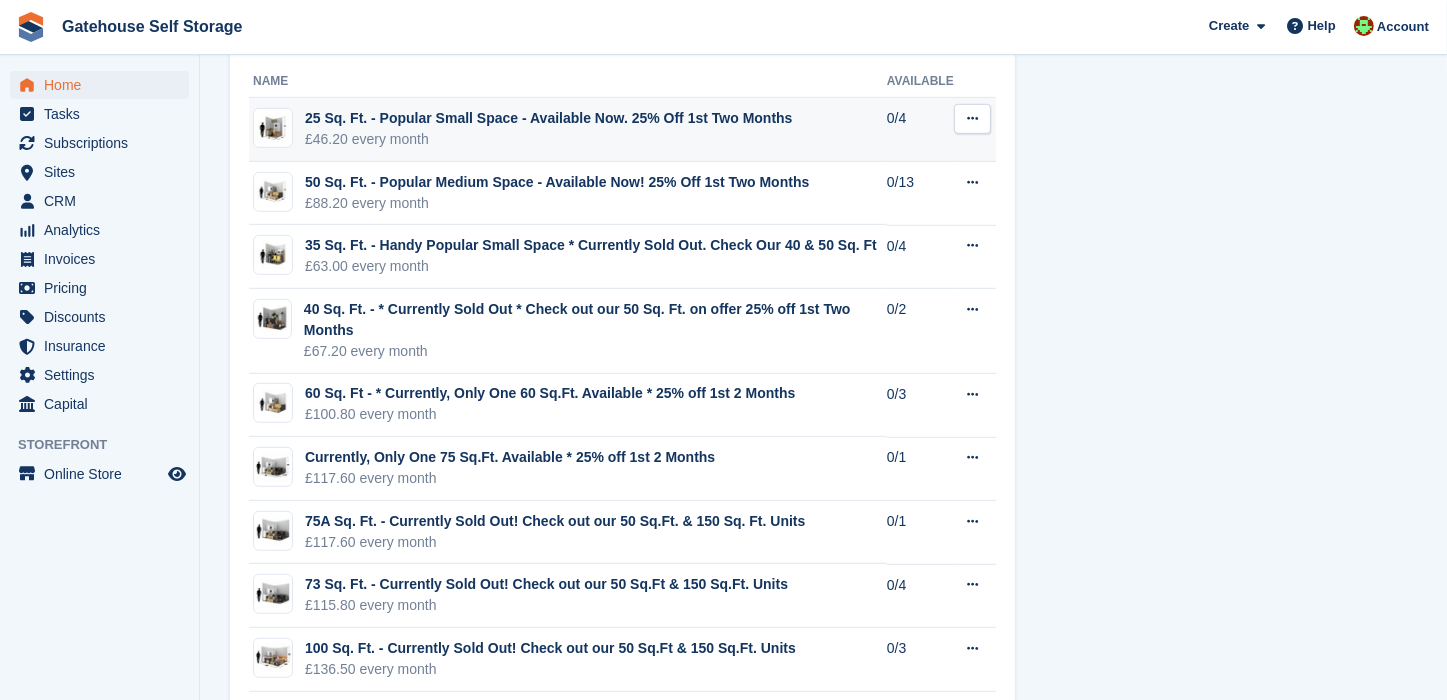 click at bounding box center [972, 118] 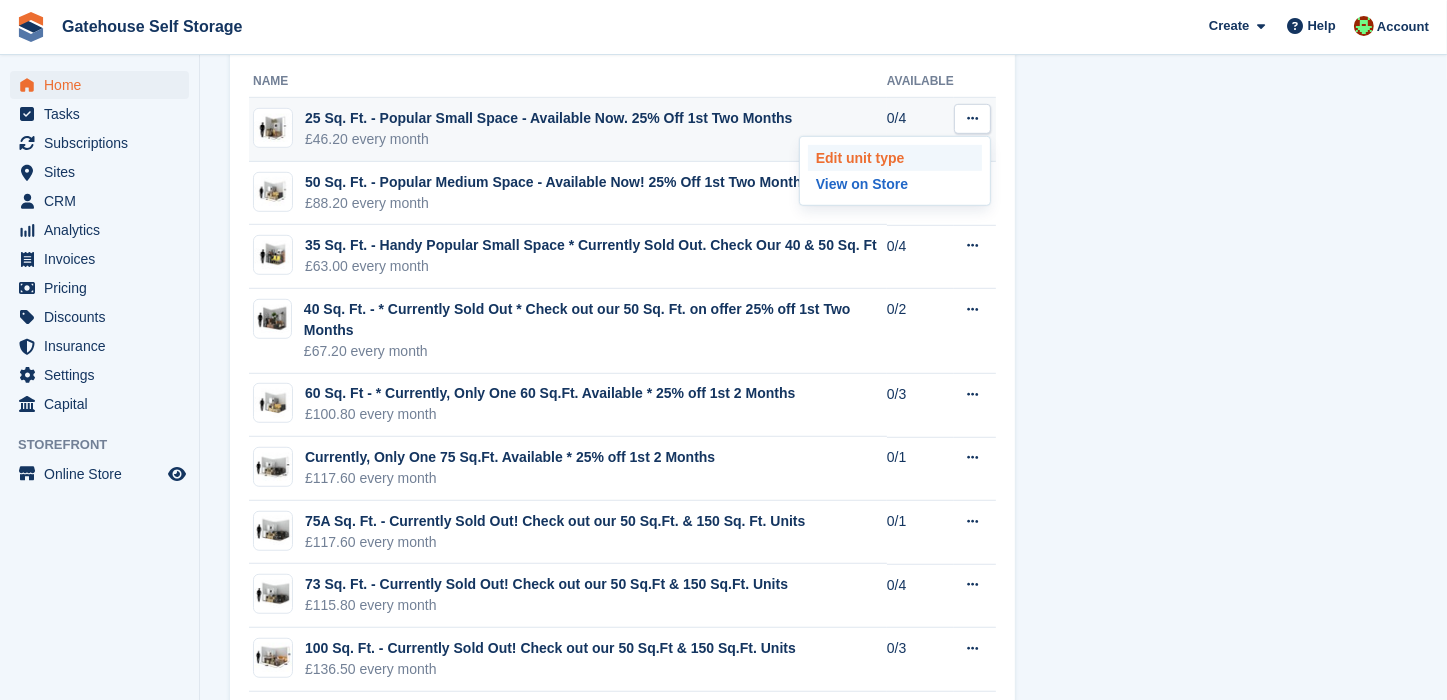 click on "Edit unit type" at bounding box center [895, 158] 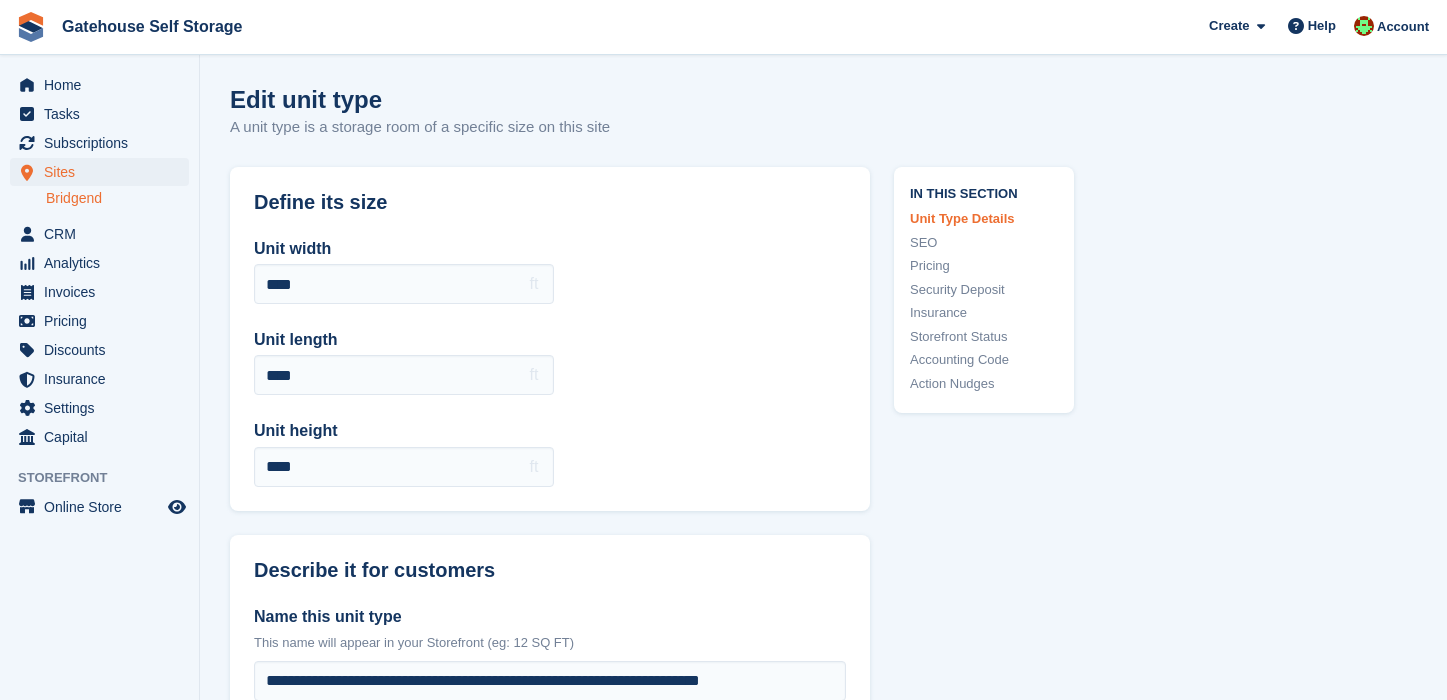scroll, scrollTop: 0, scrollLeft: 0, axis: both 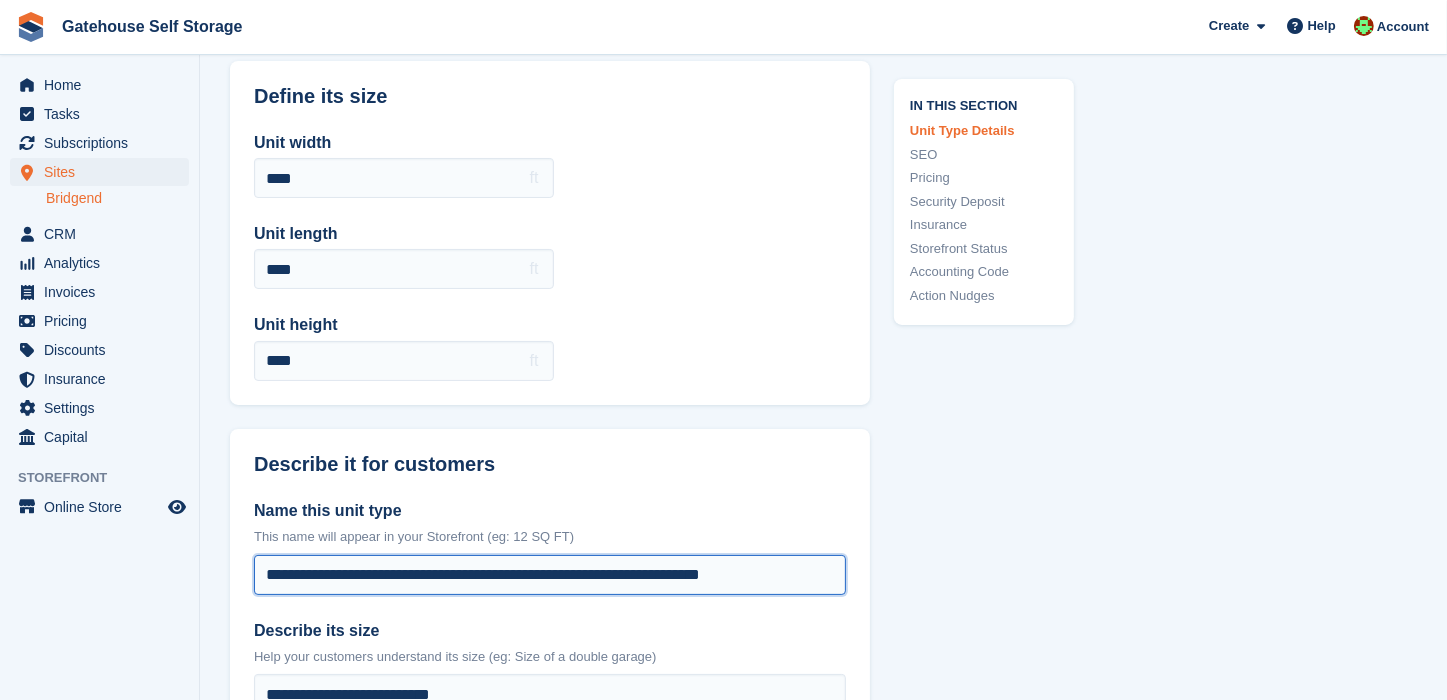 click on "**********" at bounding box center (550, 575) 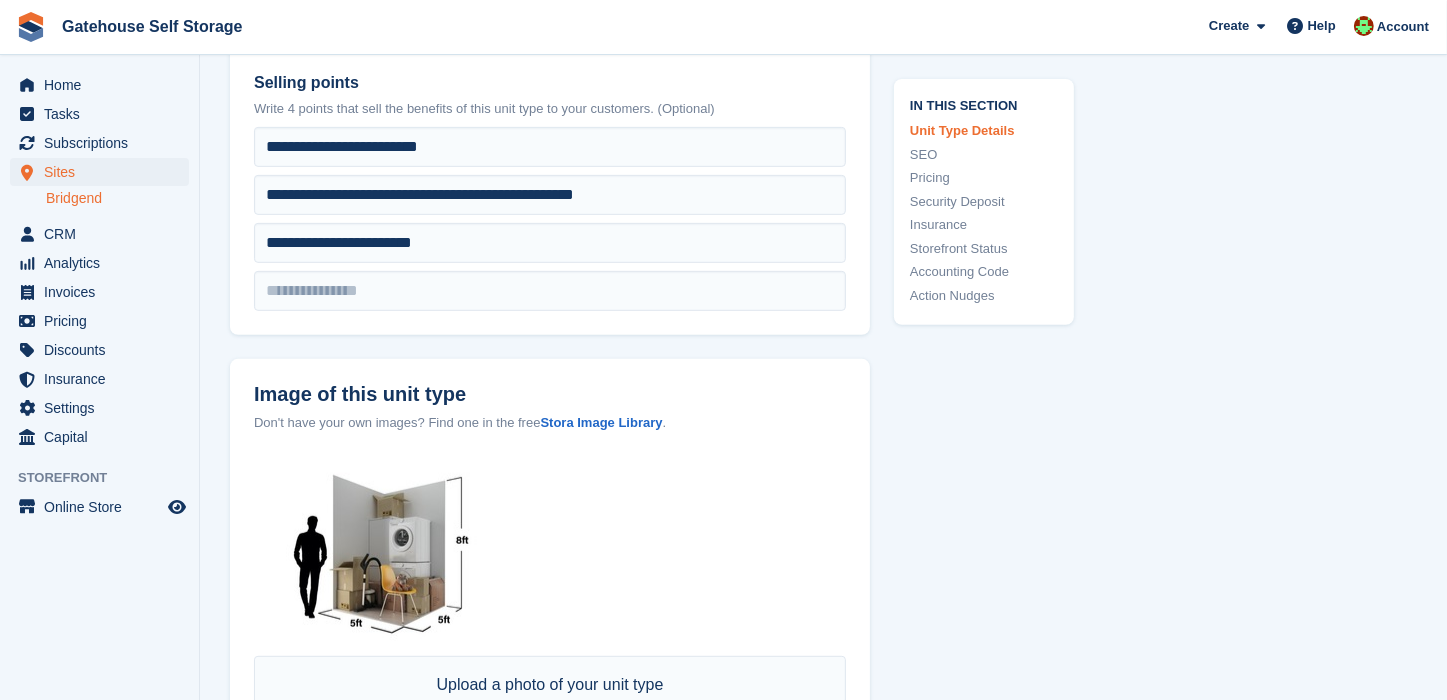 scroll, scrollTop: 813, scrollLeft: 0, axis: vertical 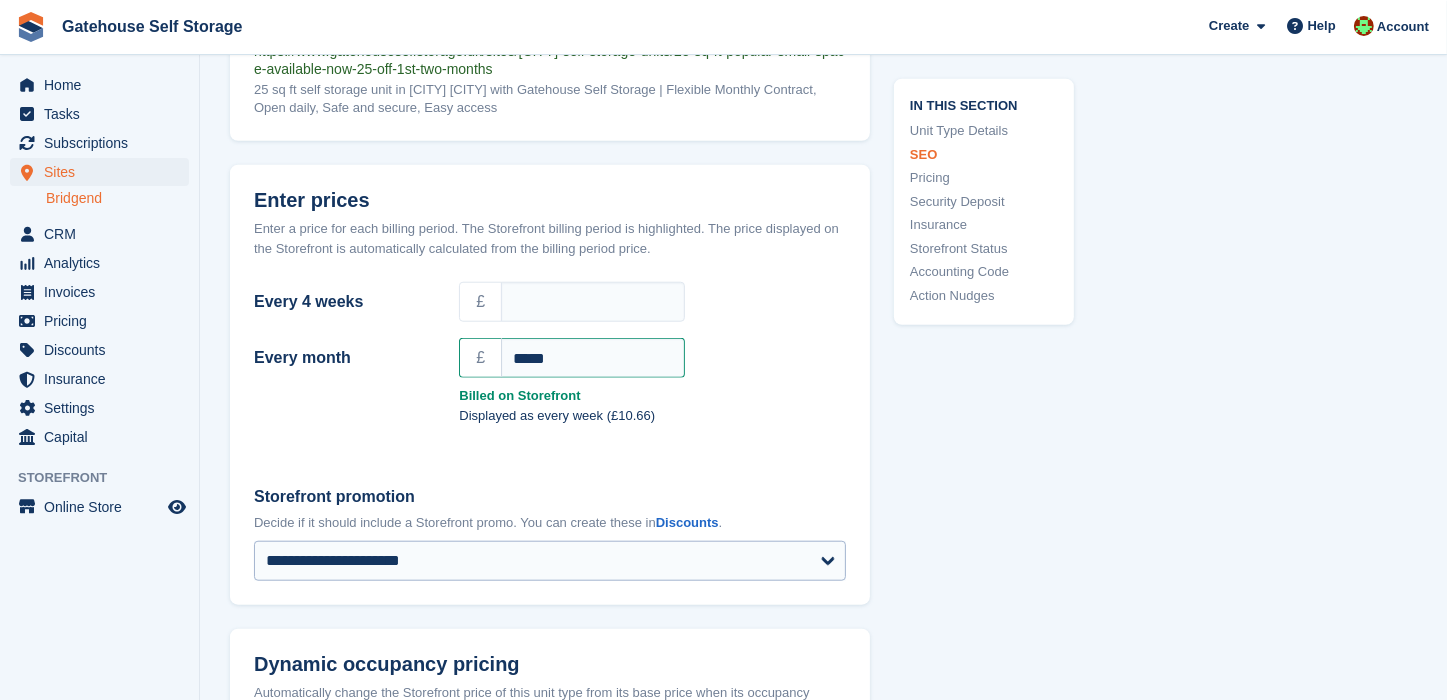 type on "**********" 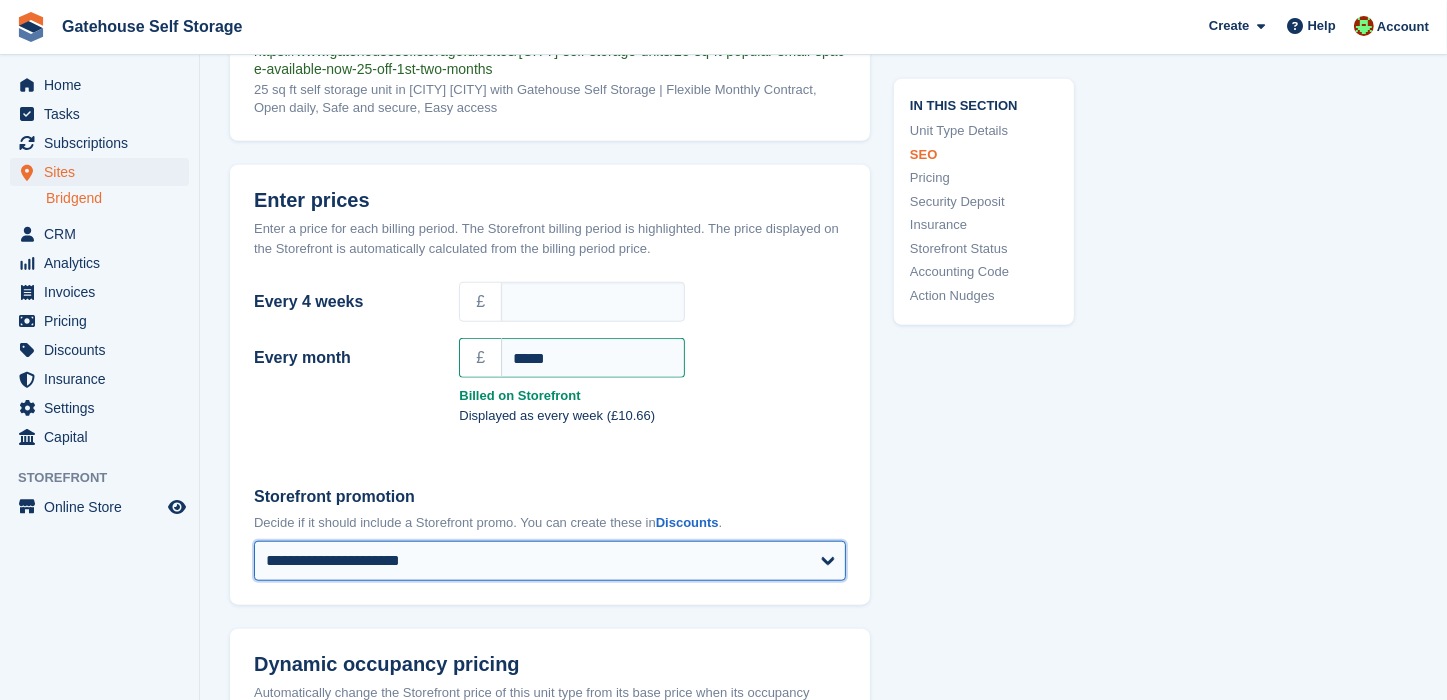click on "**********" at bounding box center (550, 561) 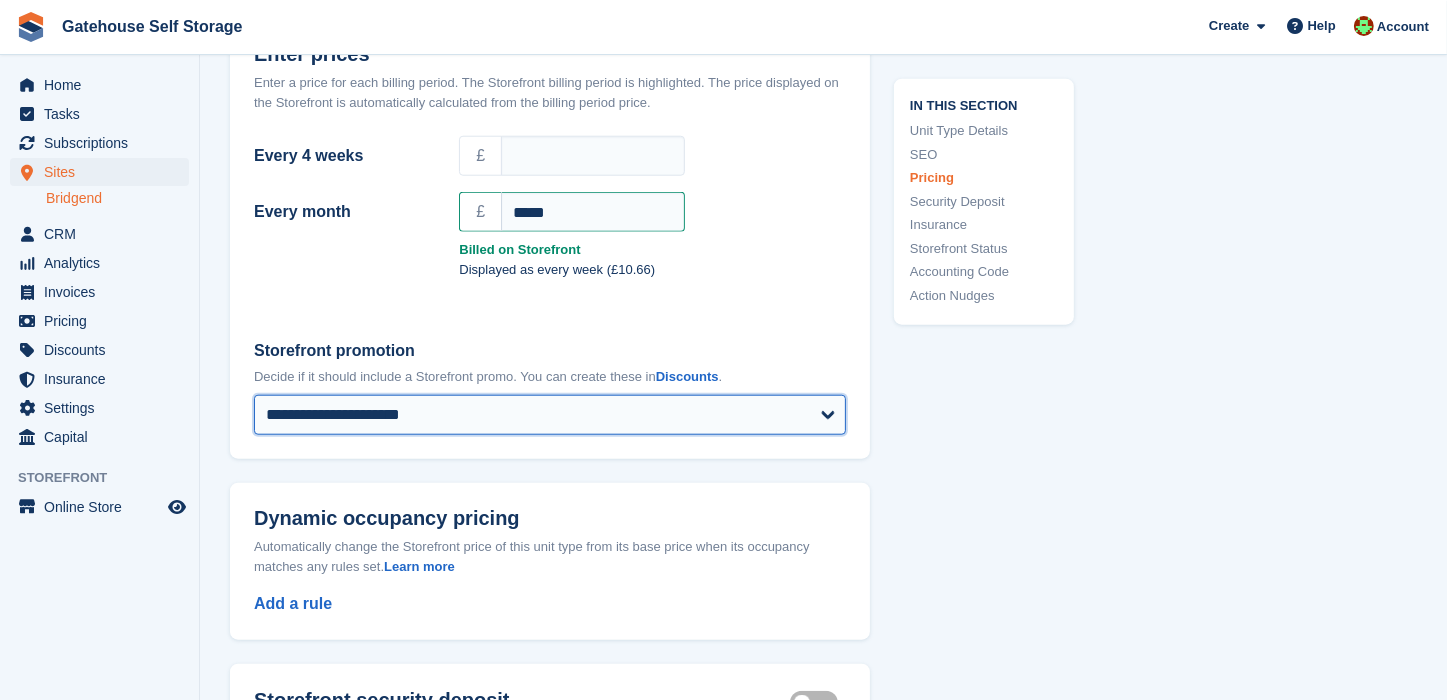 scroll, scrollTop: 1840, scrollLeft: 0, axis: vertical 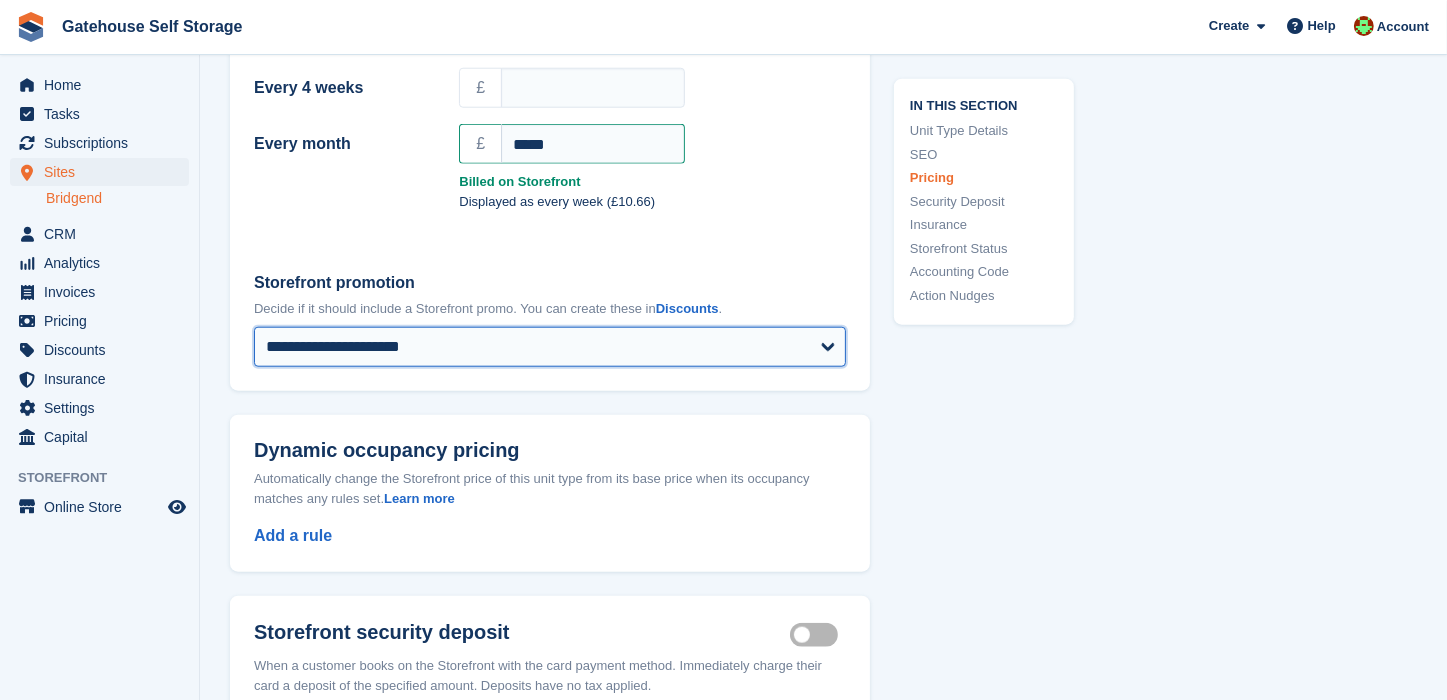 click on "**********" at bounding box center [550, 347] 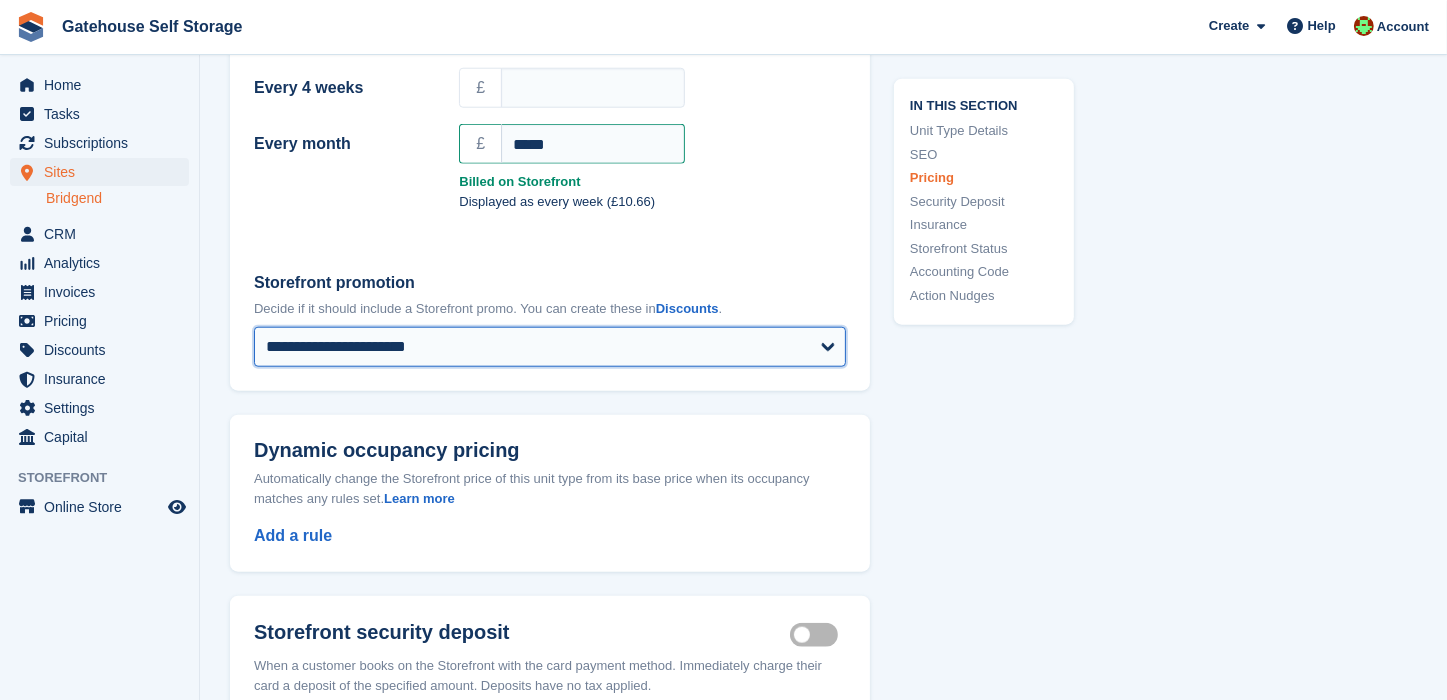 click on "**********" at bounding box center (550, 347) 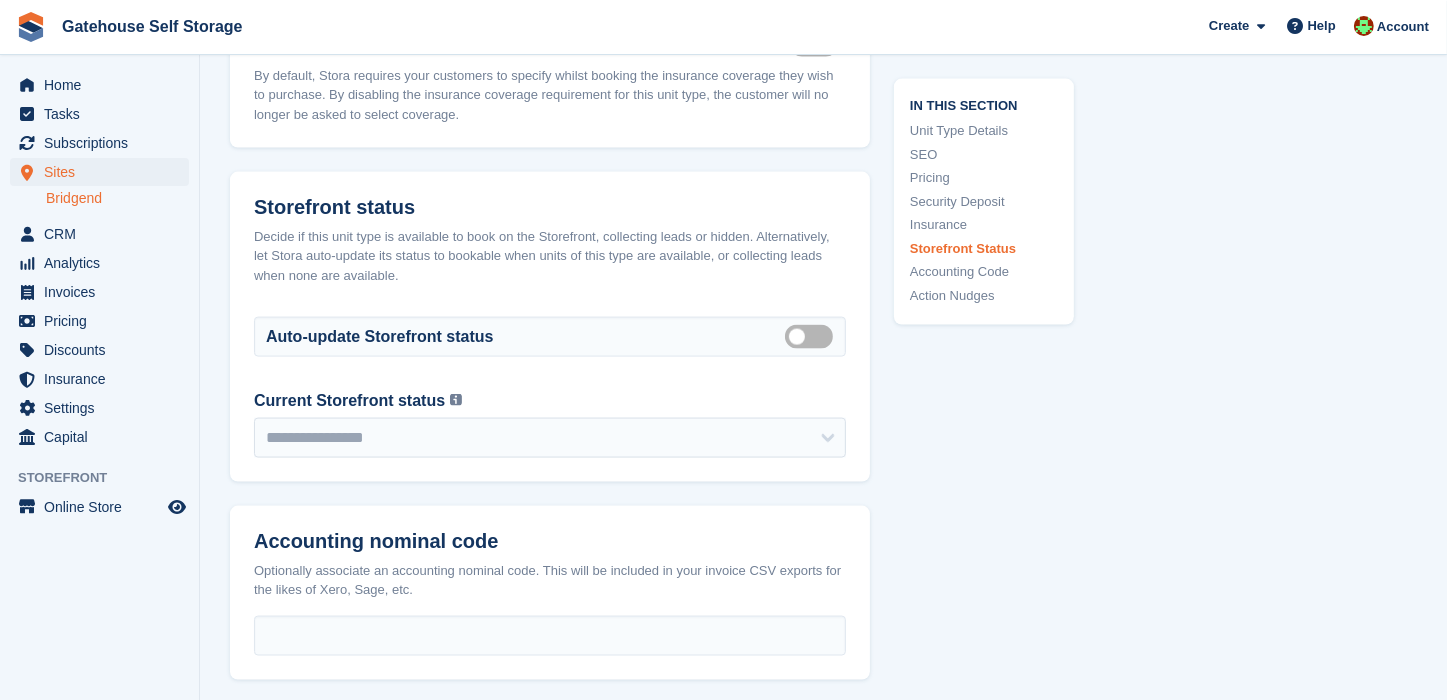 scroll, scrollTop: 2800, scrollLeft: 0, axis: vertical 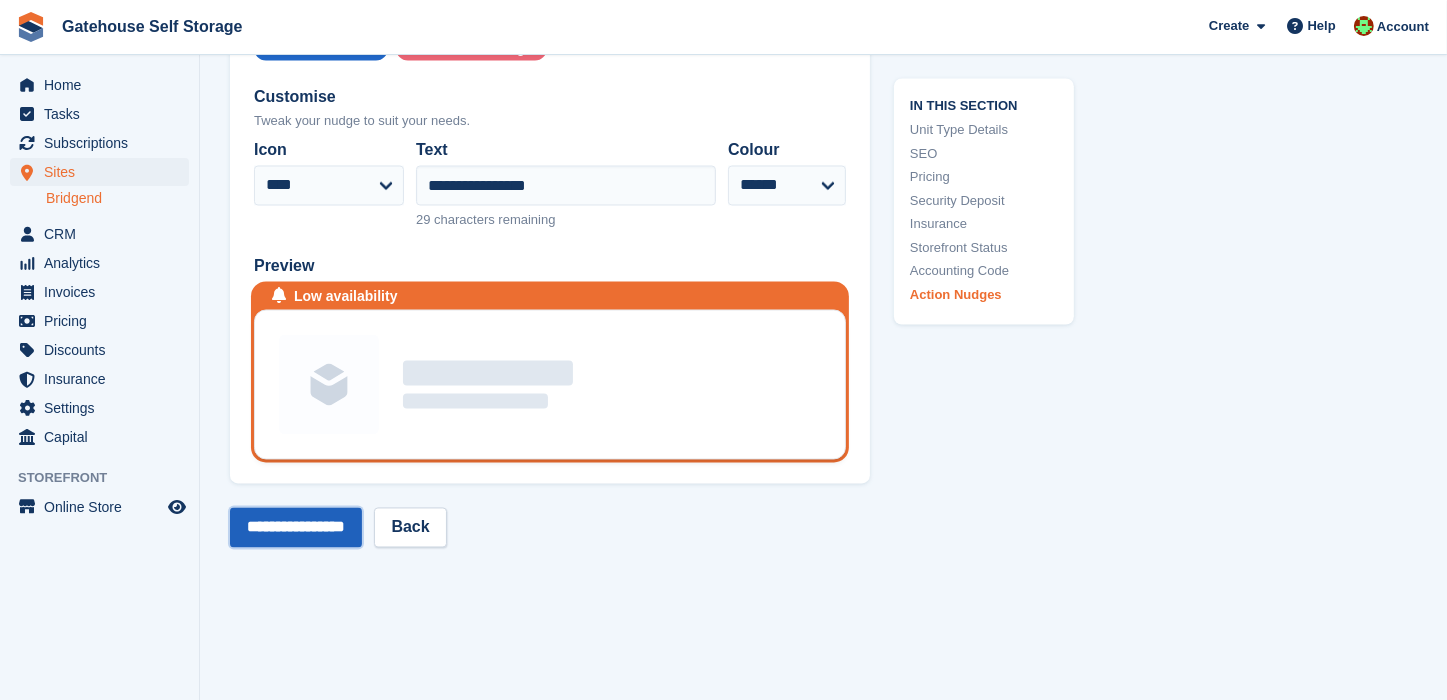 click on "**********" at bounding box center (296, 528) 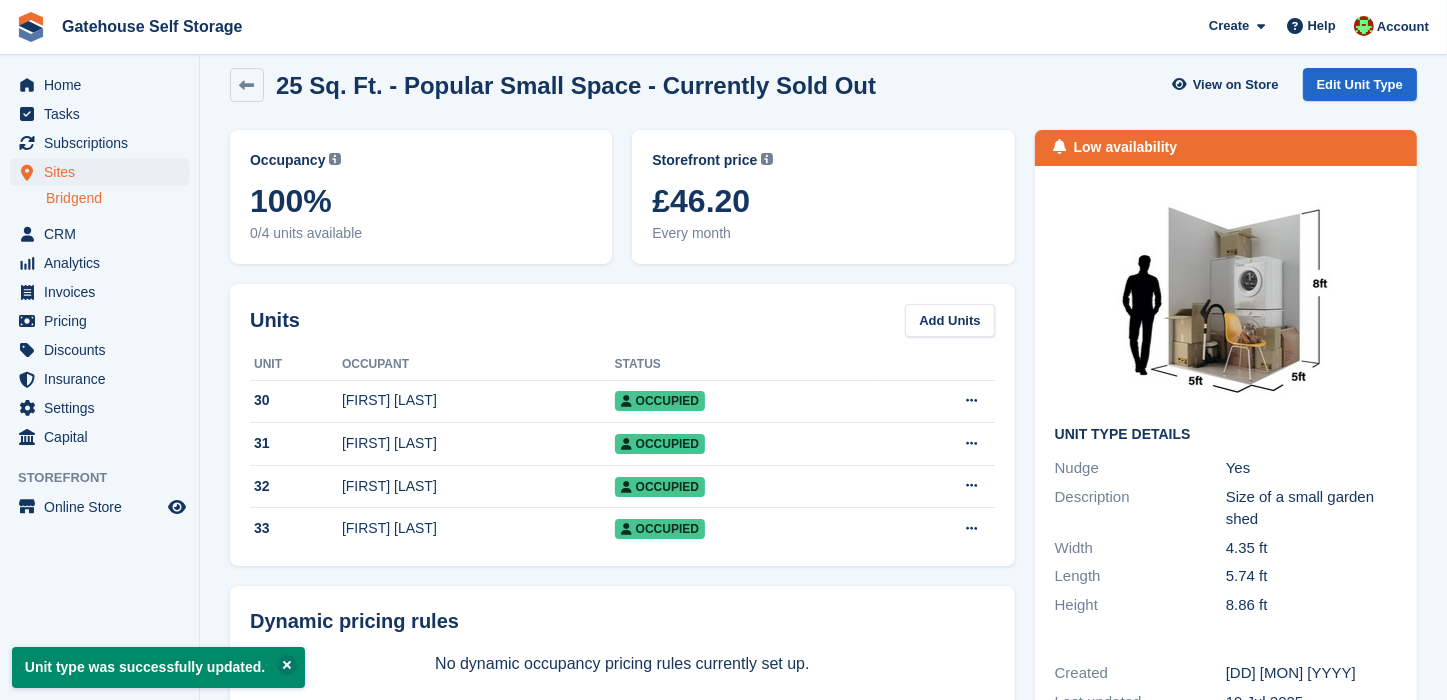scroll, scrollTop: 0, scrollLeft: 0, axis: both 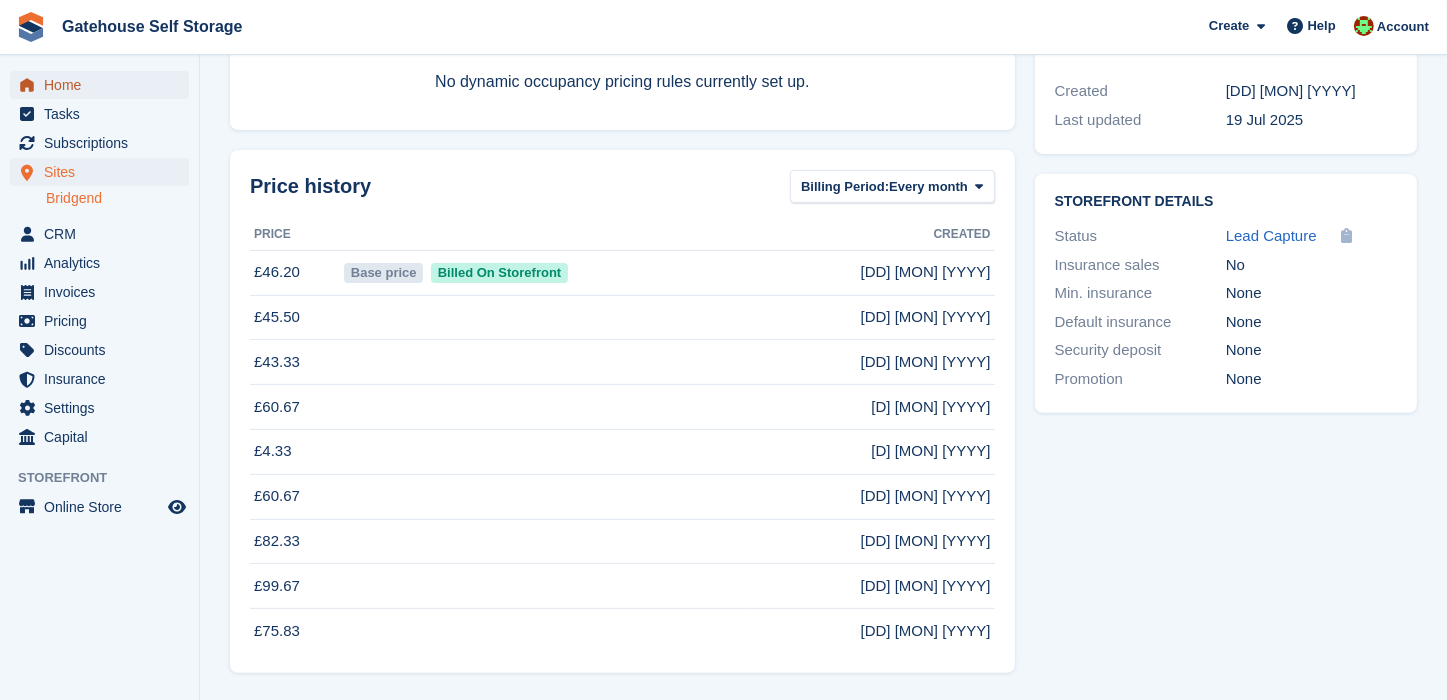 click on "Home" at bounding box center [104, 85] 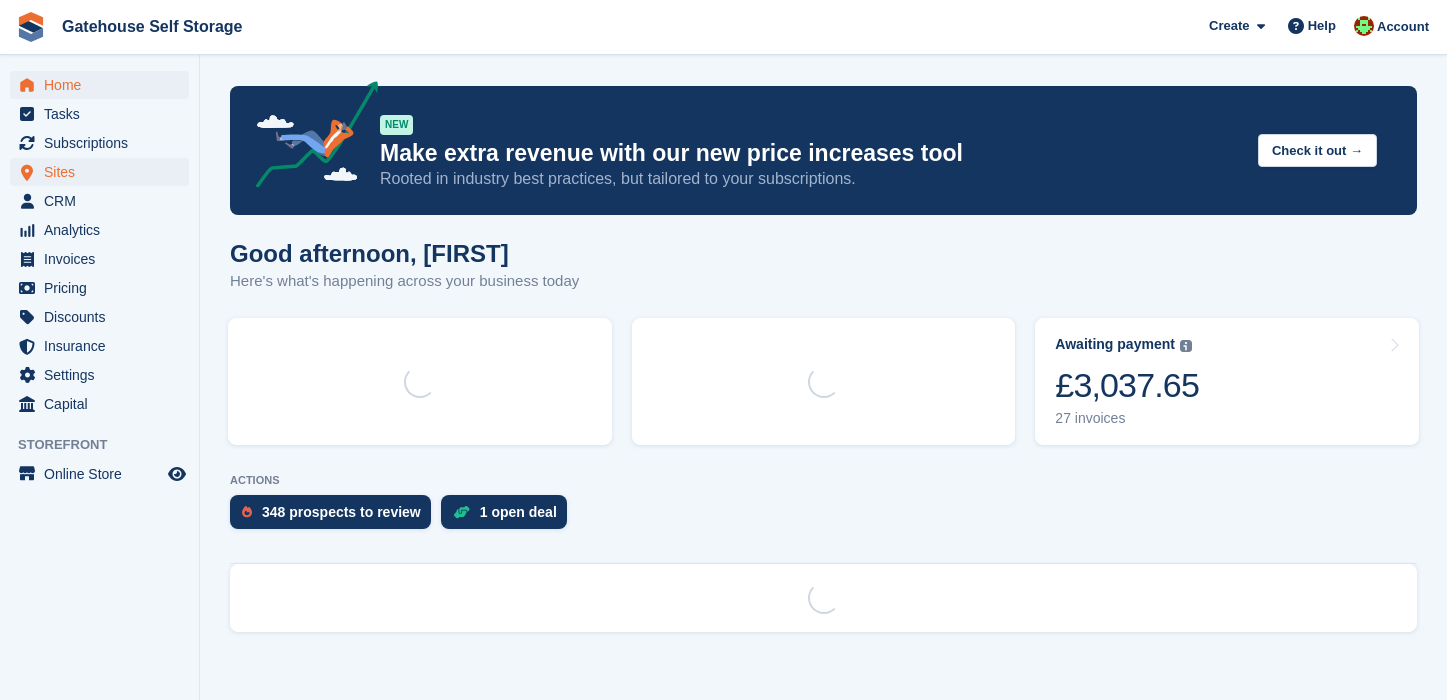 scroll, scrollTop: 0, scrollLeft: 0, axis: both 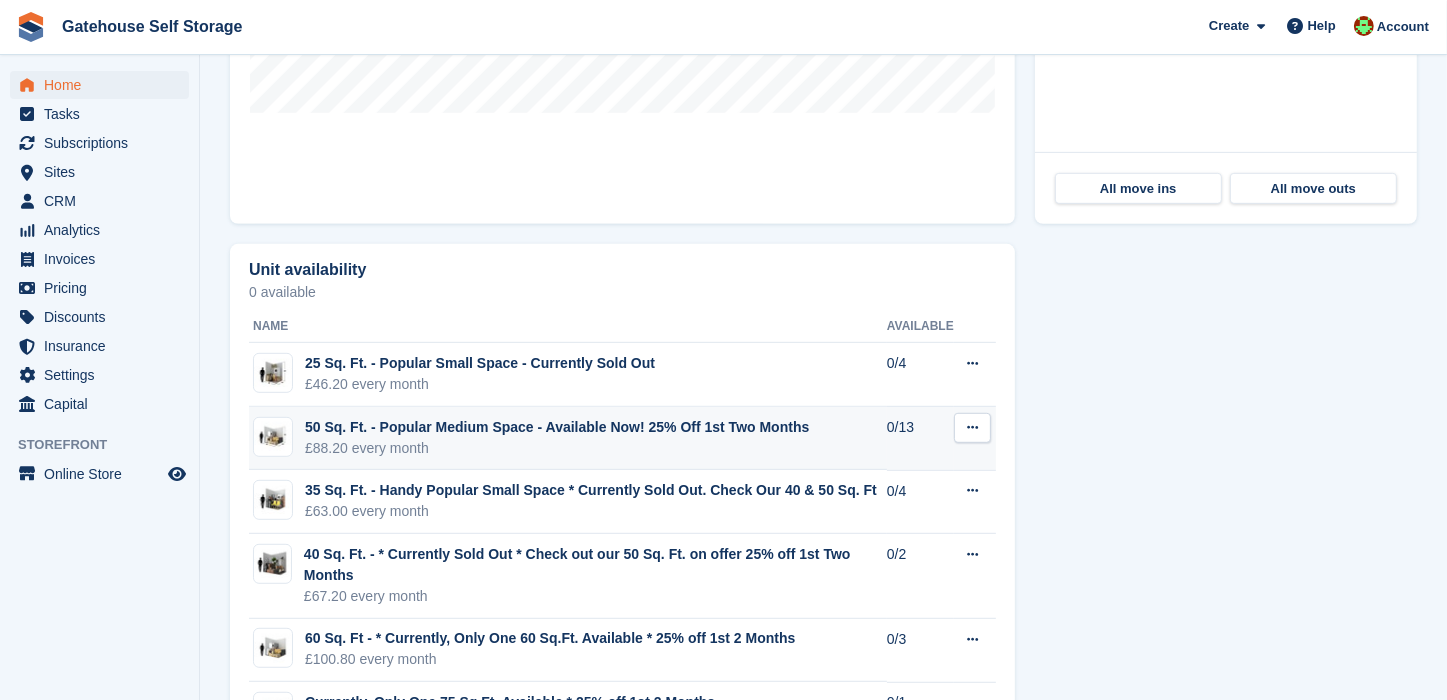 click at bounding box center [972, 427] 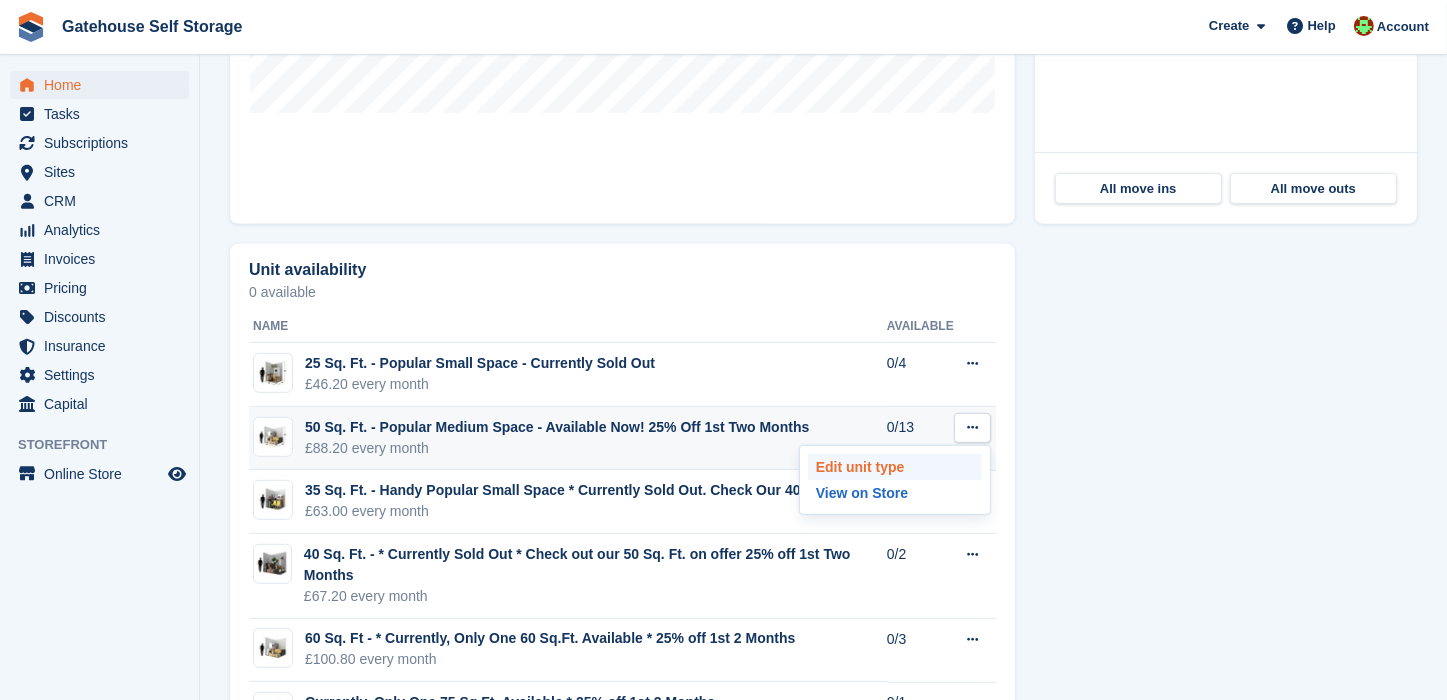 click on "Edit unit type" at bounding box center [895, 467] 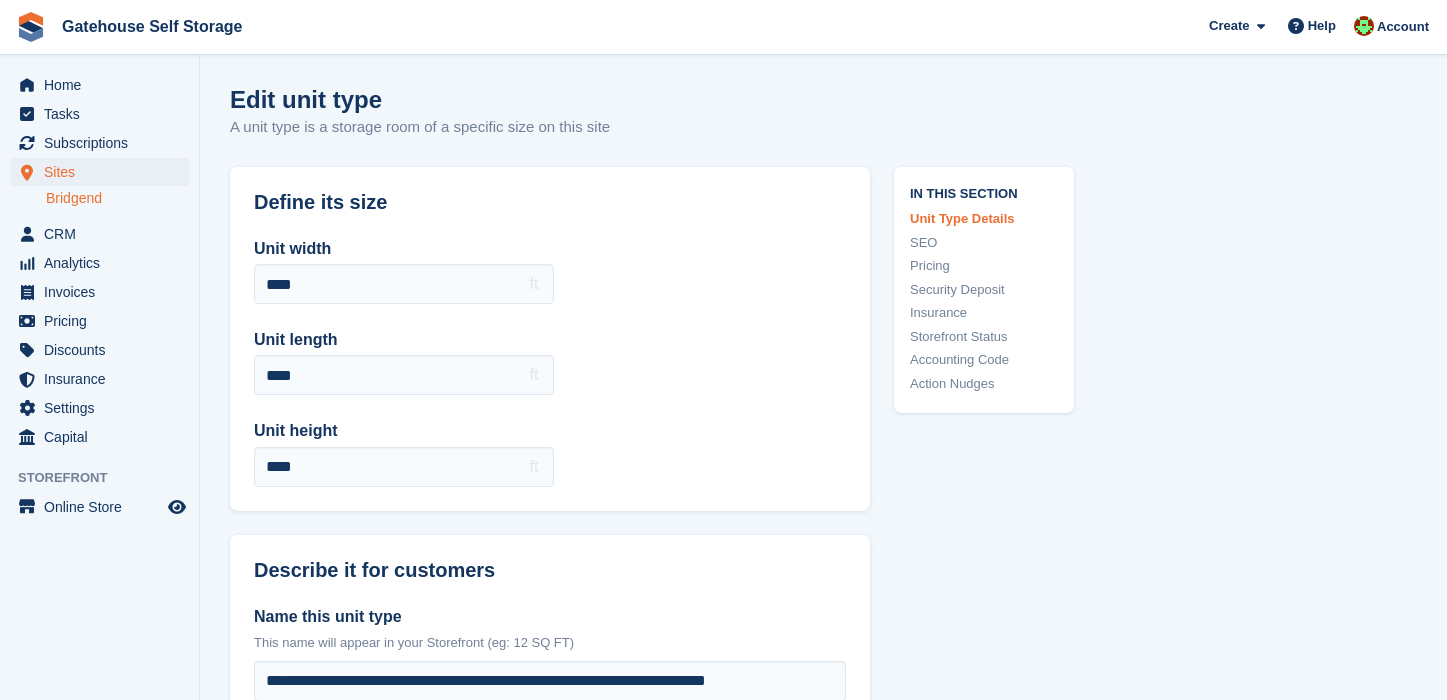 scroll, scrollTop: 0, scrollLeft: 0, axis: both 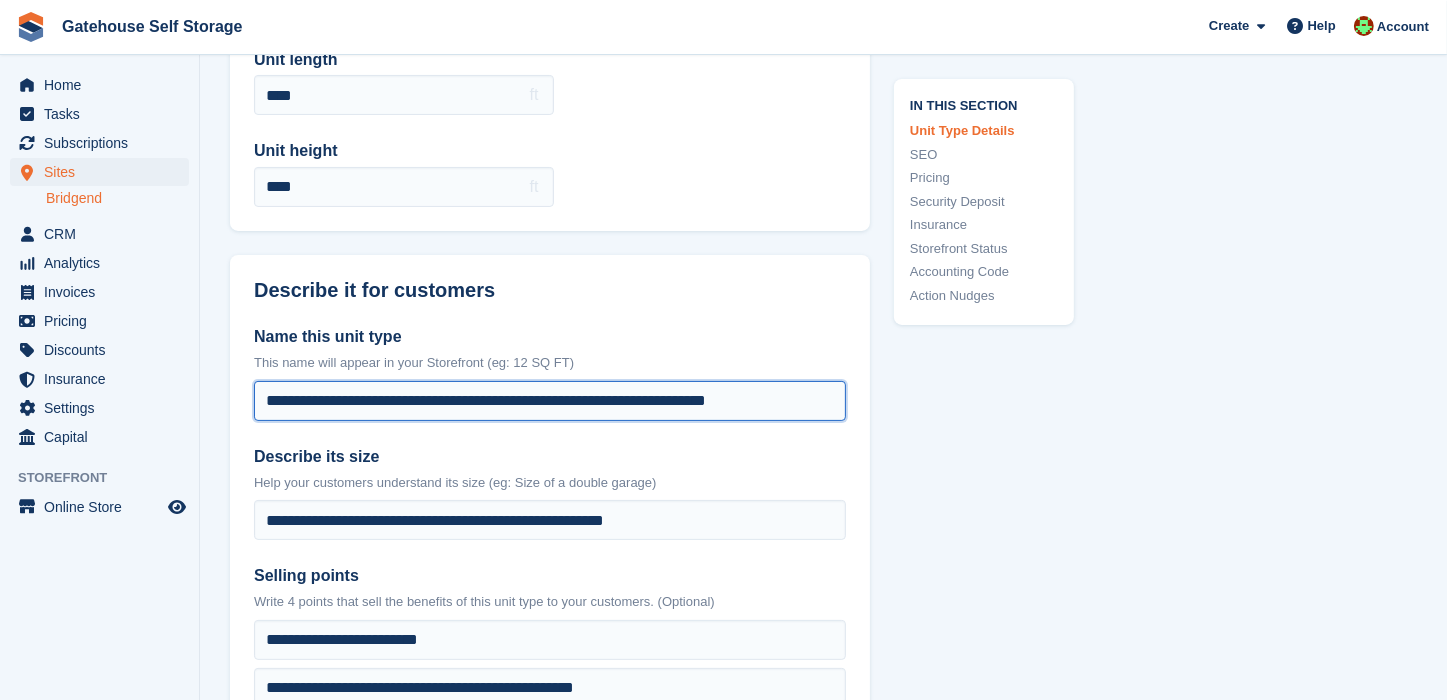 click on "**********" at bounding box center (550, 401) 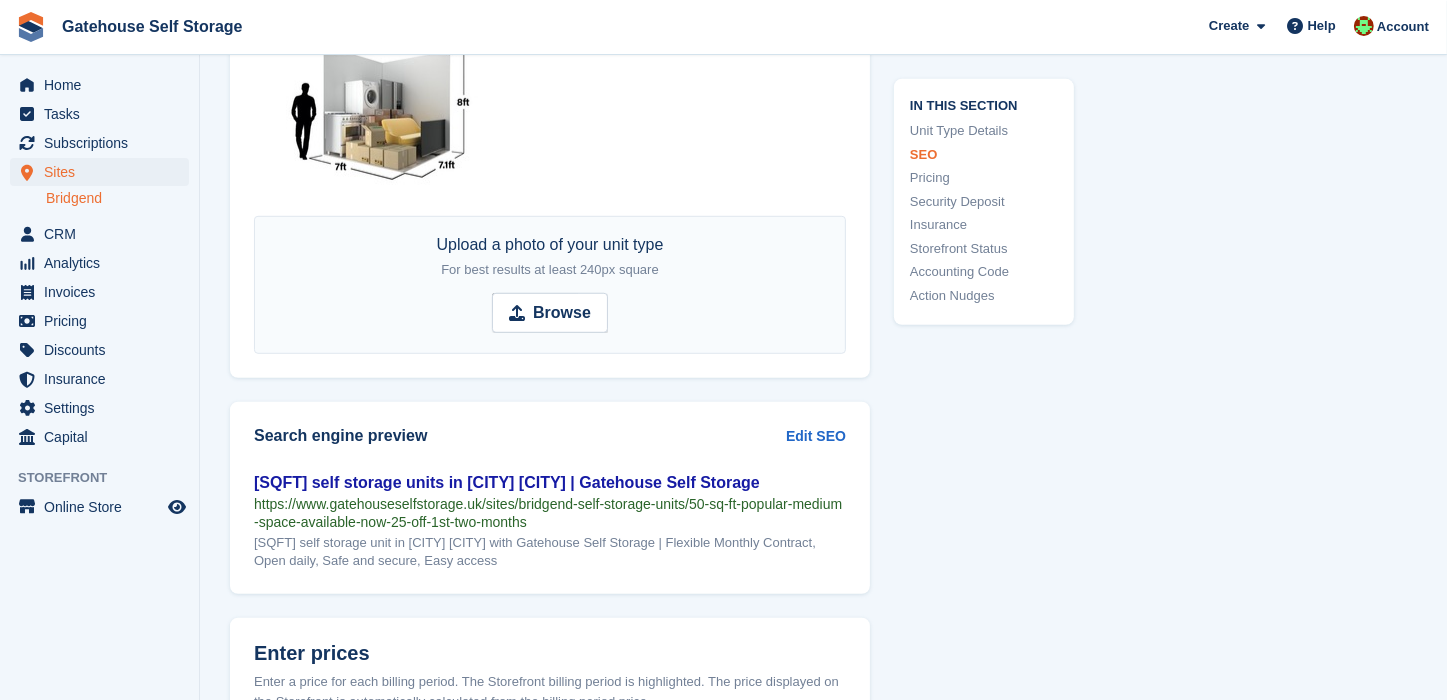 scroll, scrollTop: 1306, scrollLeft: 0, axis: vertical 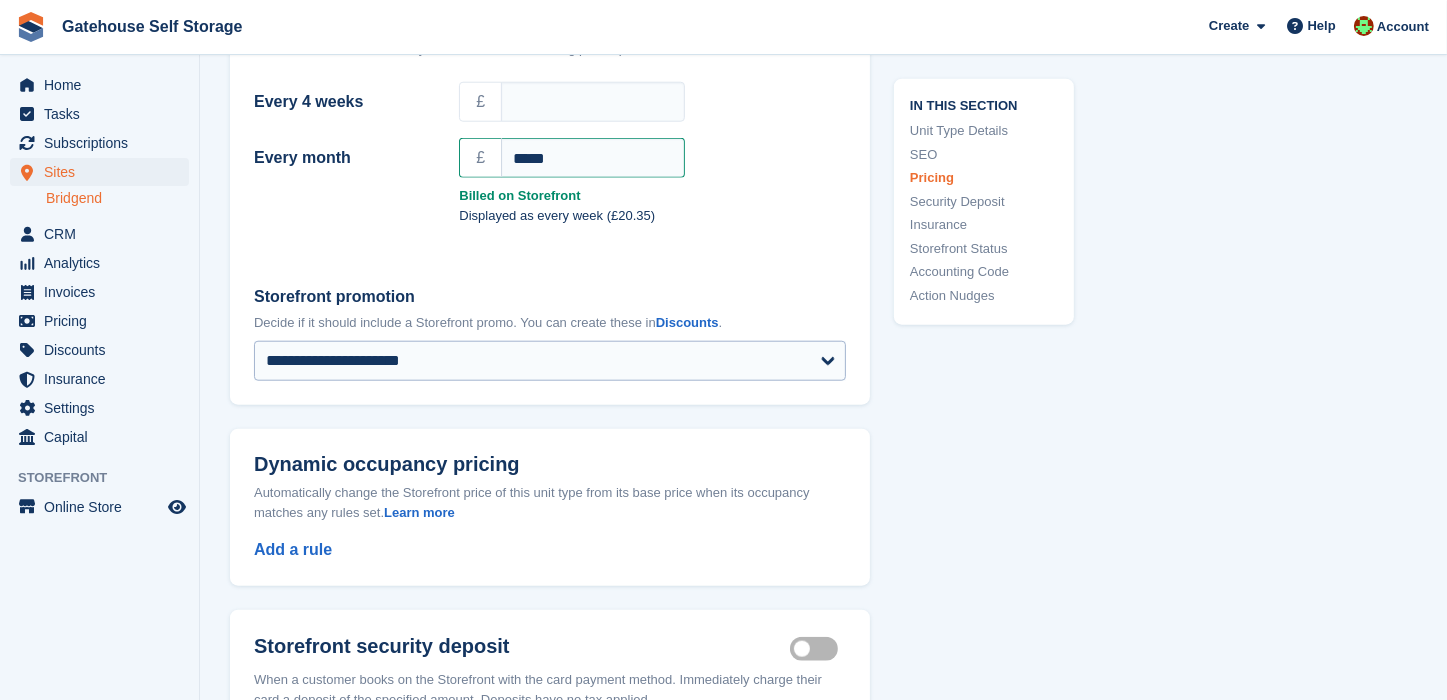 type on "**********" 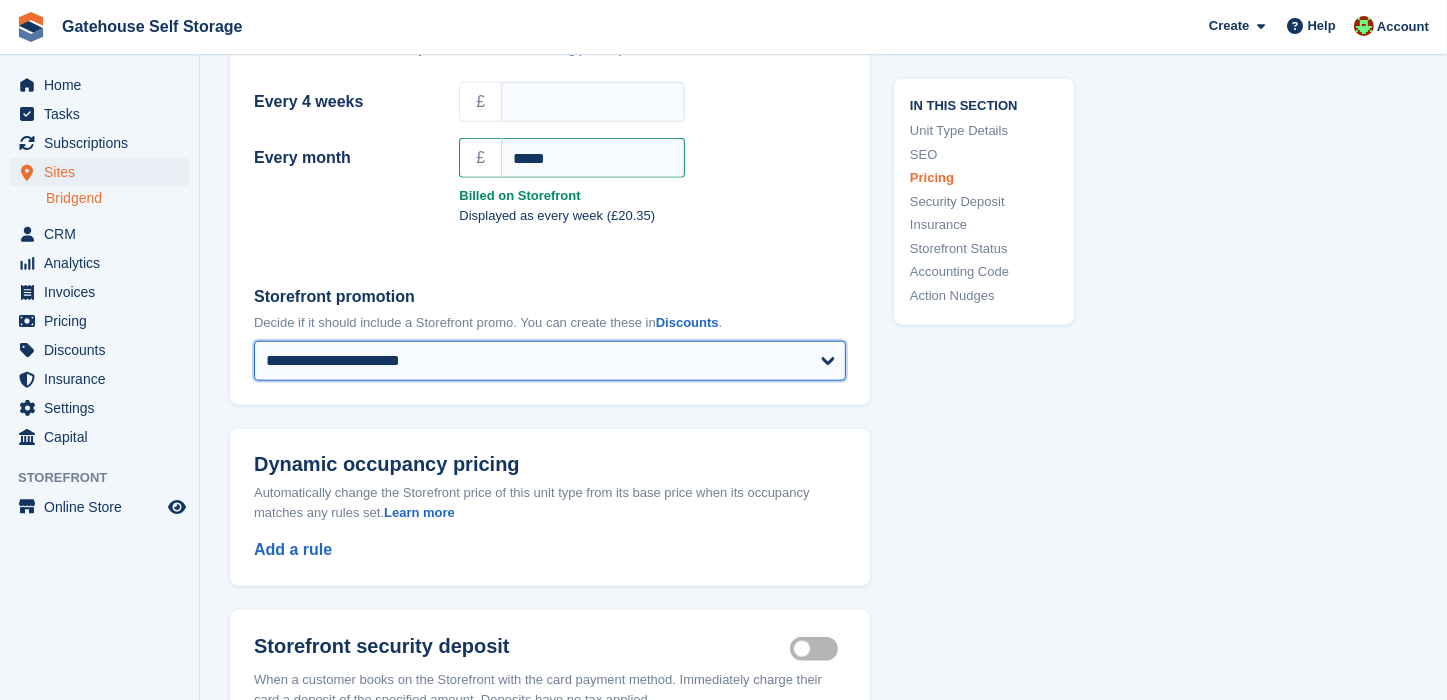 click on "**********" at bounding box center [550, 361] 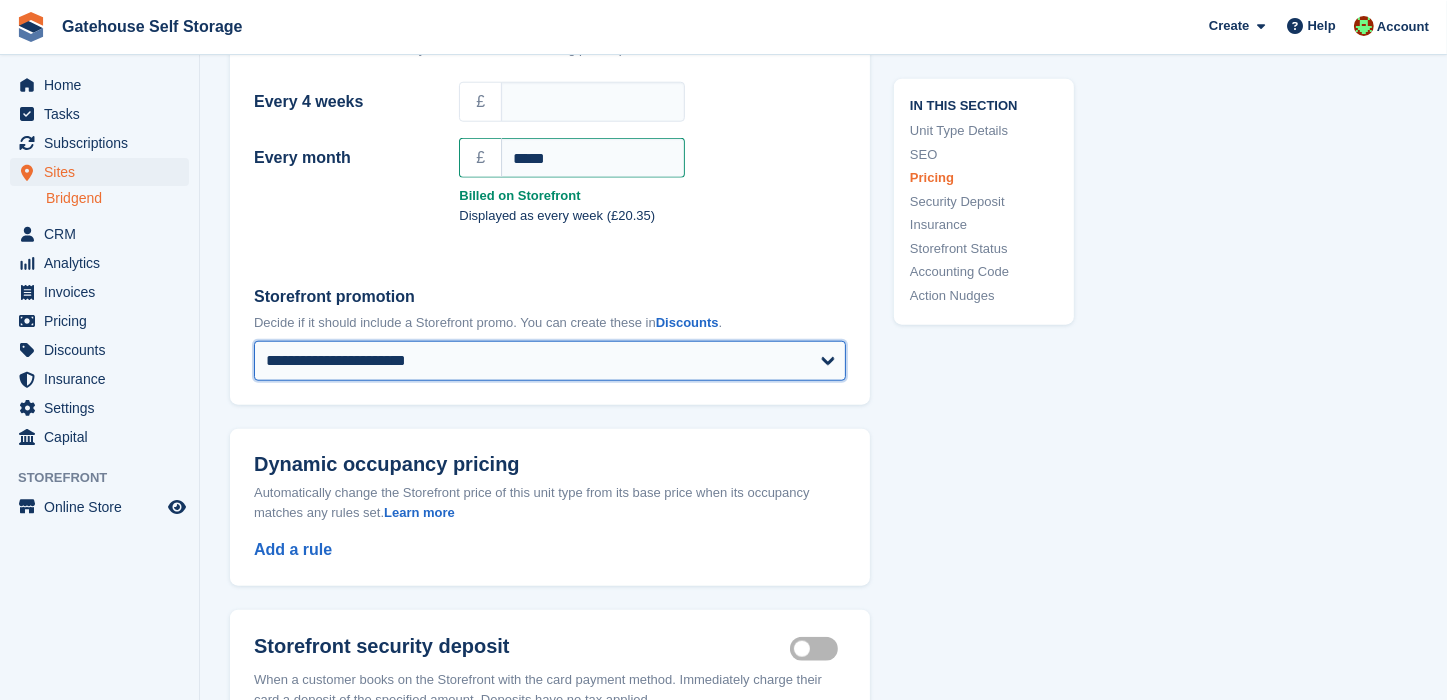 click on "**********" at bounding box center [550, 361] 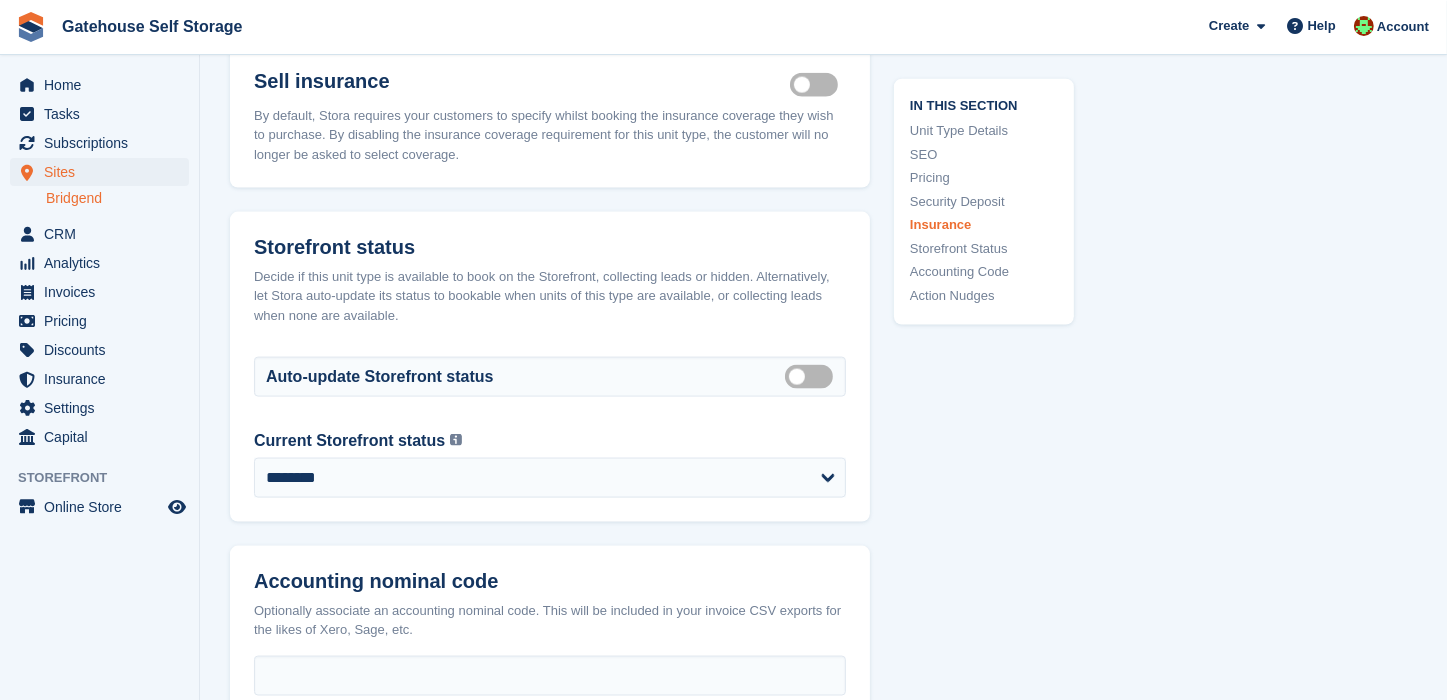 scroll, scrollTop: 2706, scrollLeft: 0, axis: vertical 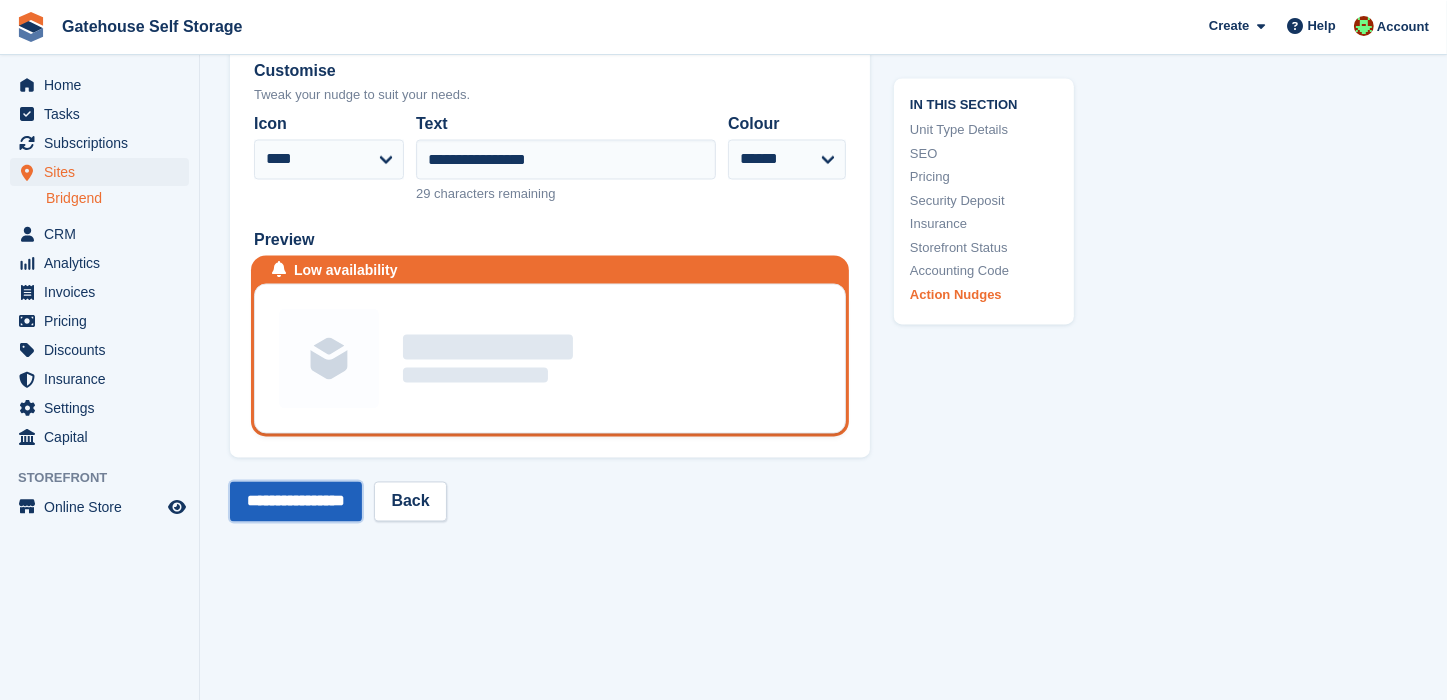click on "**********" at bounding box center [296, 502] 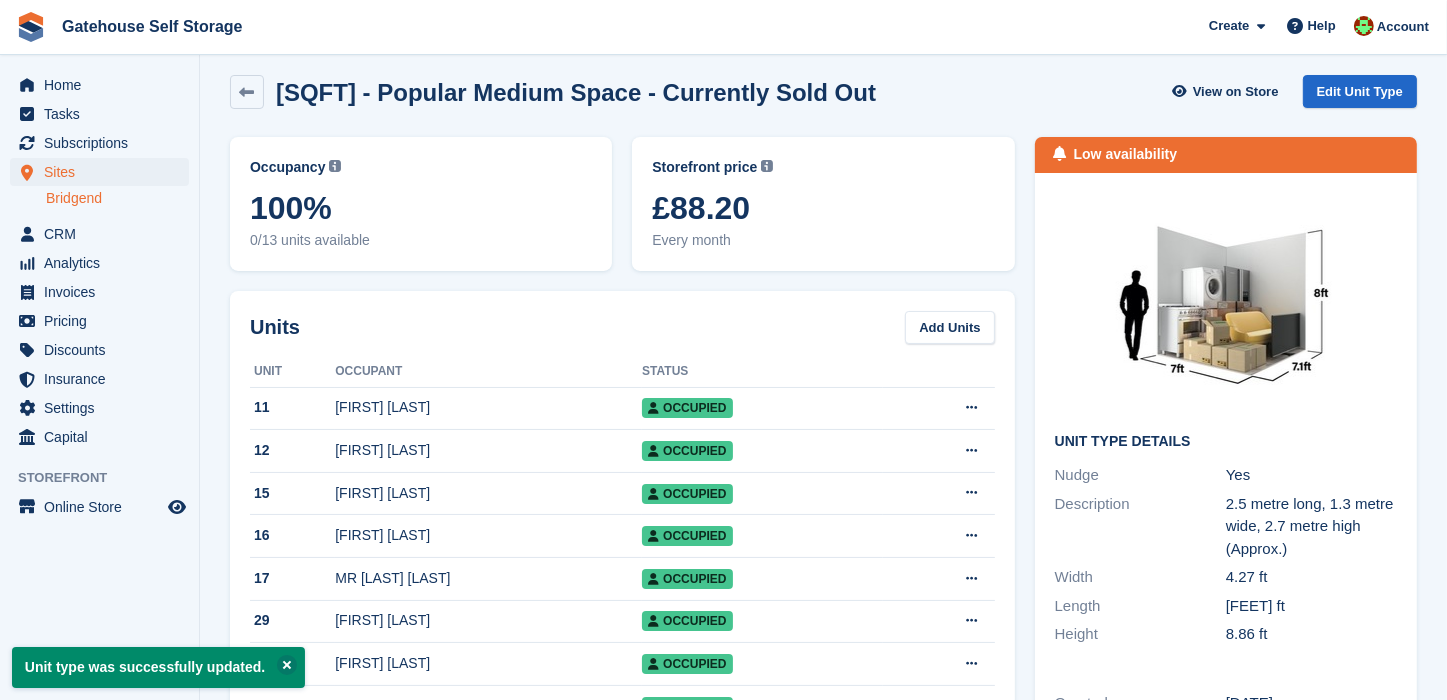 scroll, scrollTop: 0, scrollLeft: 0, axis: both 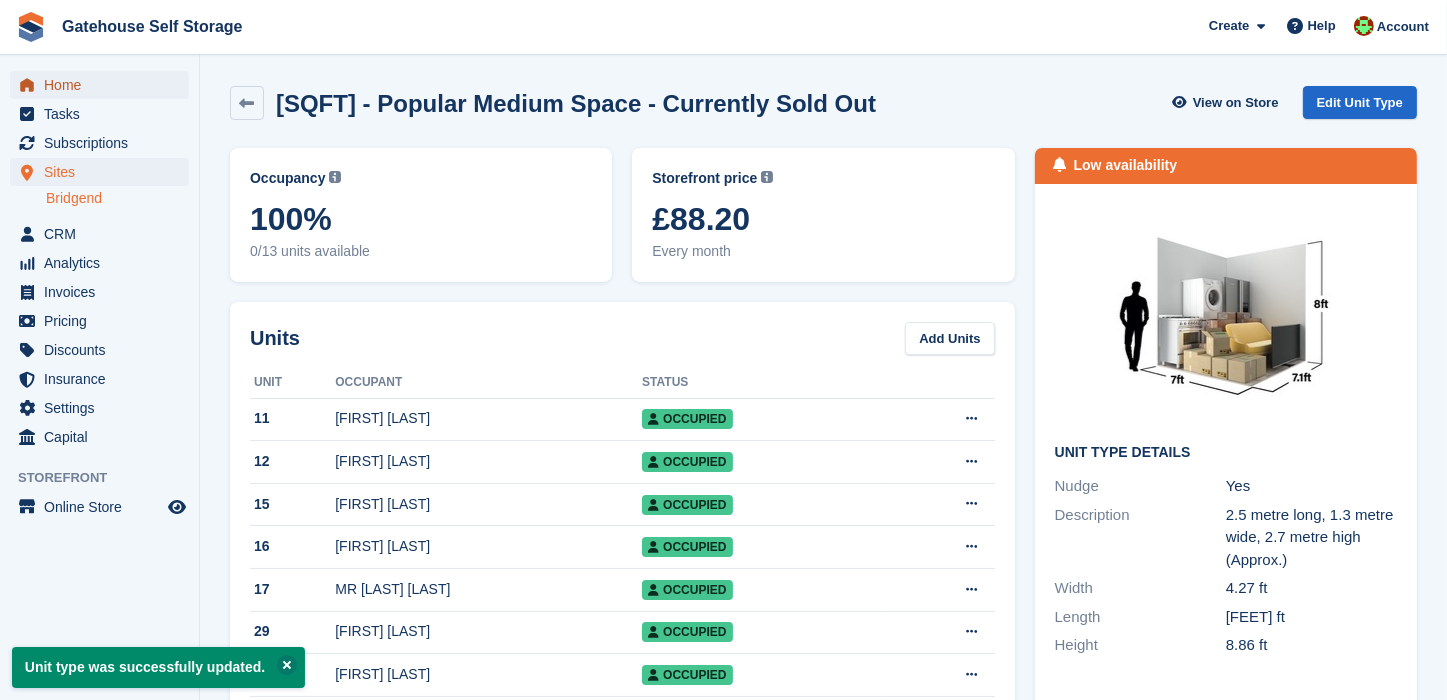 click on "Home" at bounding box center [104, 85] 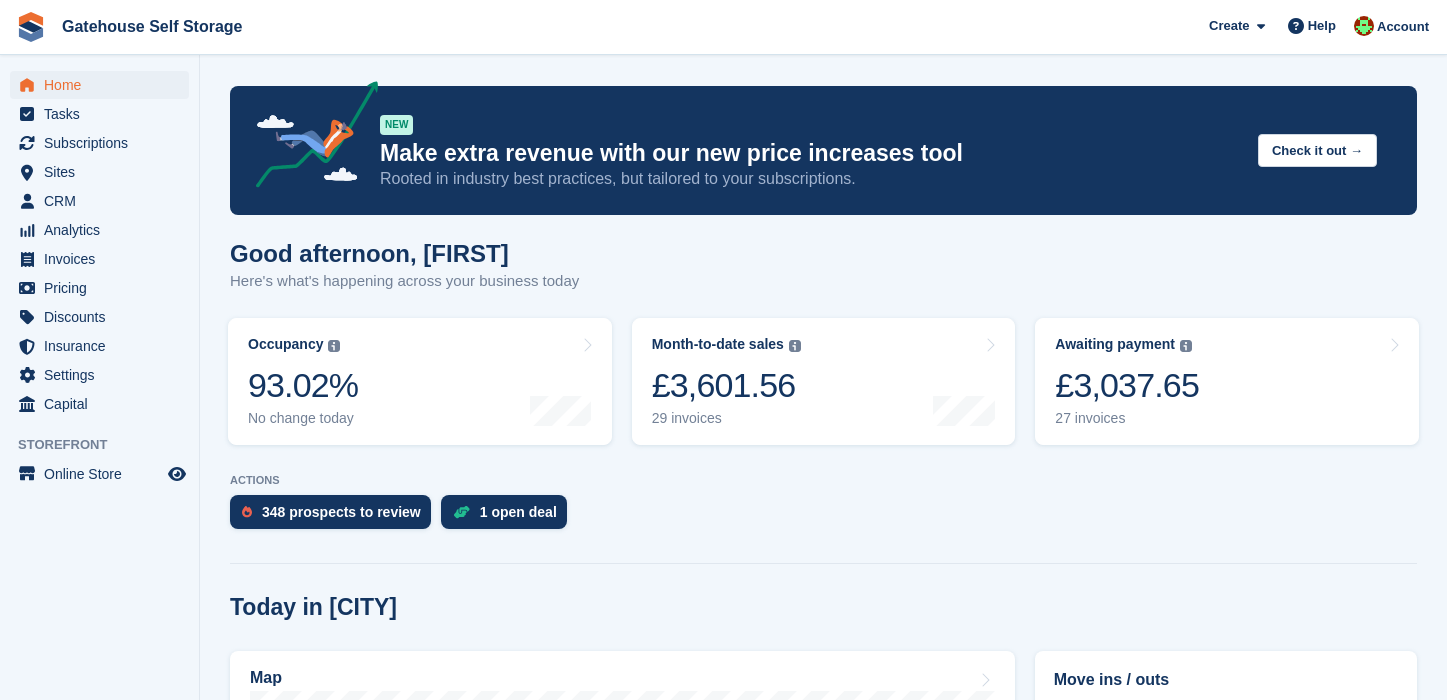 scroll, scrollTop: 0, scrollLeft: 0, axis: both 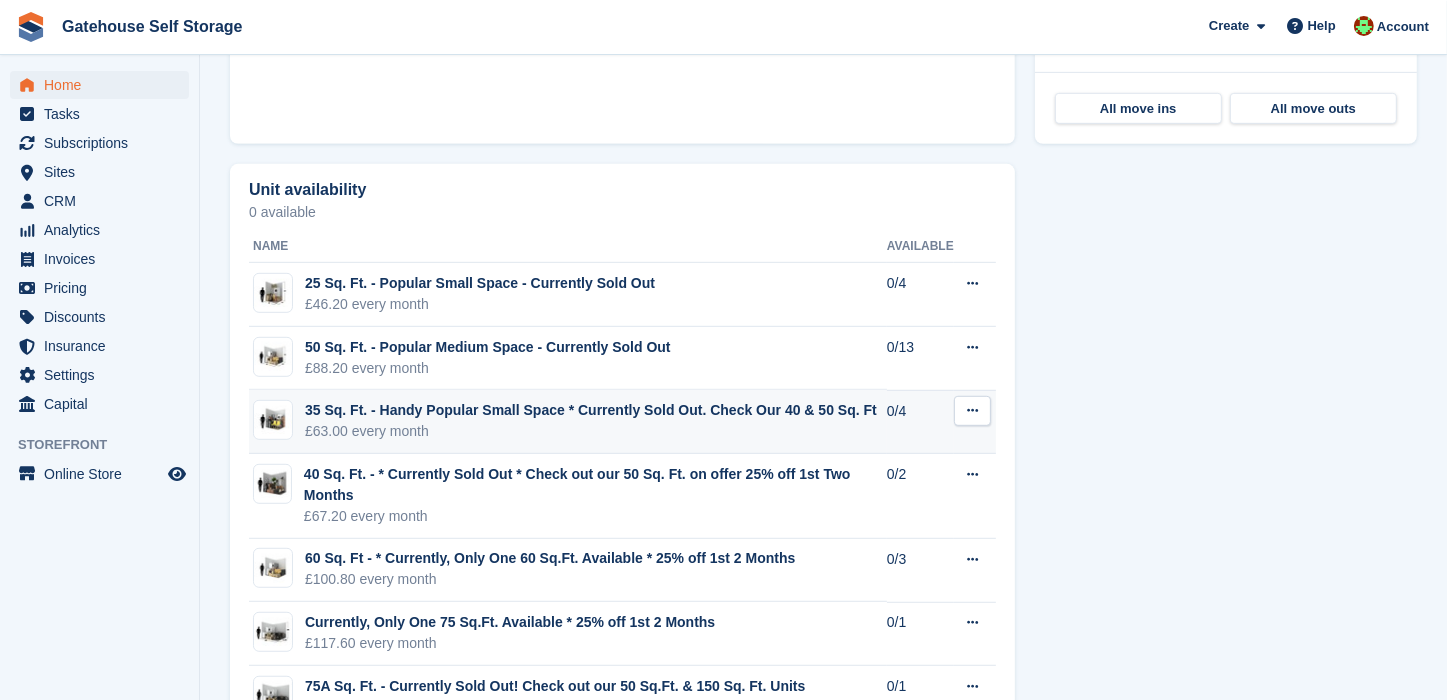 click at bounding box center [972, 410] 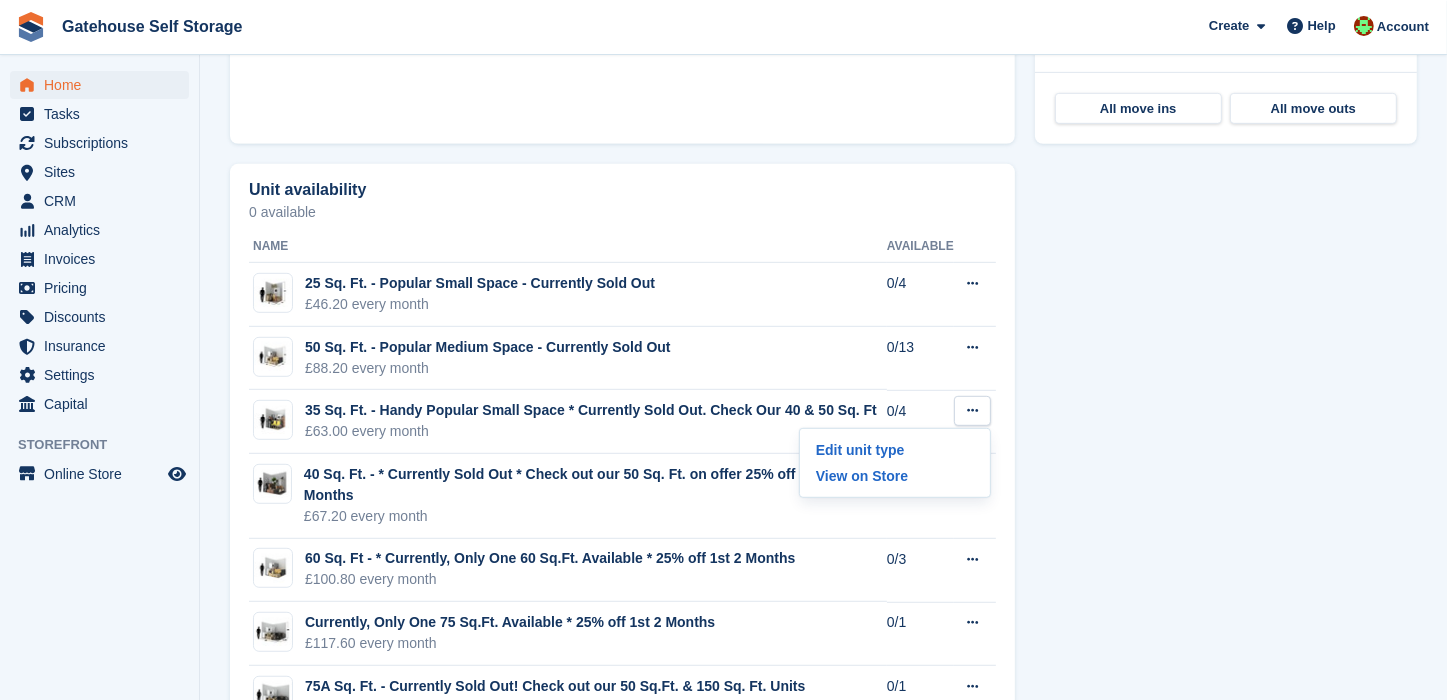 click on "Unit availability
0 available
Name
Available
25 Sq. Ft. - Popular Small Space - Currently Sold Out
£46.20 every month
0/4
Edit unit type
View on Store
50 Sq. Ft. - Popular Medium Space - Currently Sold Out
£88.20 every month
0/13
Edit unit type" at bounding box center [823, 772] 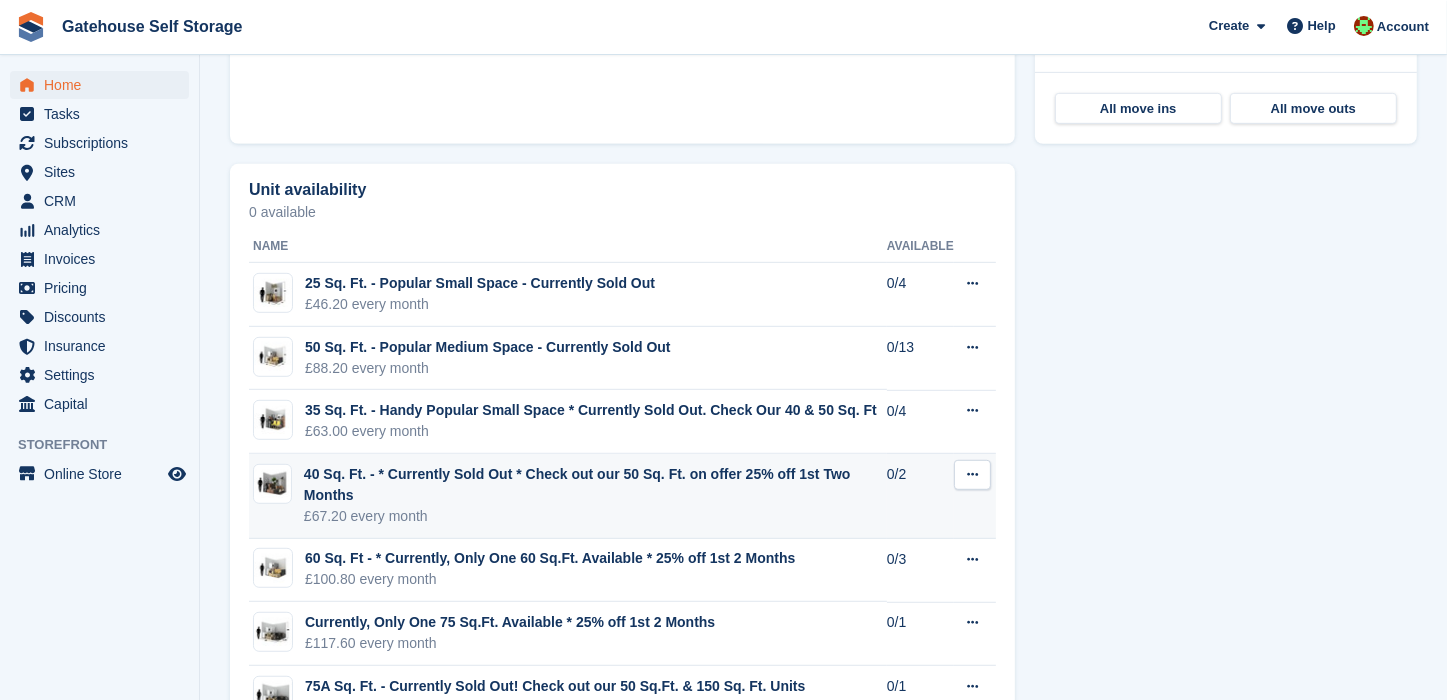 click at bounding box center [972, 474] 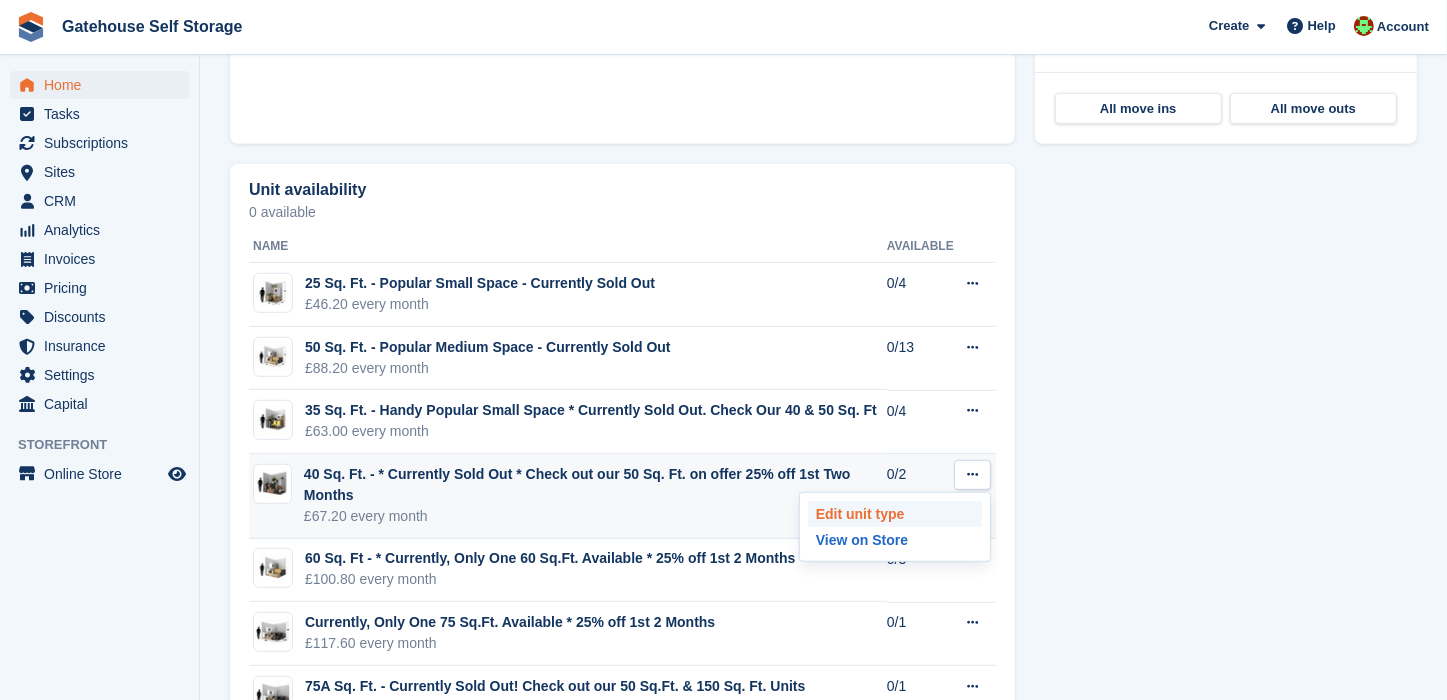 click on "Edit unit type" at bounding box center [895, 514] 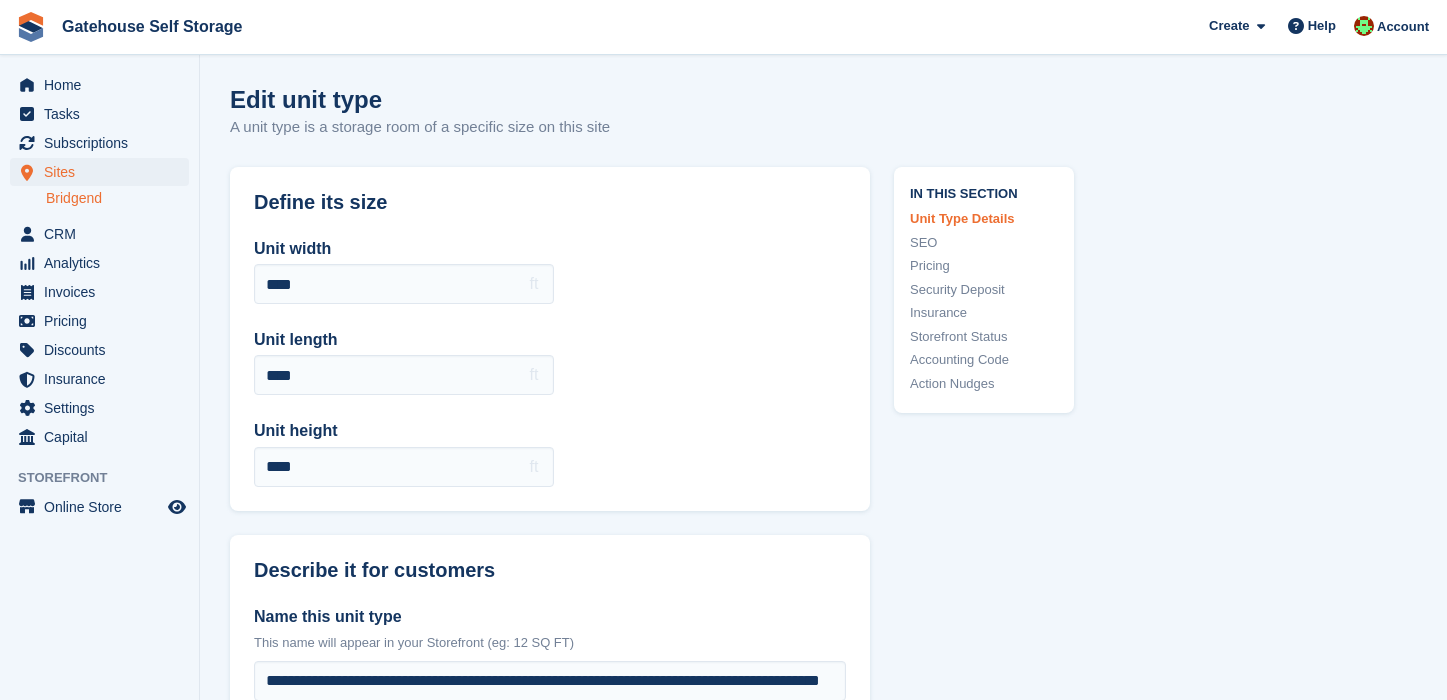 scroll, scrollTop: 0, scrollLeft: 0, axis: both 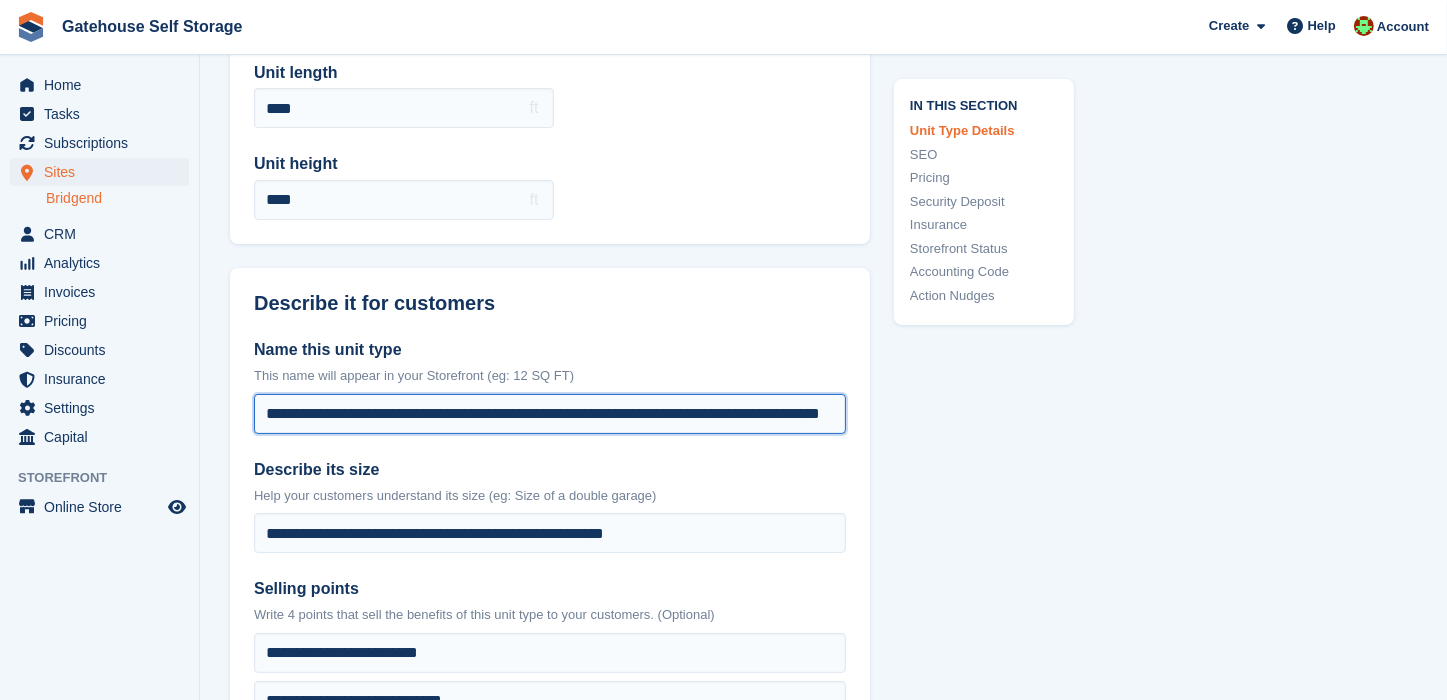 click on "**********" at bounding box center [550, 414] 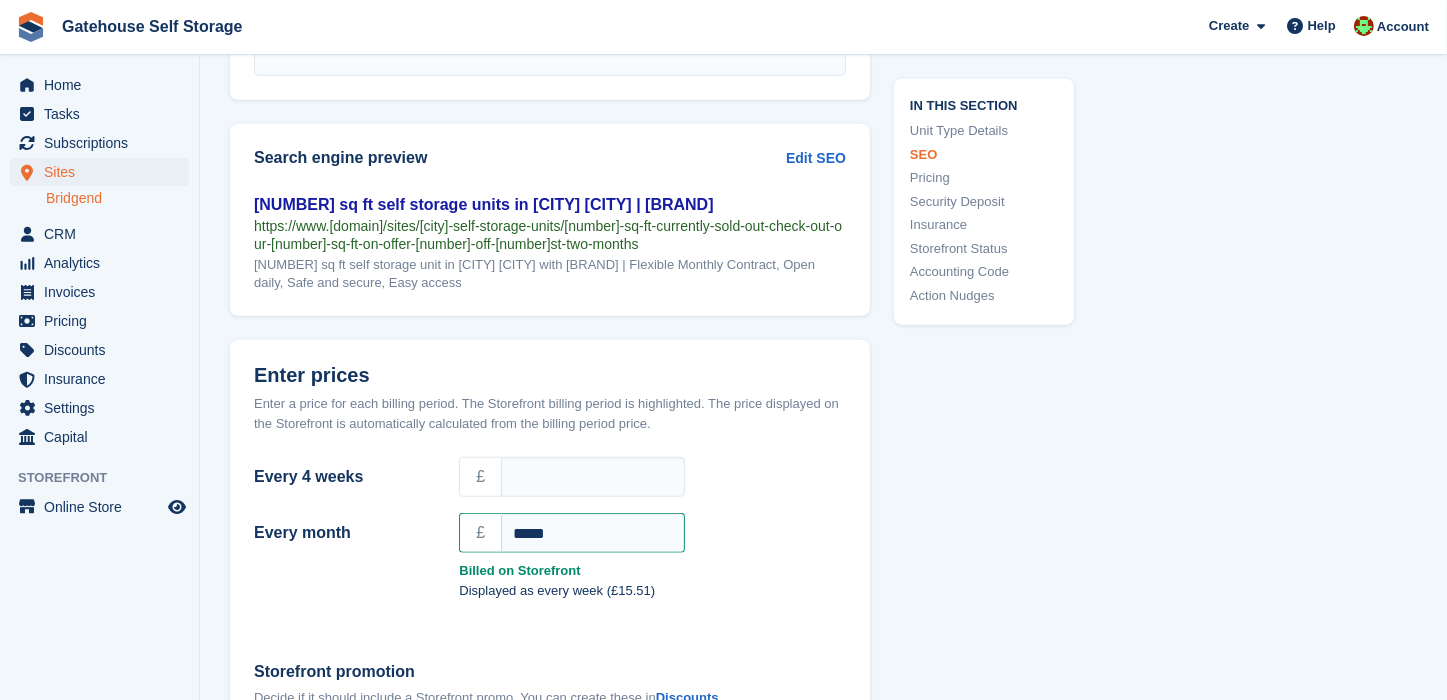 scroll, scrollTop: 2103, scrollLeft: 0, axis: vertical 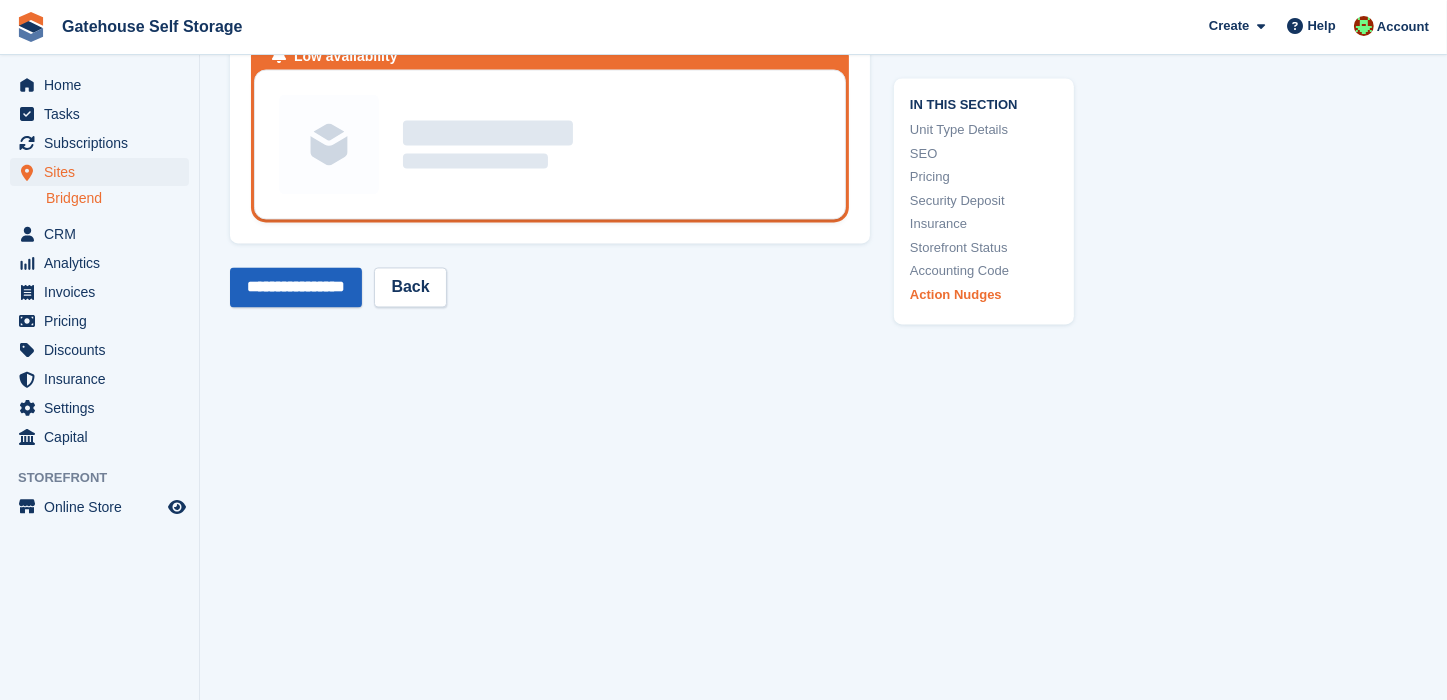 type on "**********" 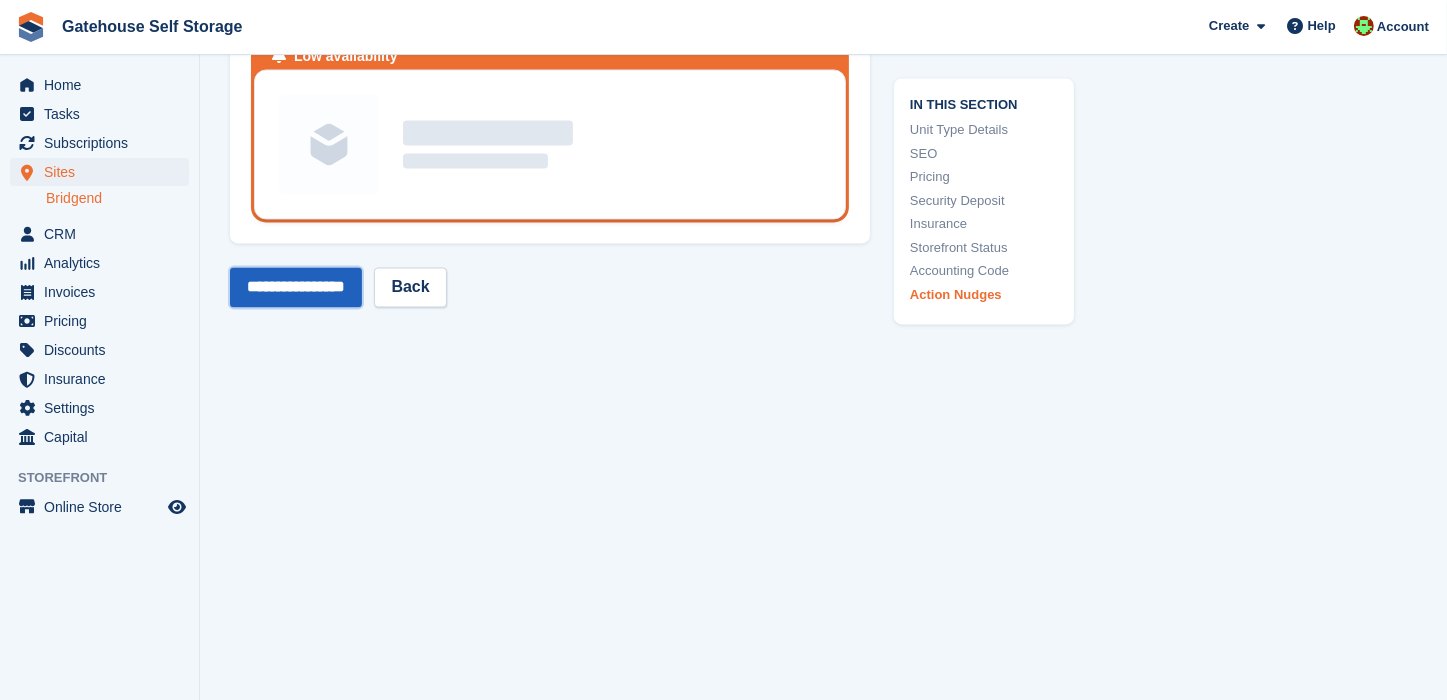click on "**********" at bounding box center (296, 287) 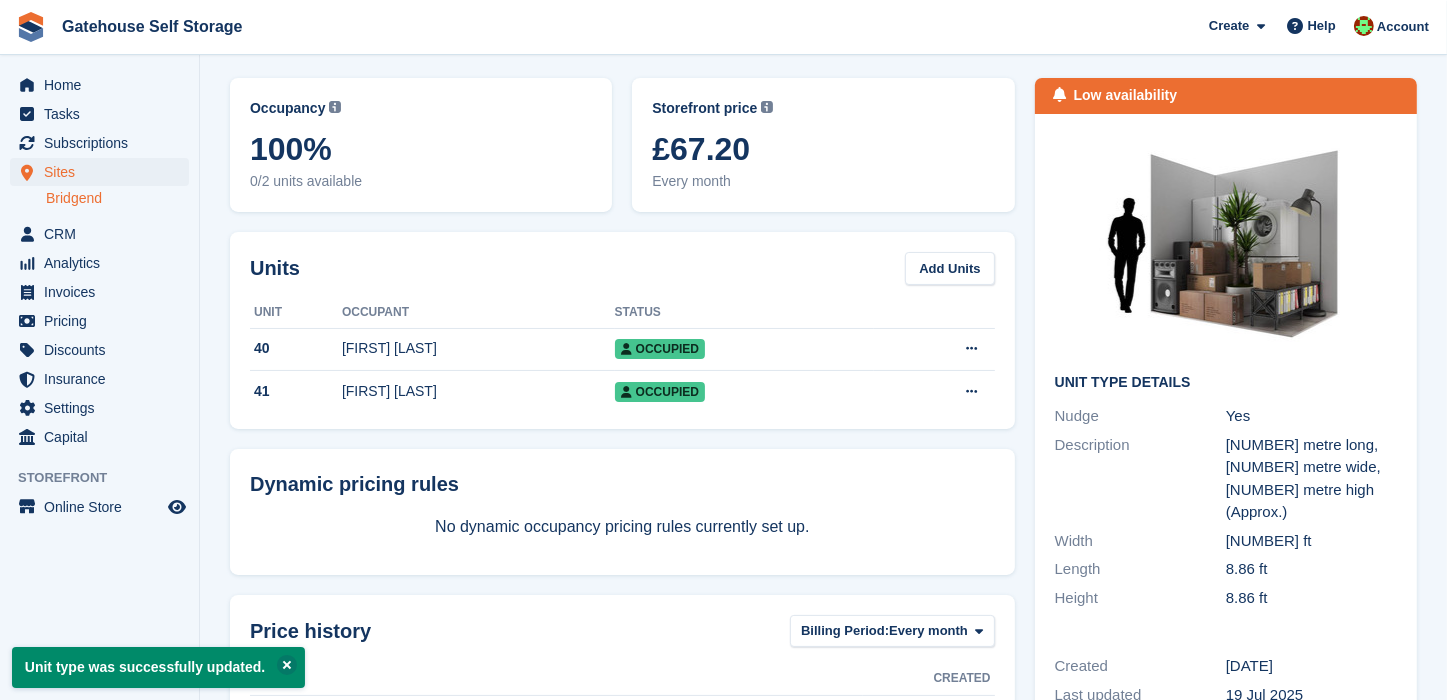 scroll, scrollTop: 0, scrollLeft: 0, axis: both 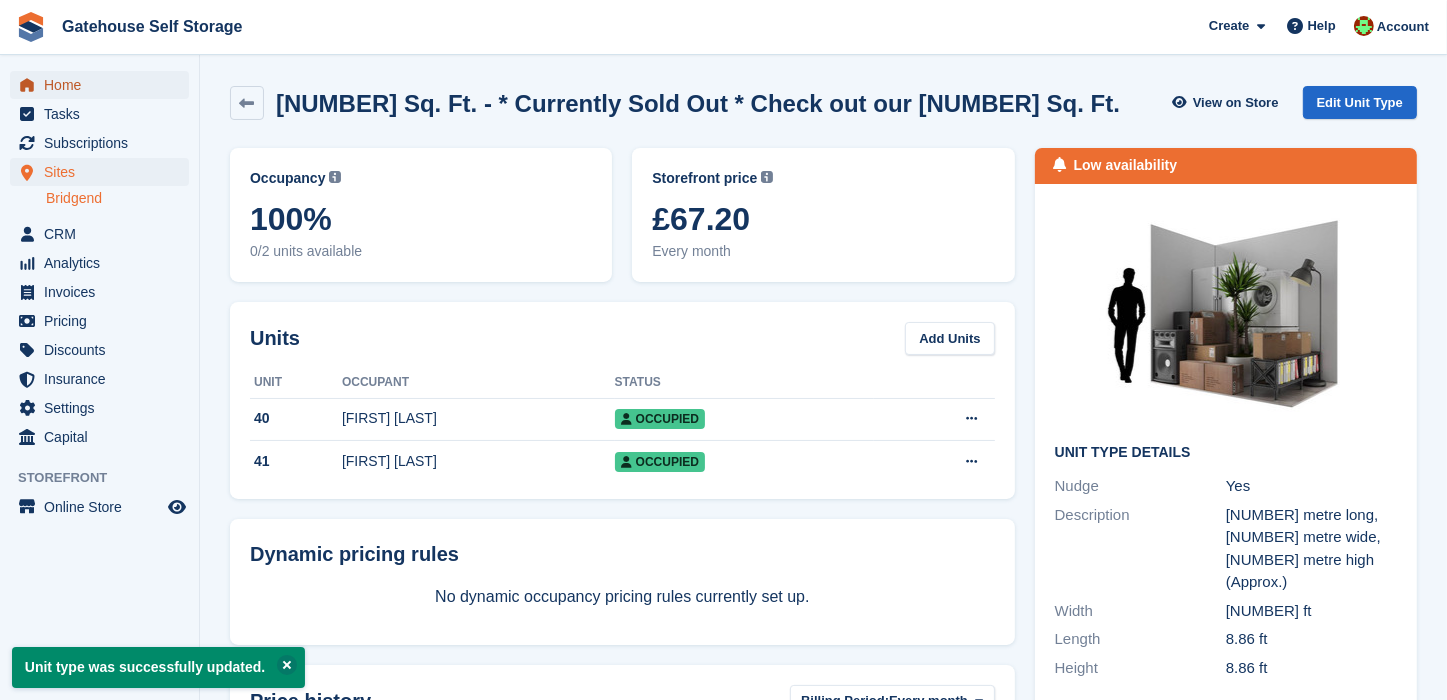 click on "Home" at bounding box center [104, 85] 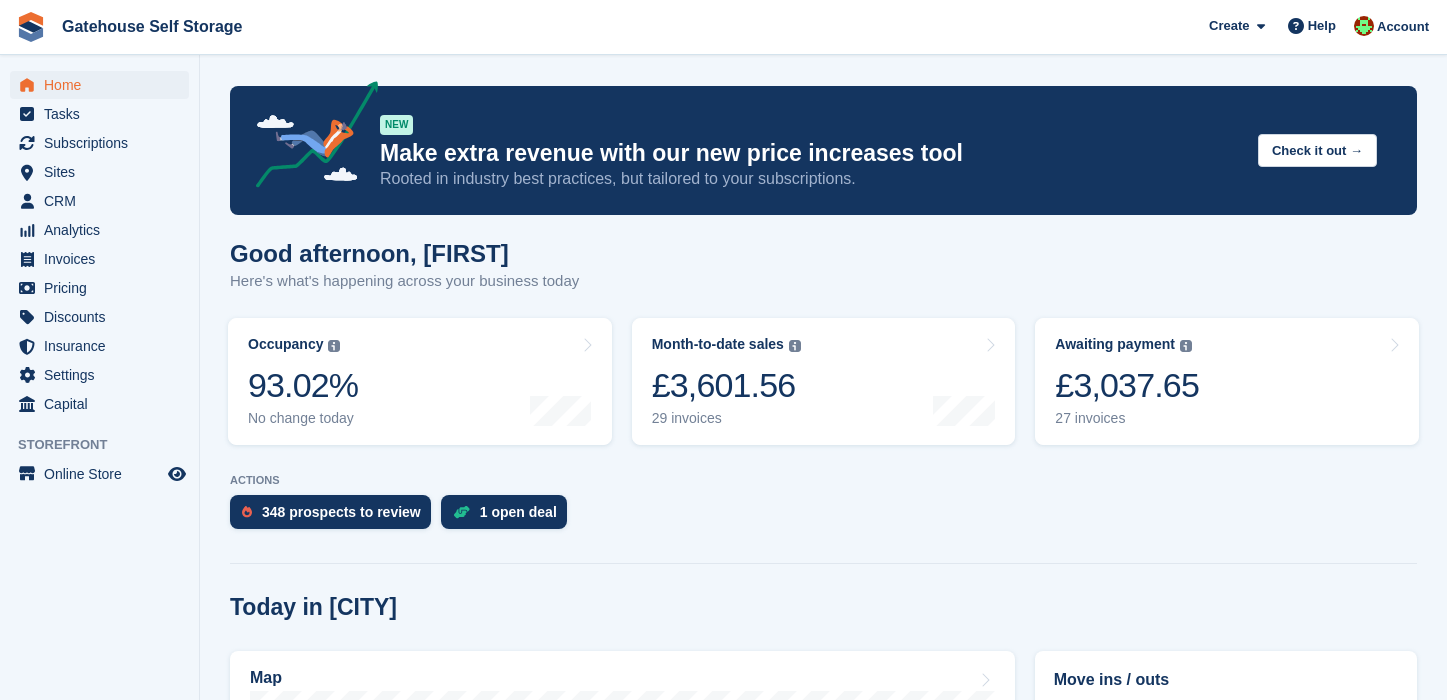 scroll, scrollTop: 0, scrollLeft: 0, axis: both 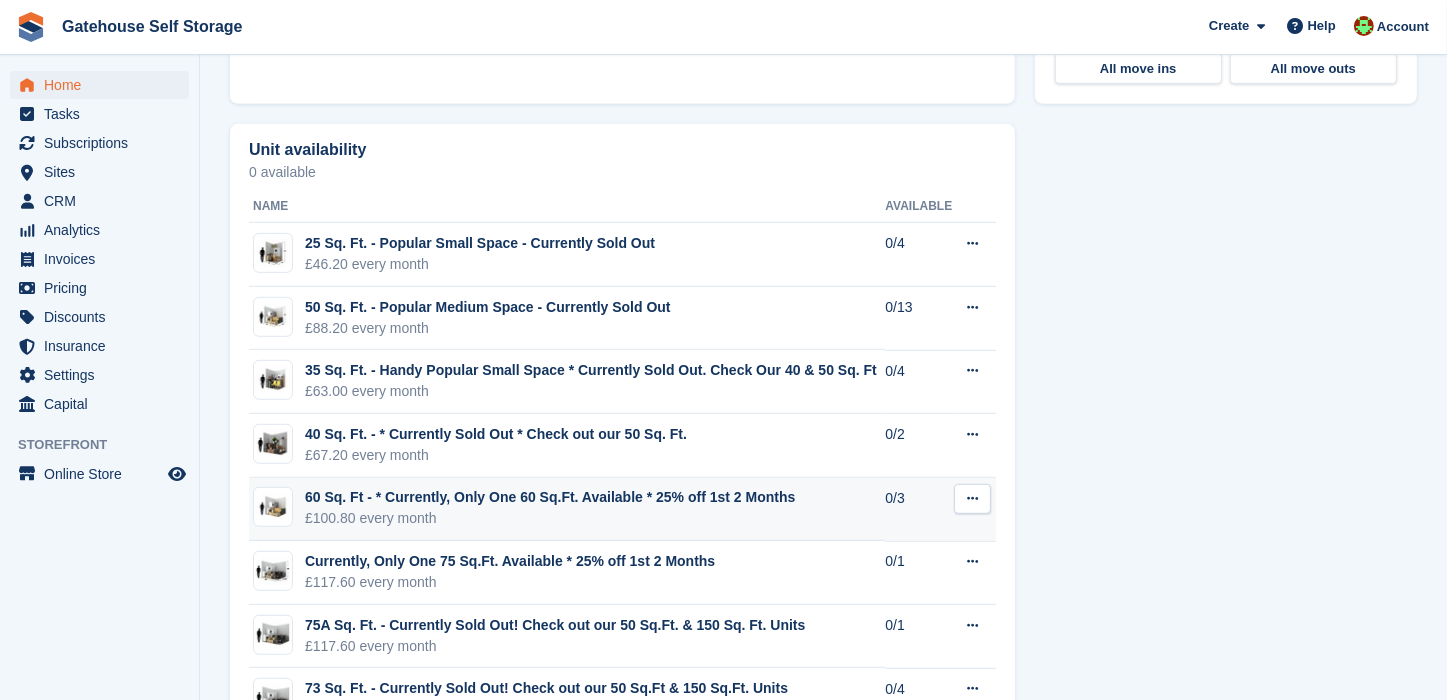 click at bounding box center [972, 498] 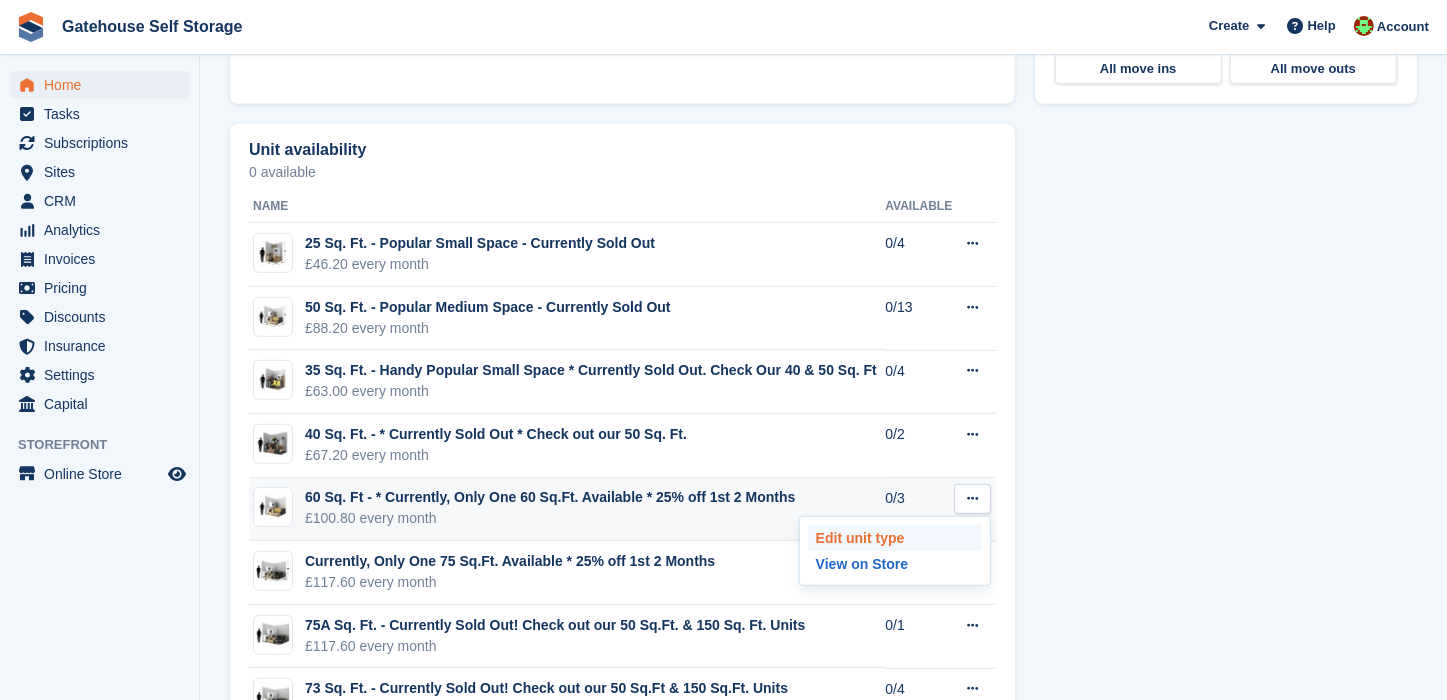 click on "Edit unit type" at bounding box center [895, 538] 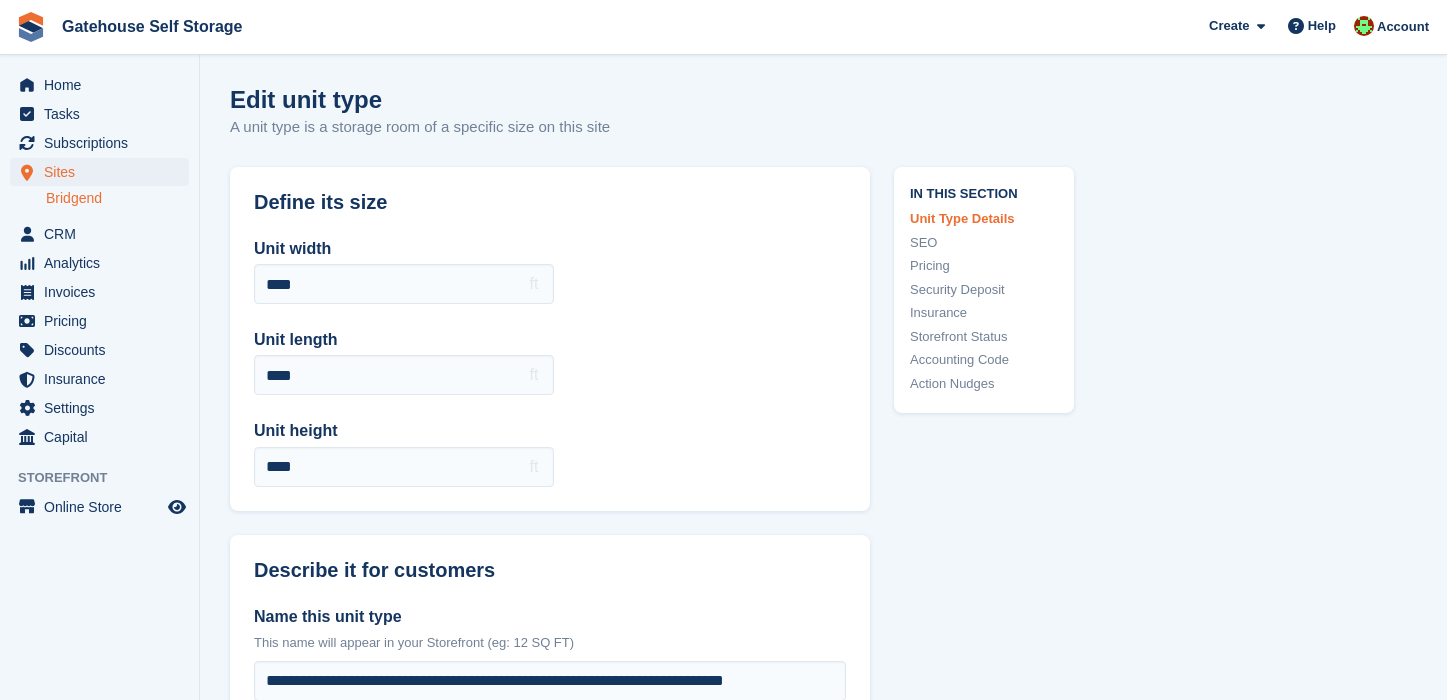 scroll, scrollTop: 0, scrollLeft: 0, axis: both 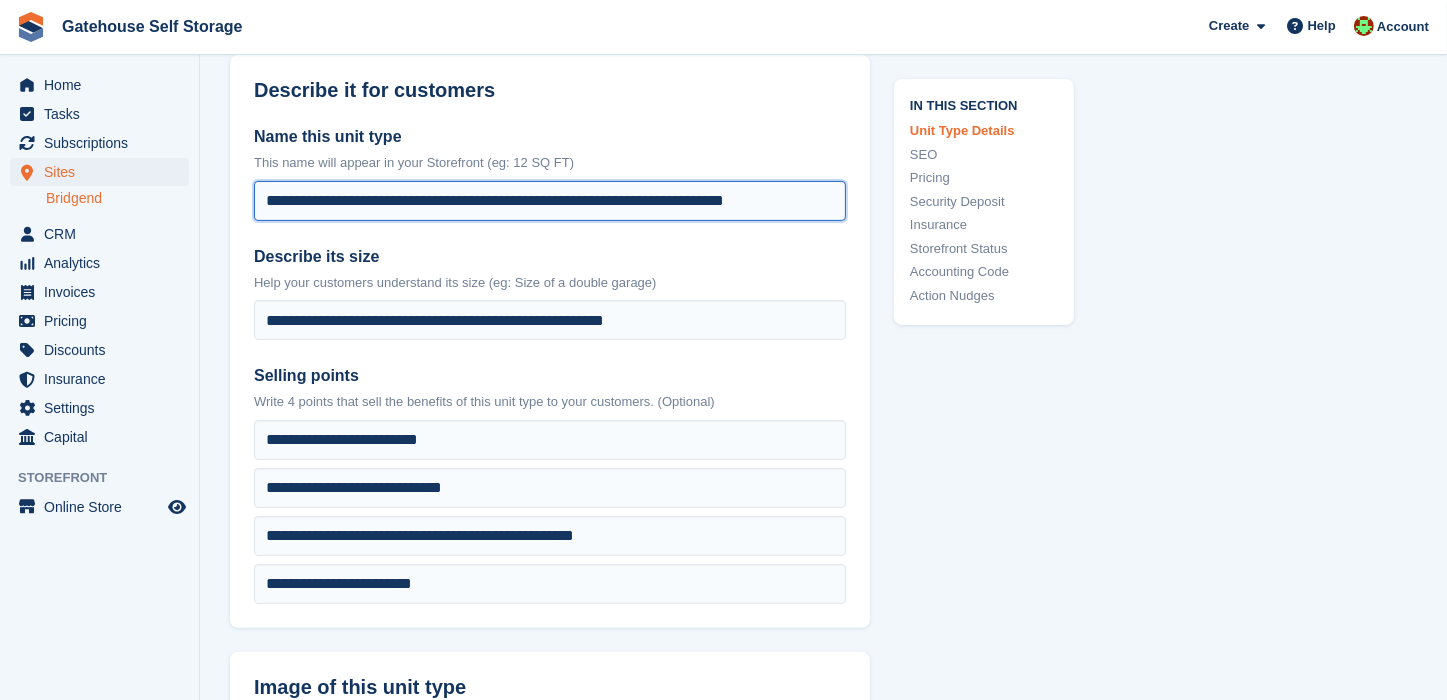 click on "**********" at bounding box center [550, 201] 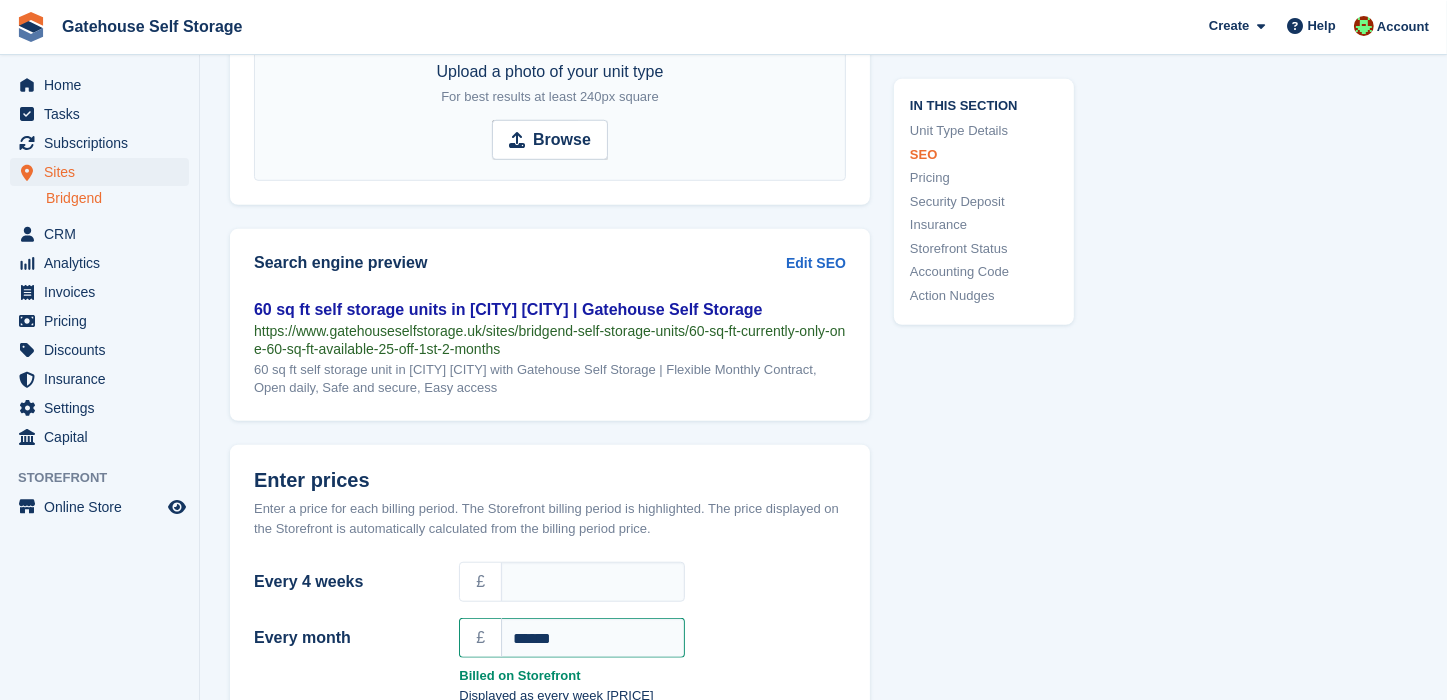 scroll, scrollTop: 1426, scrollLeft: 0, axis: vertical 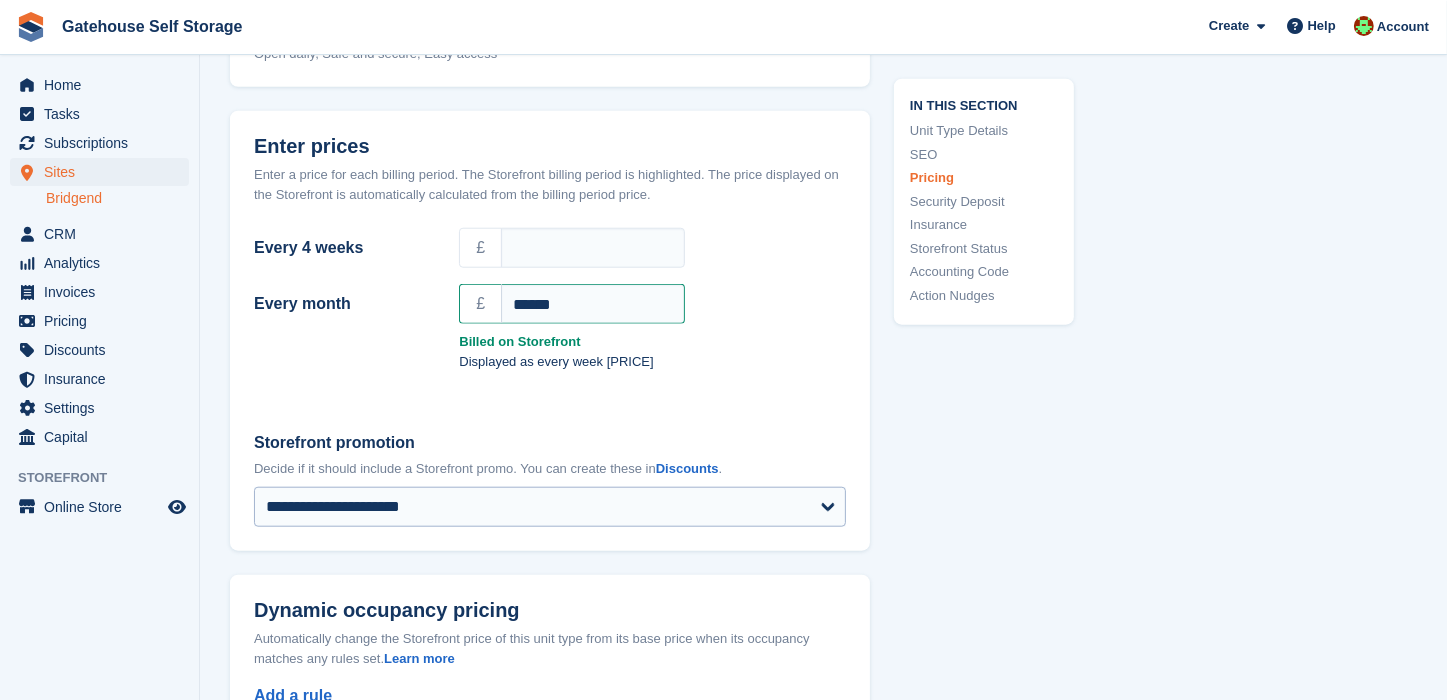 type on "**********" 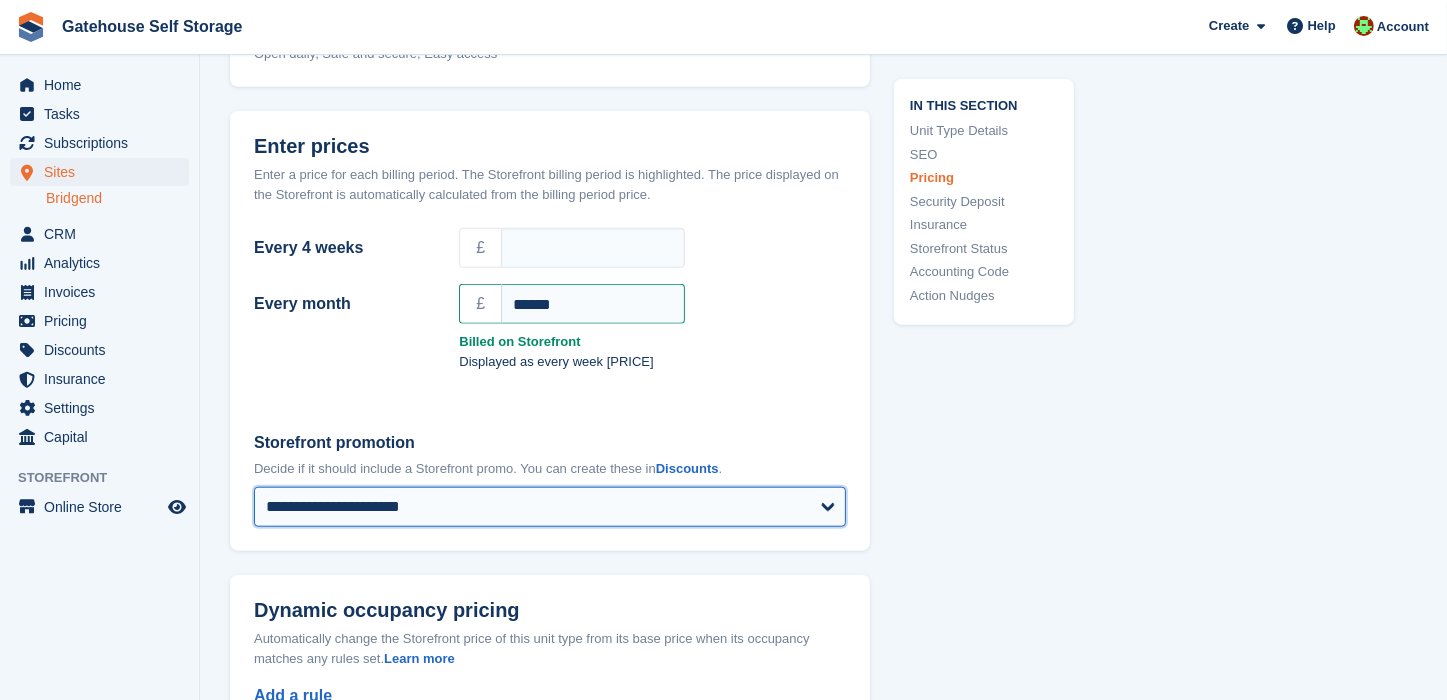 click on "**********" at bounding box center [550, 507] 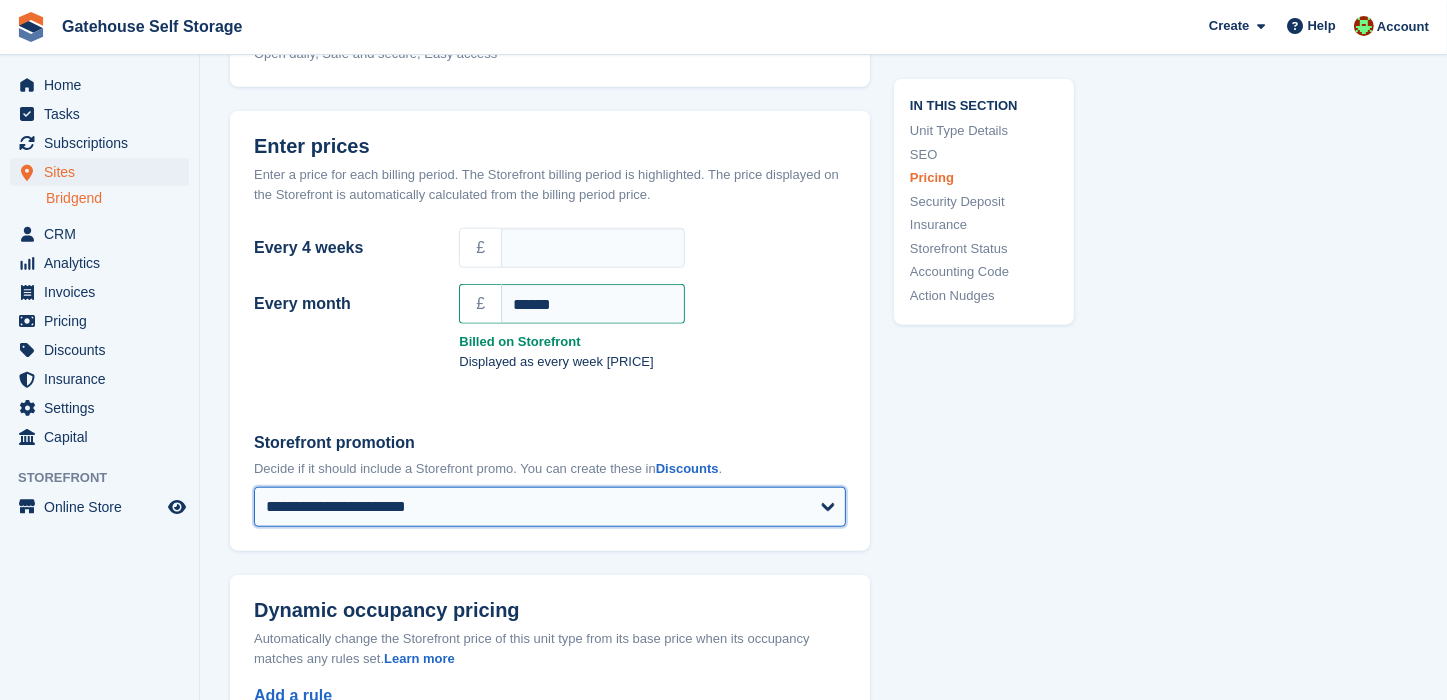 click on "**********" at bounding box center [550, 507] 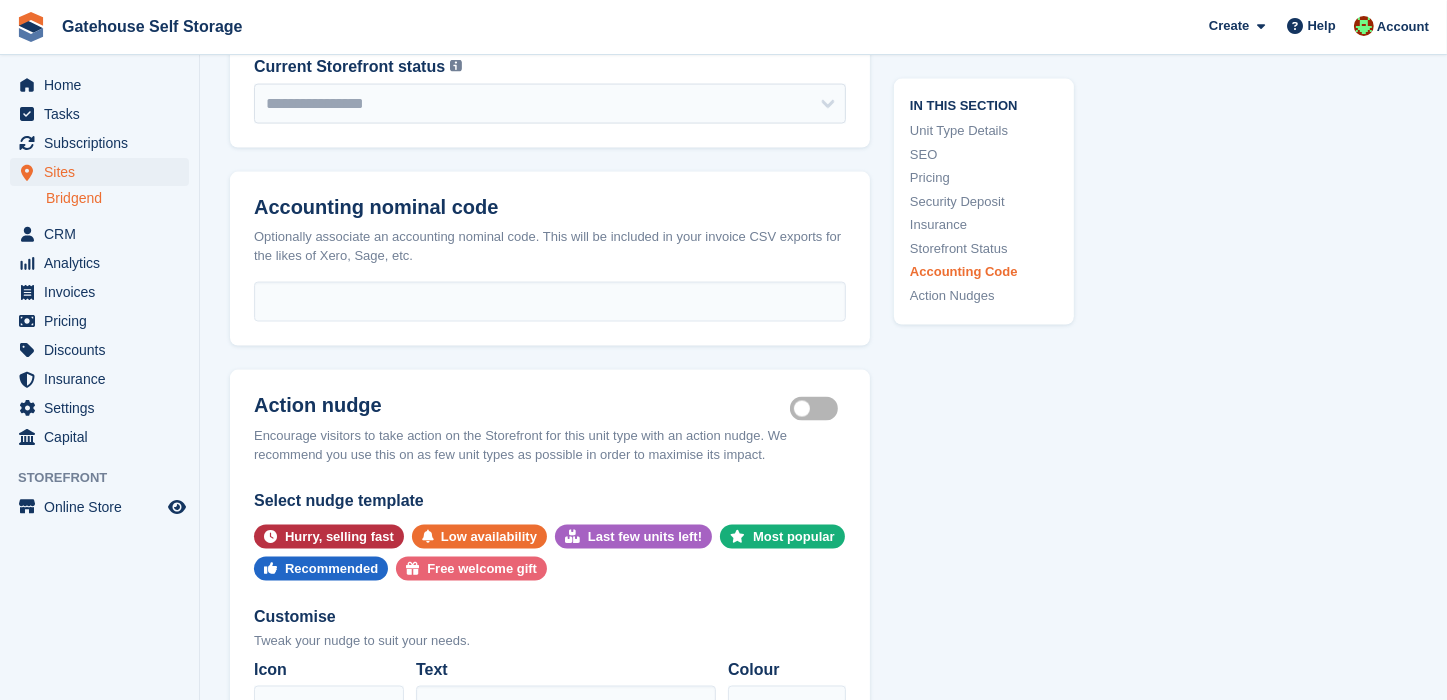 scroll, scrollTop: 3120, scrollLeft: 0, axis: vertical 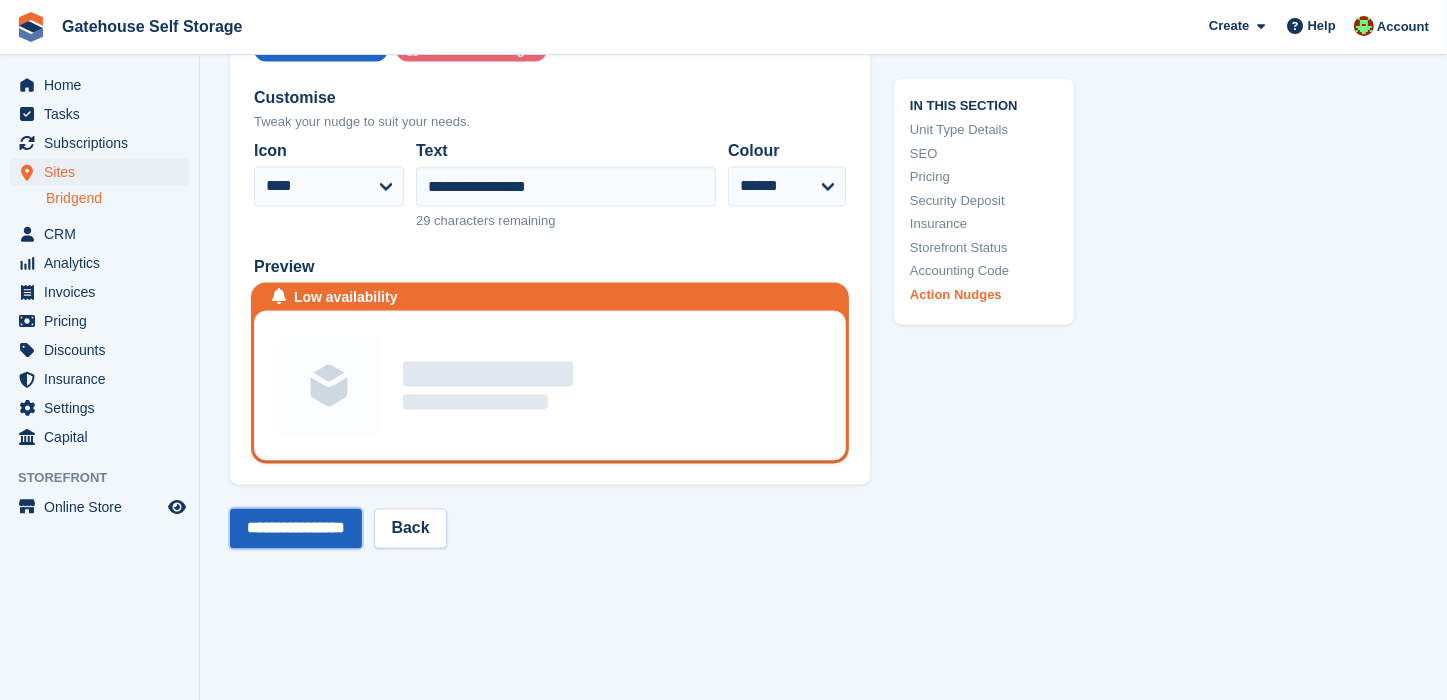 click on "**********" at bounding box center (296, 529) 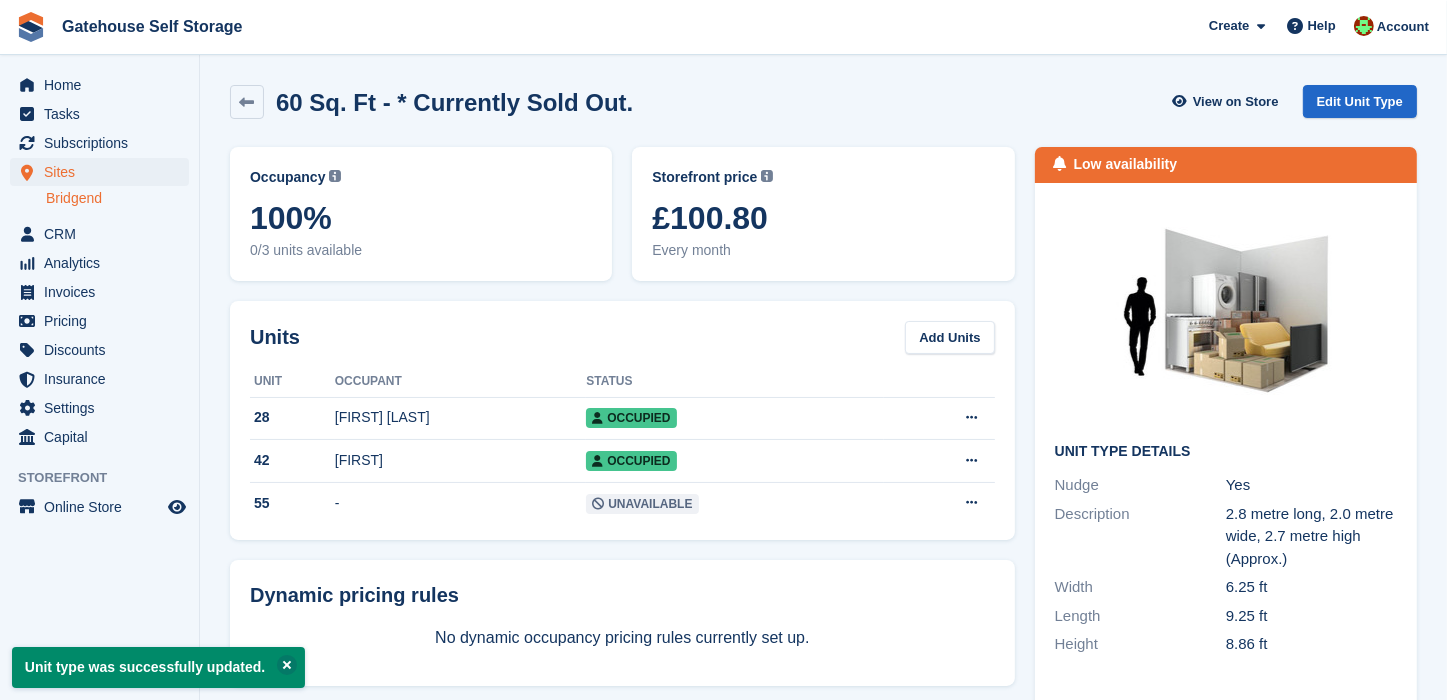 scroll, scrollTop: 0, scrollLeft: 0, axis: both 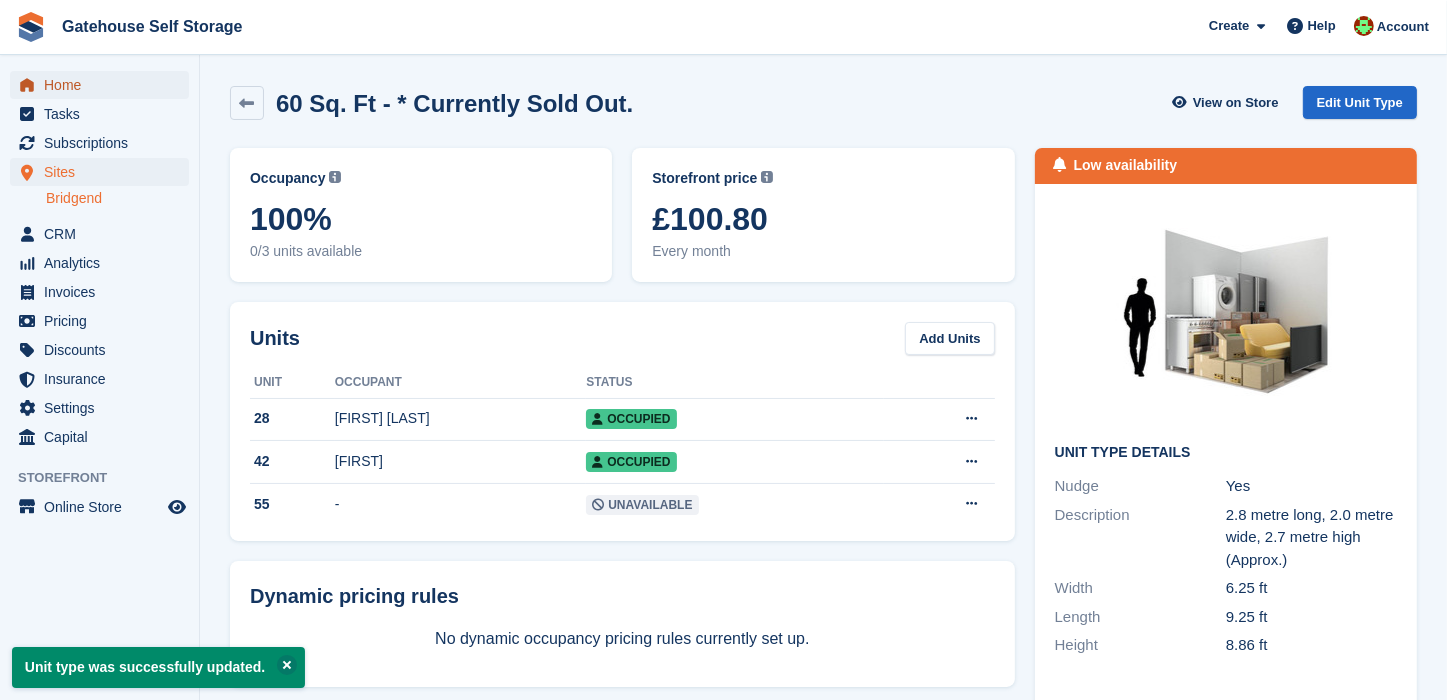 click on "Home" at bounding box center (104, 85) 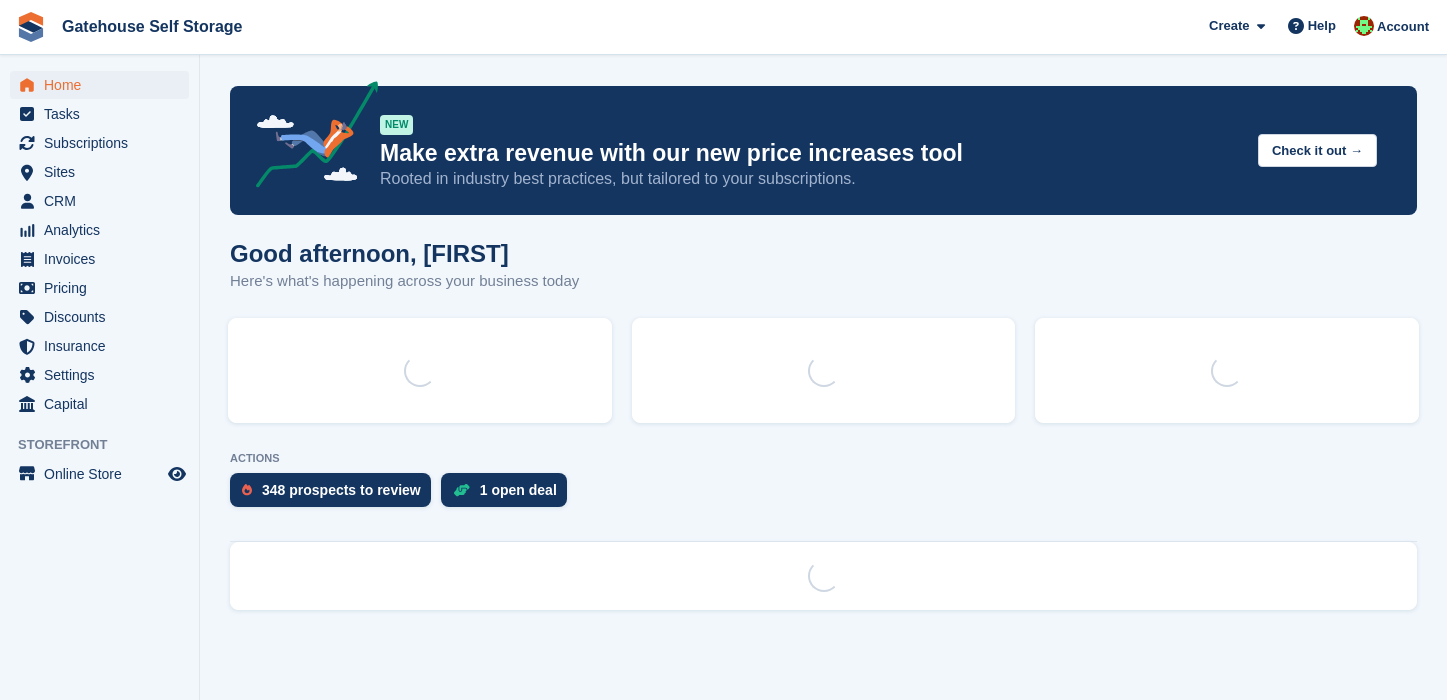 scroll, scrollTop: 0, scrollLeft: 0, axis: both 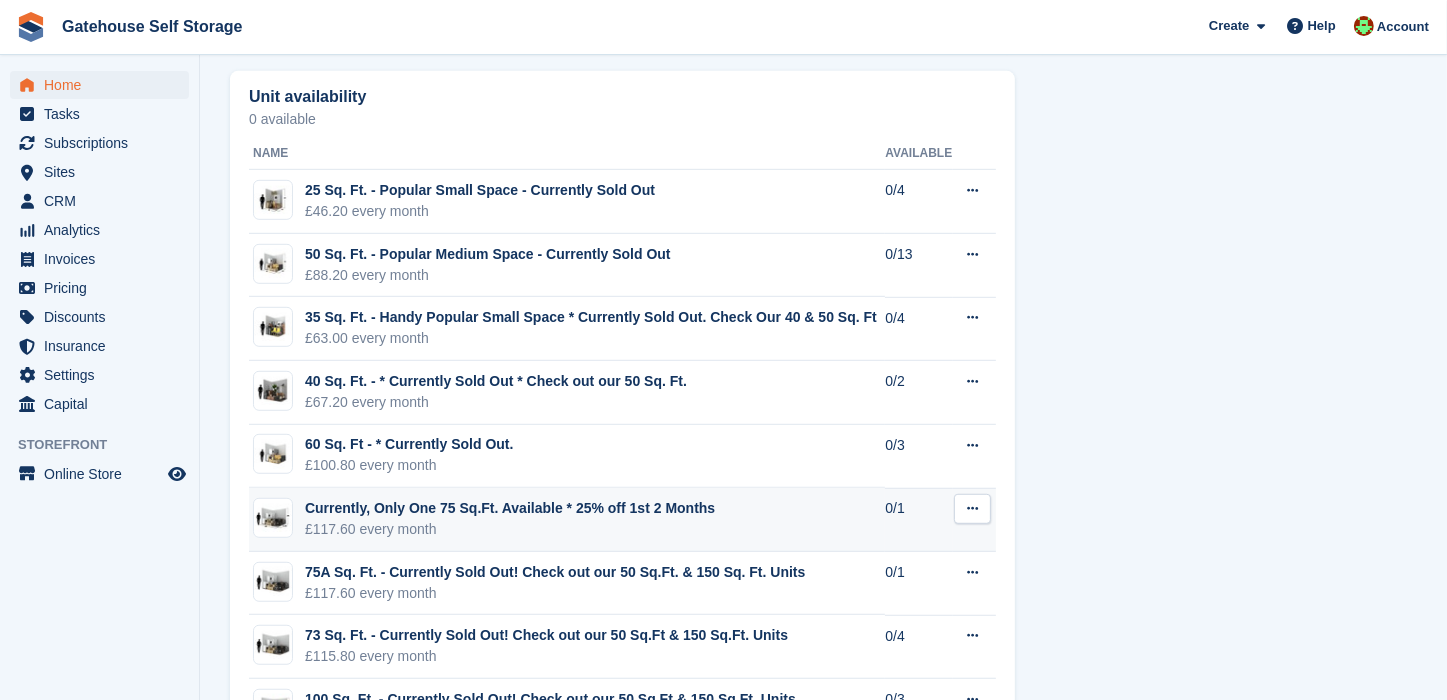 click at bounding box center (972, 508) 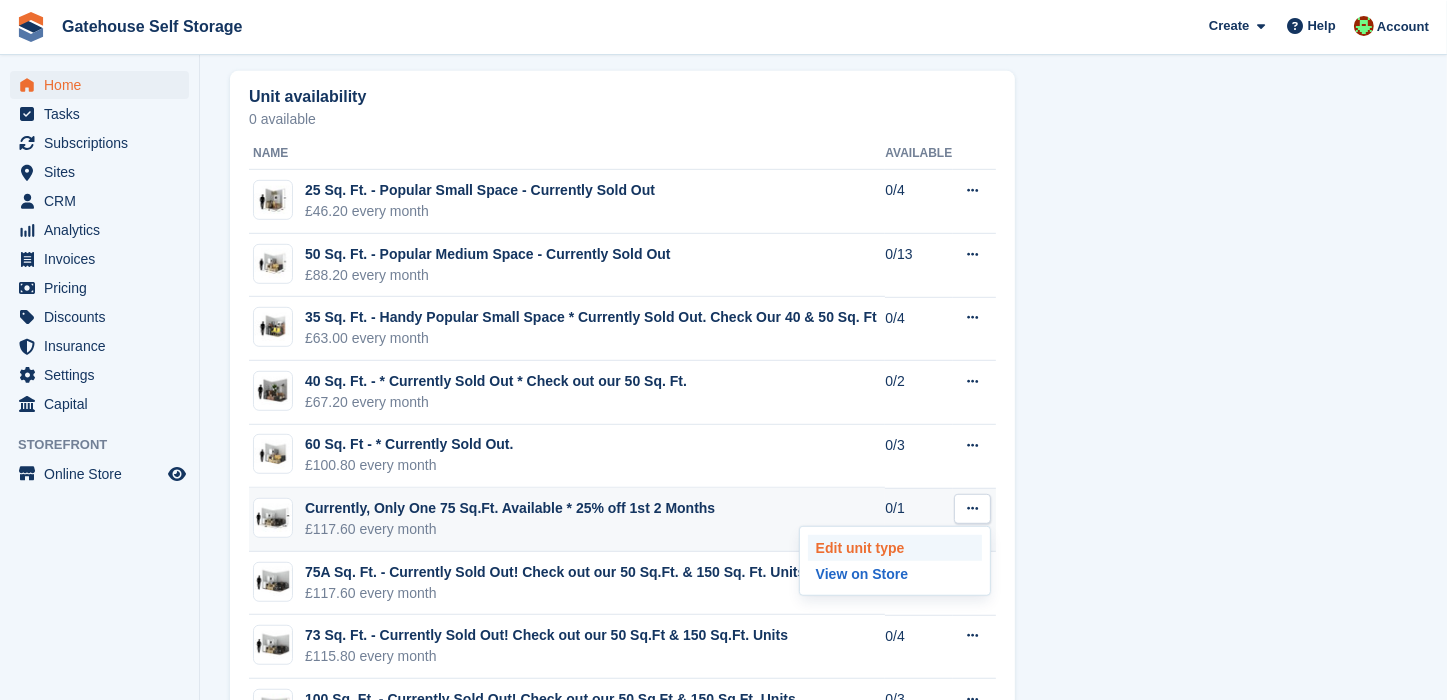 click on "Edit unit type" at bounding box center (895, 548) 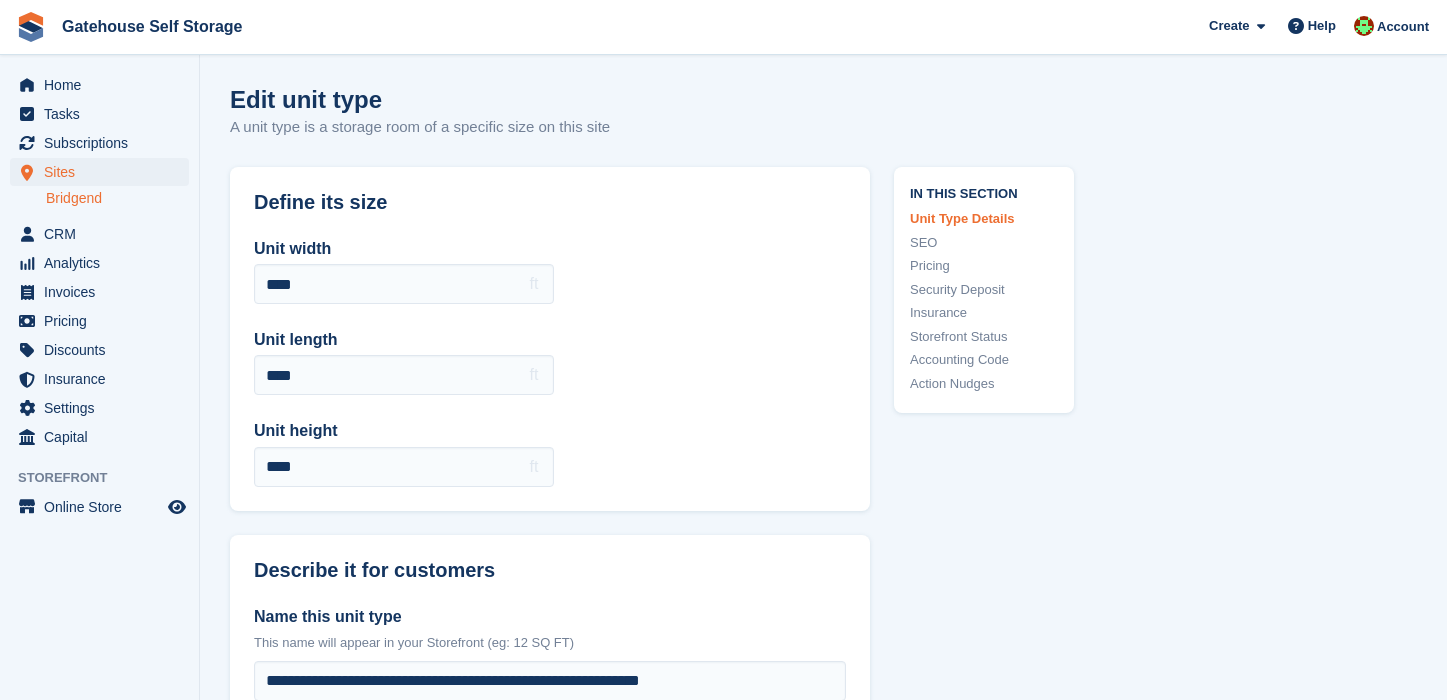 scroll, scrollTop: 0, scrollLeft: 0, axis: both 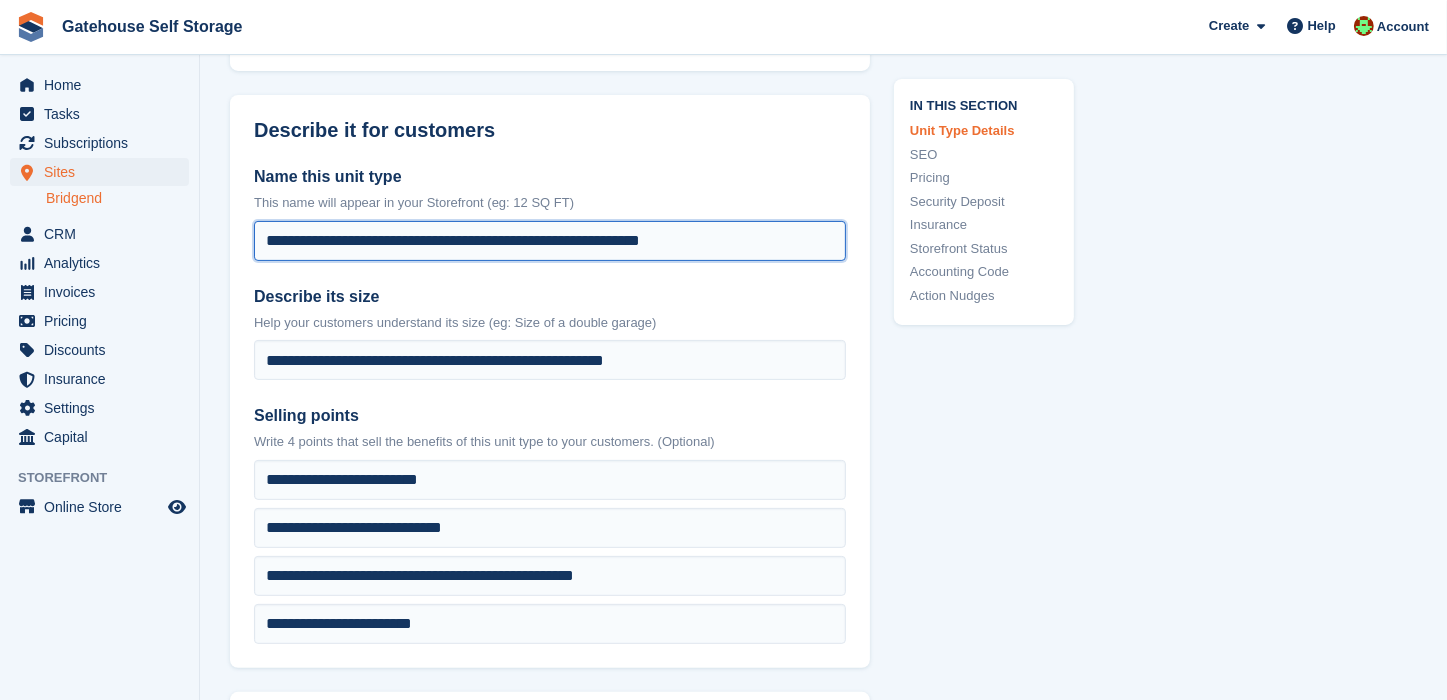 click on "**********" at bounding box center [550, 241] 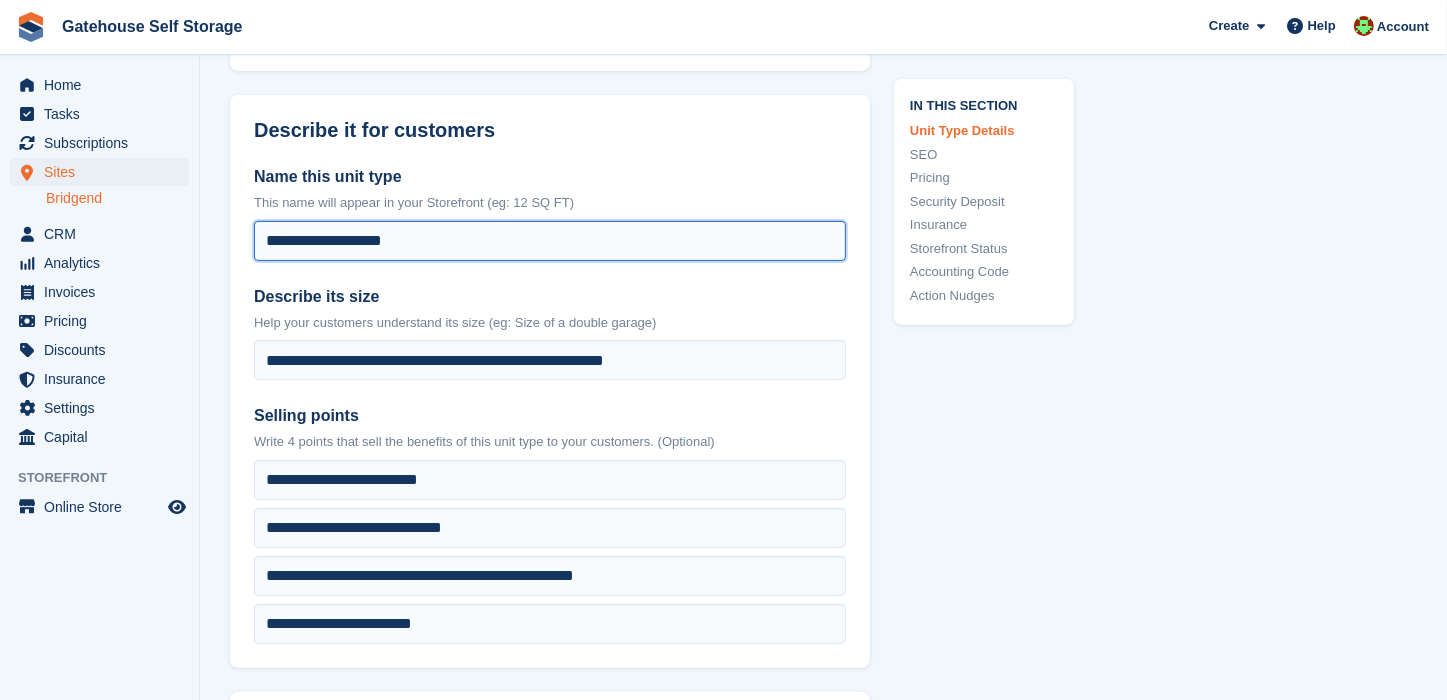 scroll, scrollTop: 1052, scrollLeft: 0, axis: vertical 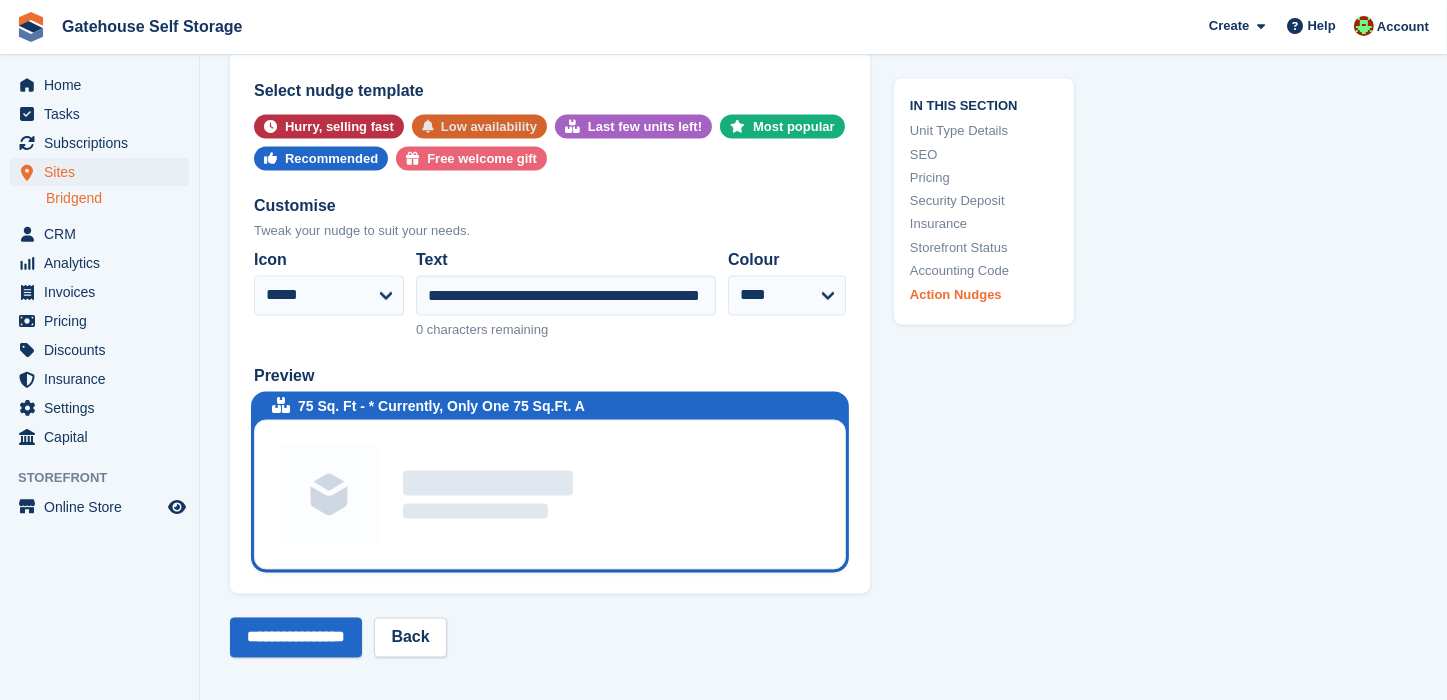 type on "**********" 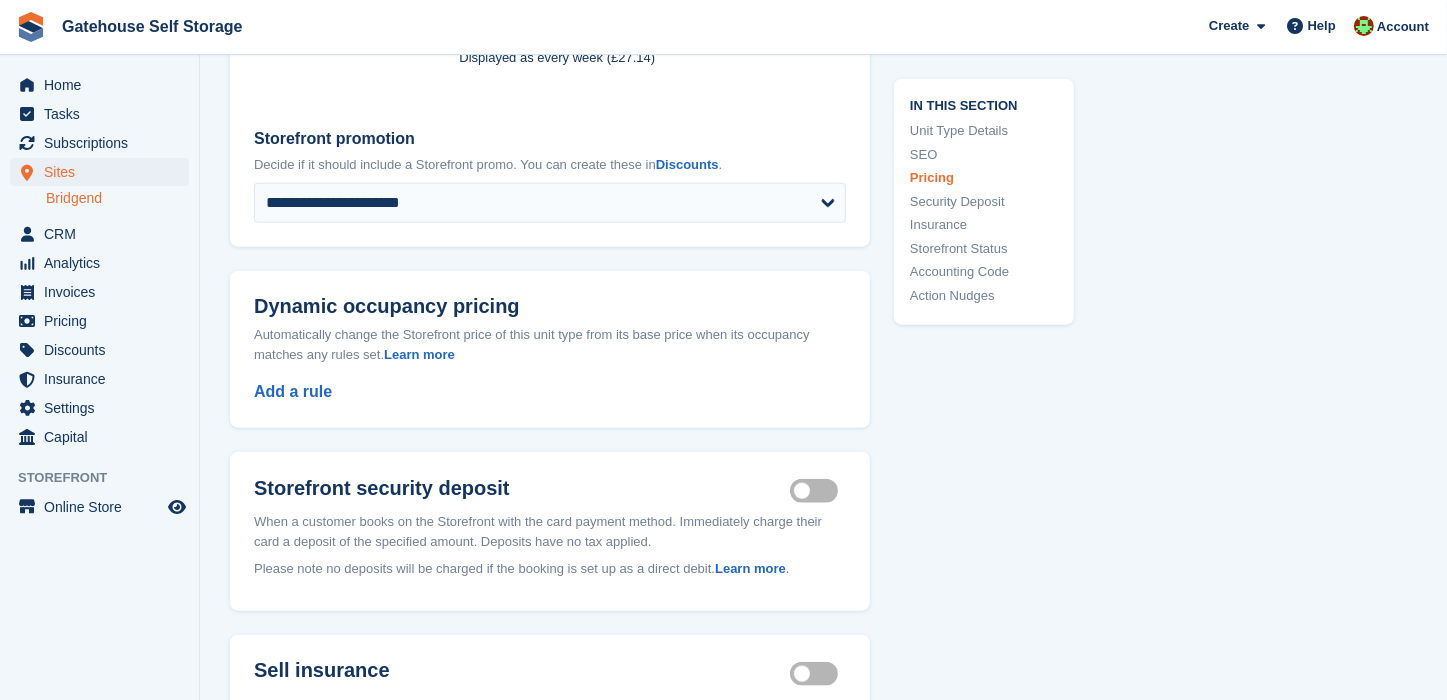 scroll, scrollTop: 2021, scrollLeft: 0, axis: vertical 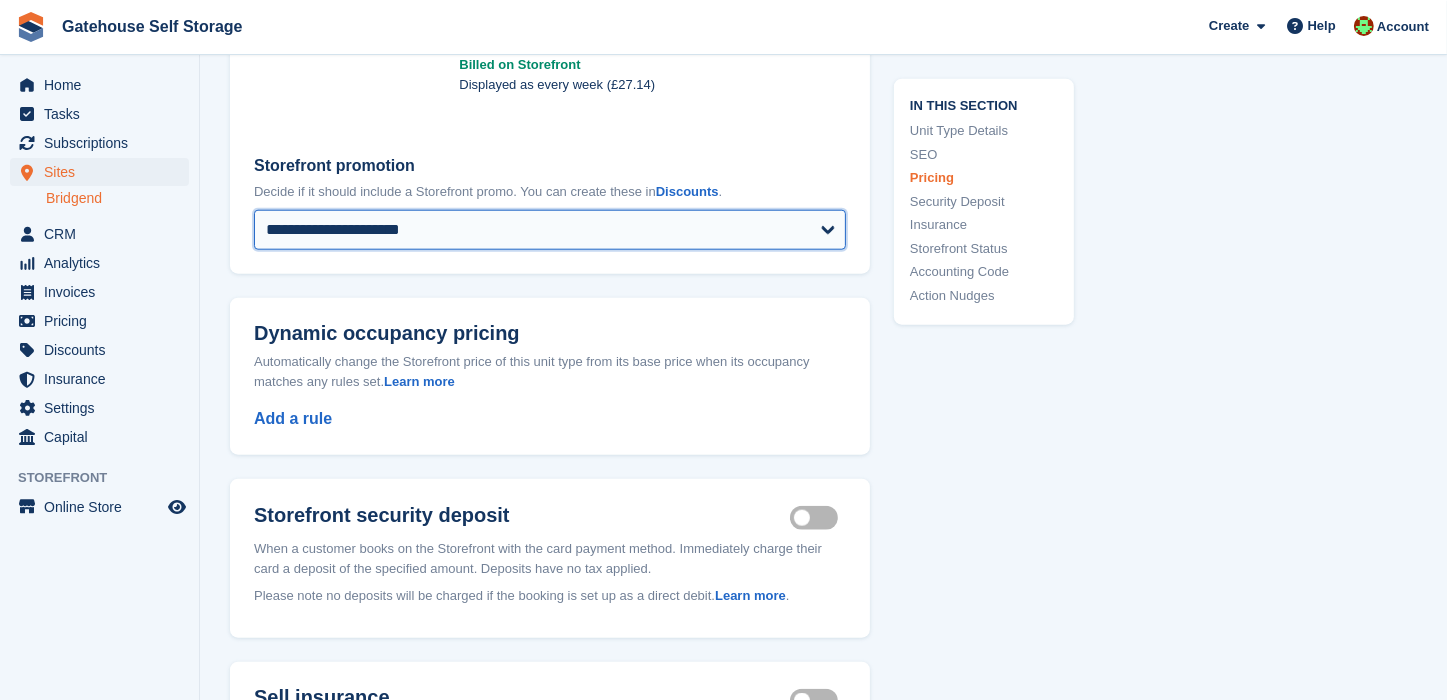 click on "**********" at bounding box center [550, 230] 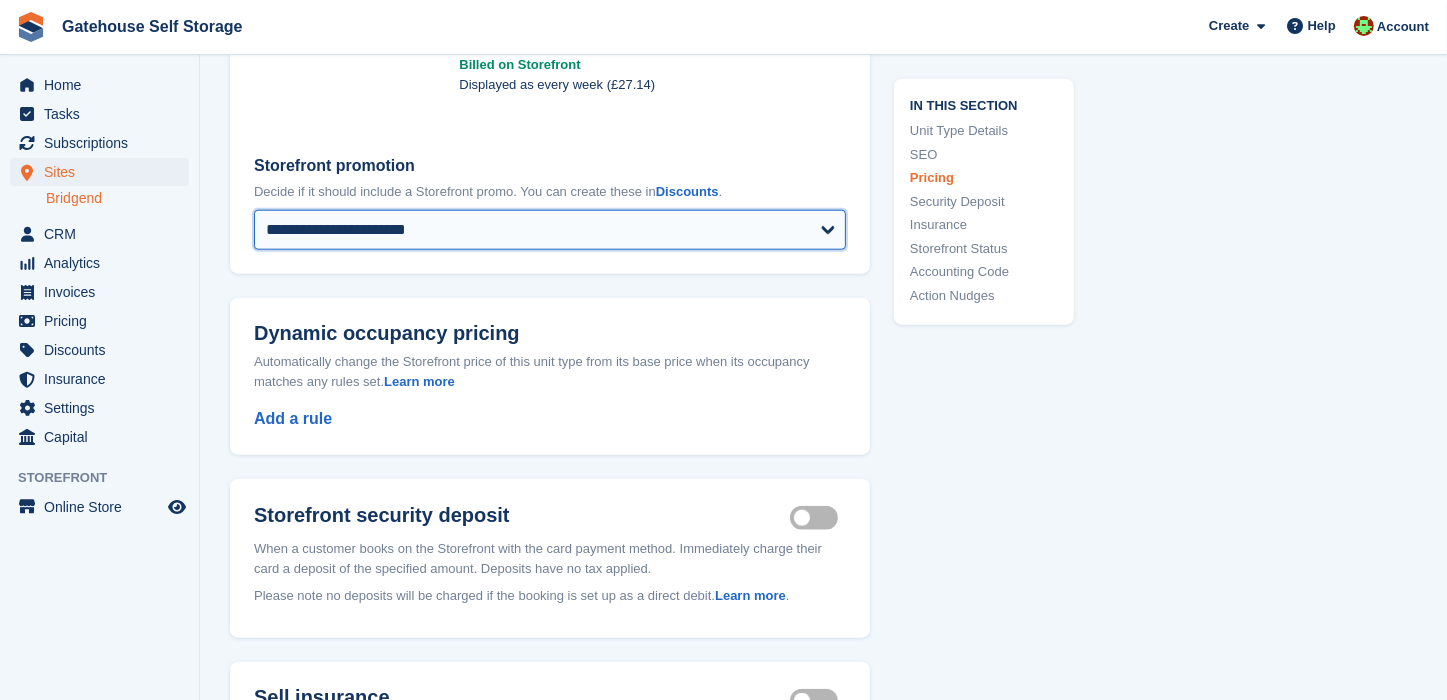 click on "**********" at bounding box center (550, 230) 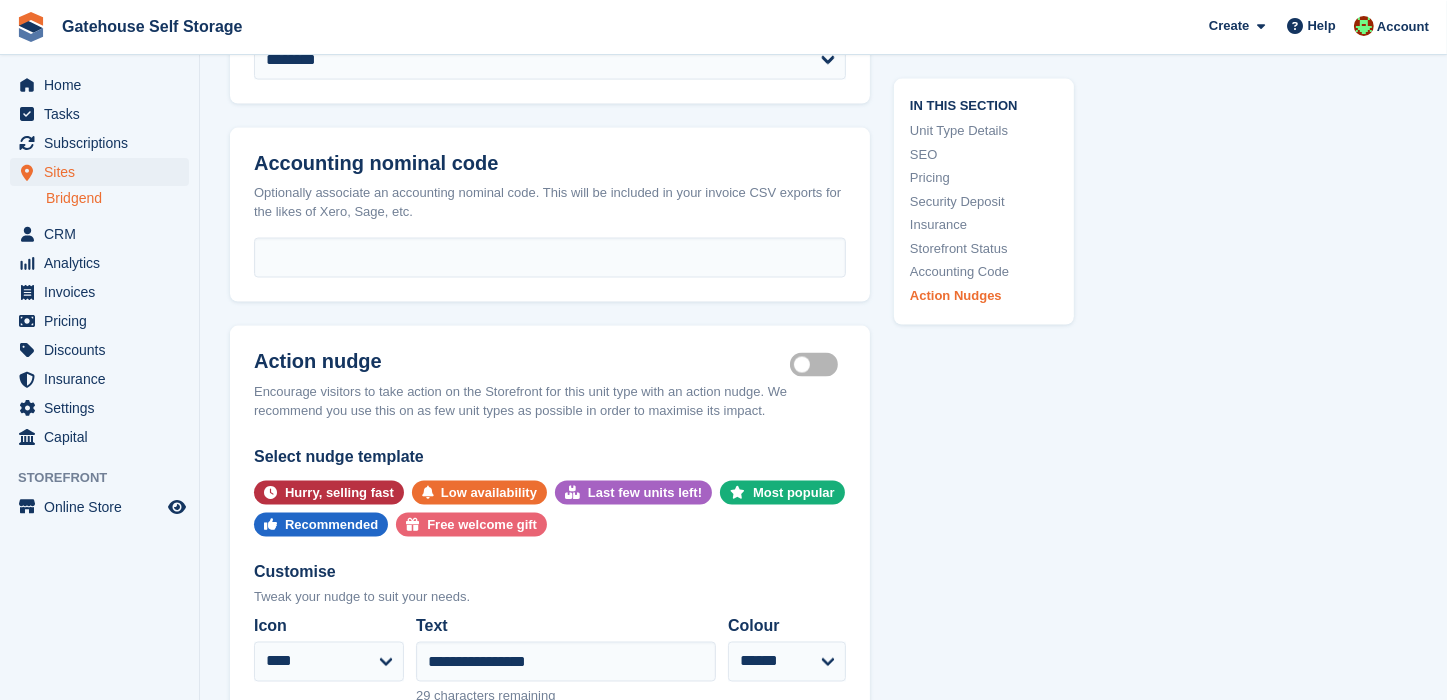 scroll, scrollTop: 3667, scrollLeft: 0, axis: vertical 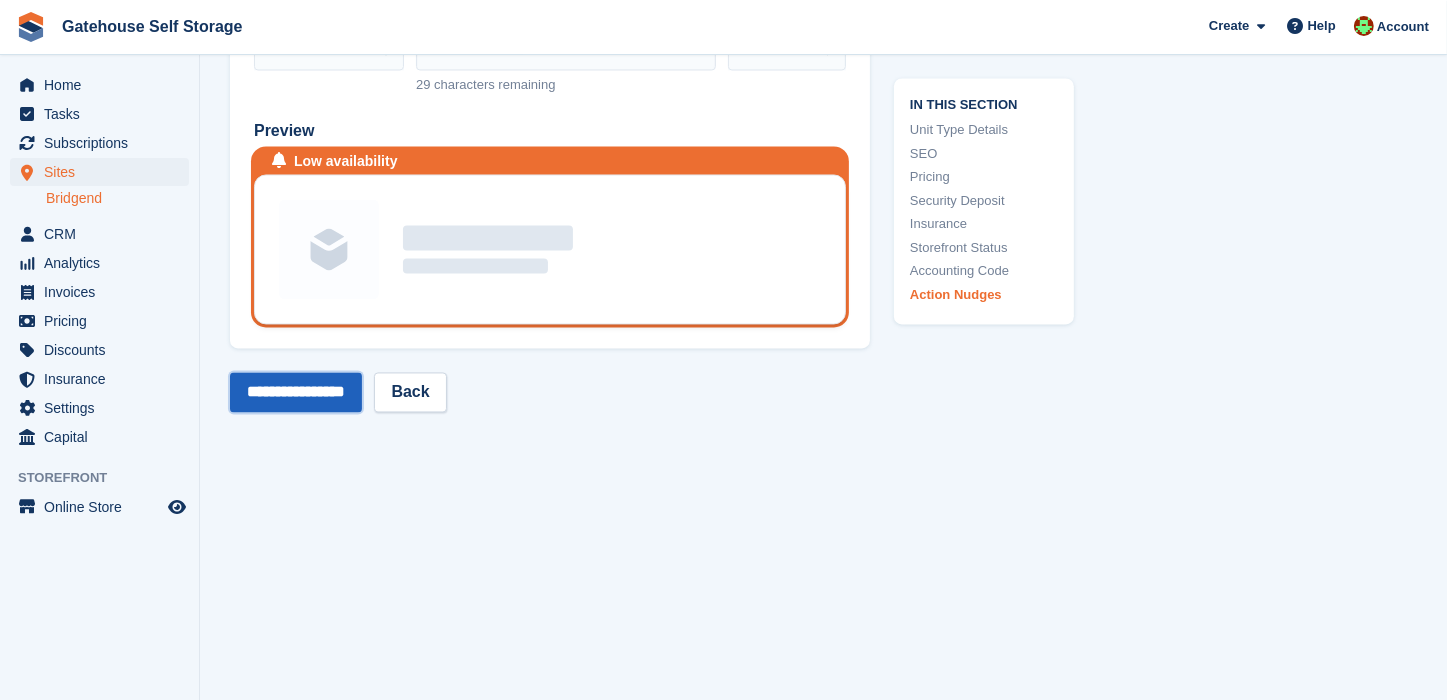 click on "**********" at bounding box center (296, 392) 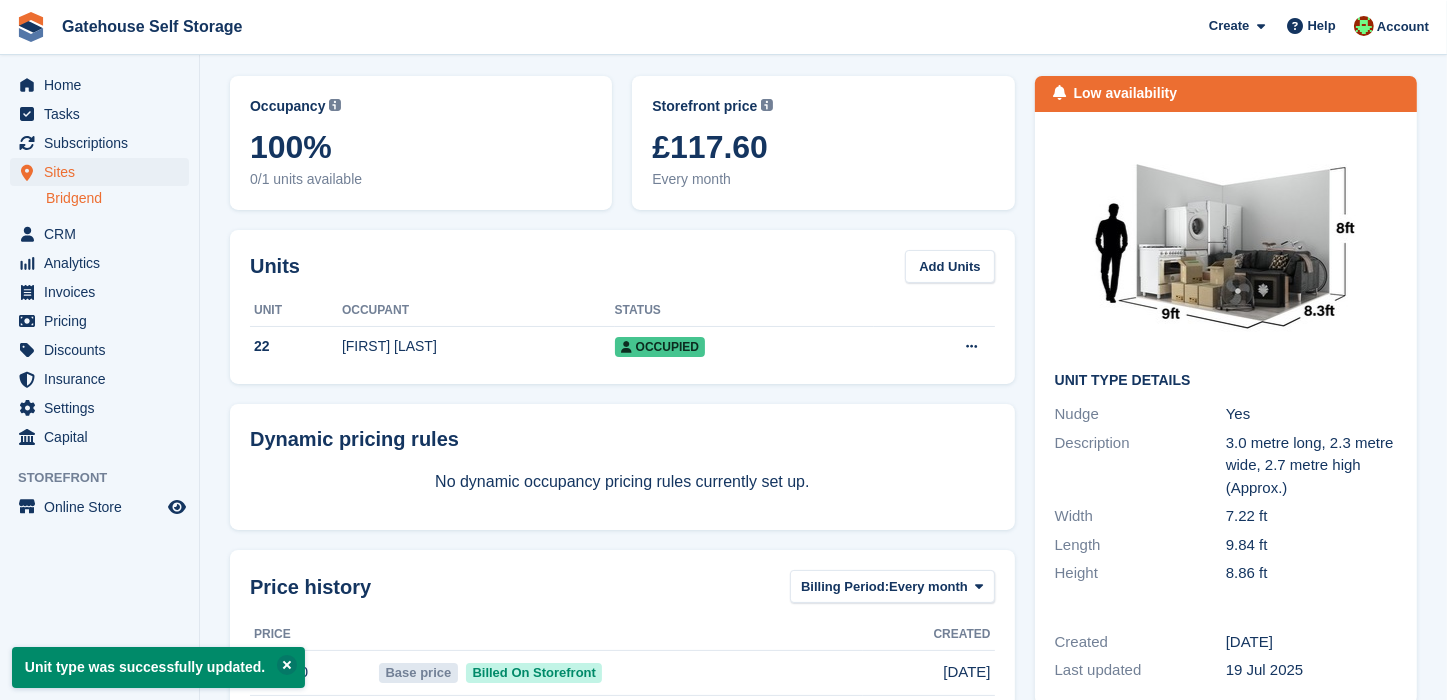 scroll, scrollTop: 0, scrollLeft: 0, axis: both 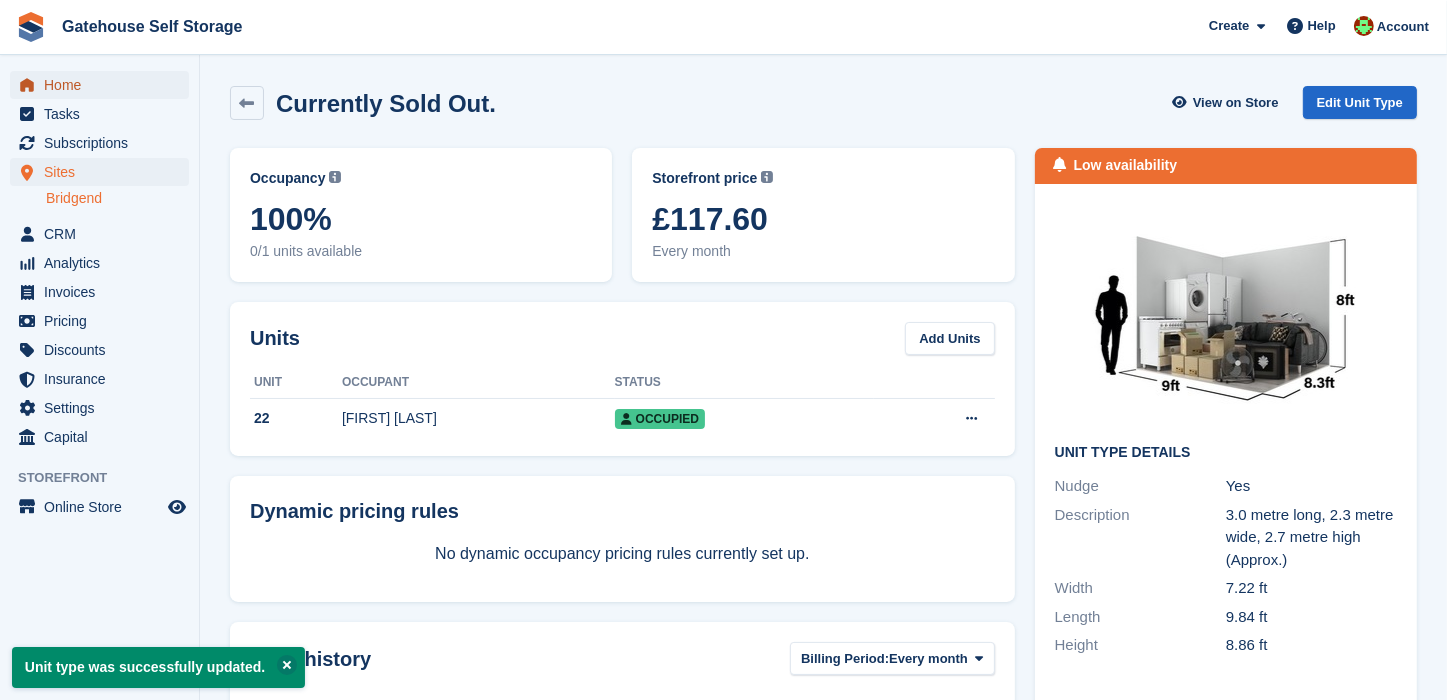 click on "Home" at bounding box center [104, 85] 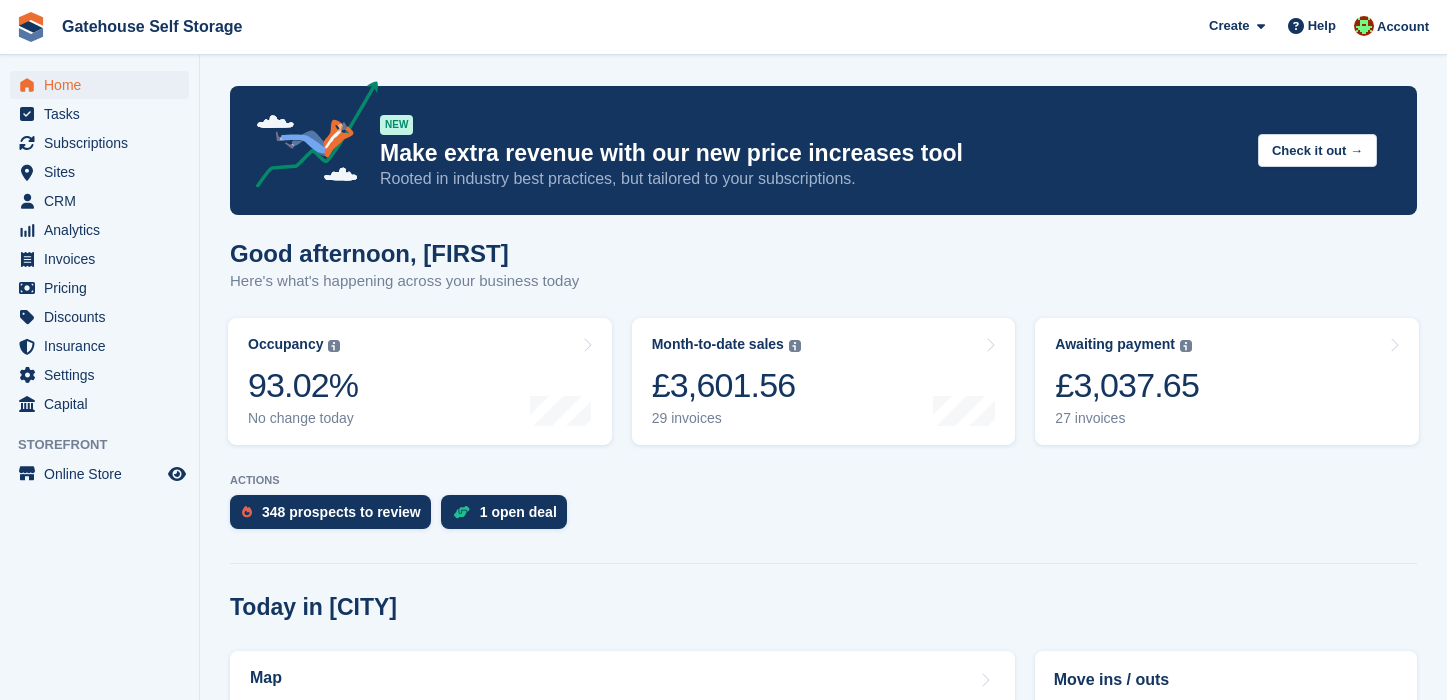 scroll, scrollTop: 0, scrollLeft: 0, axis: both 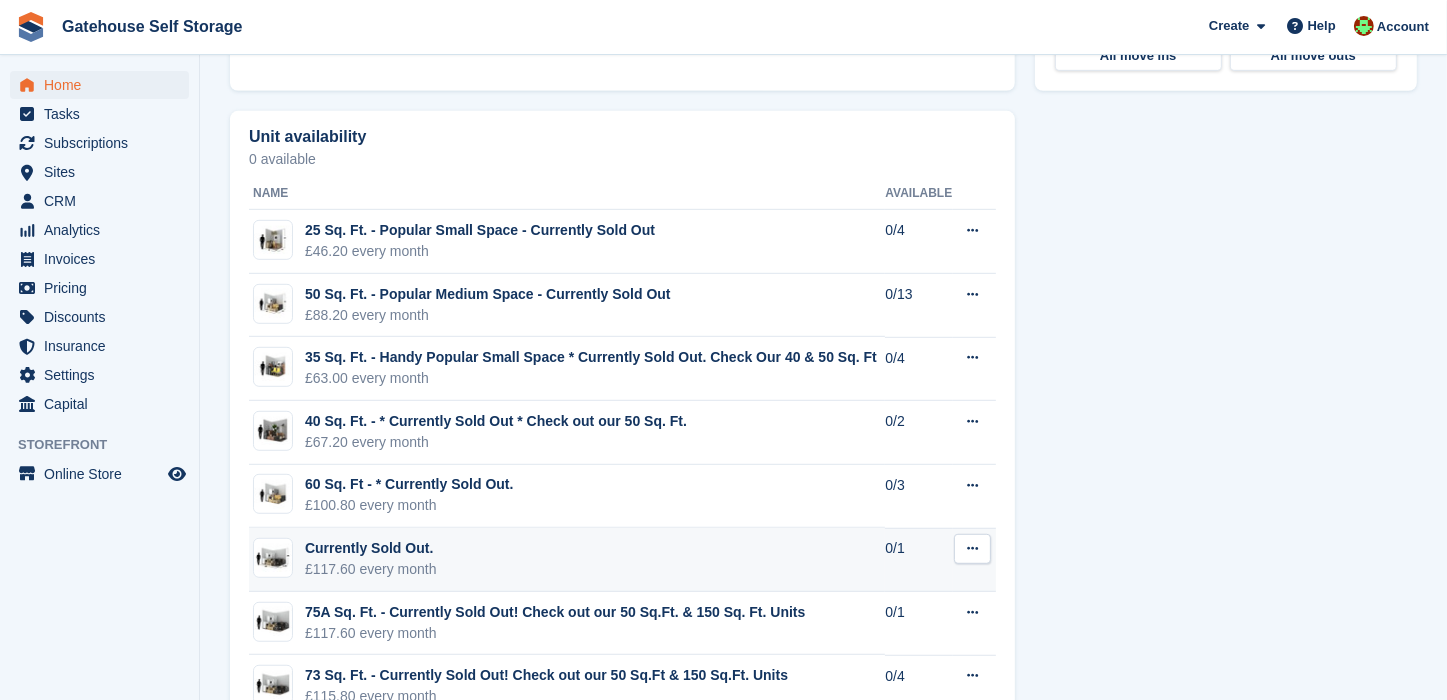 click at bounding box center [972, 548] 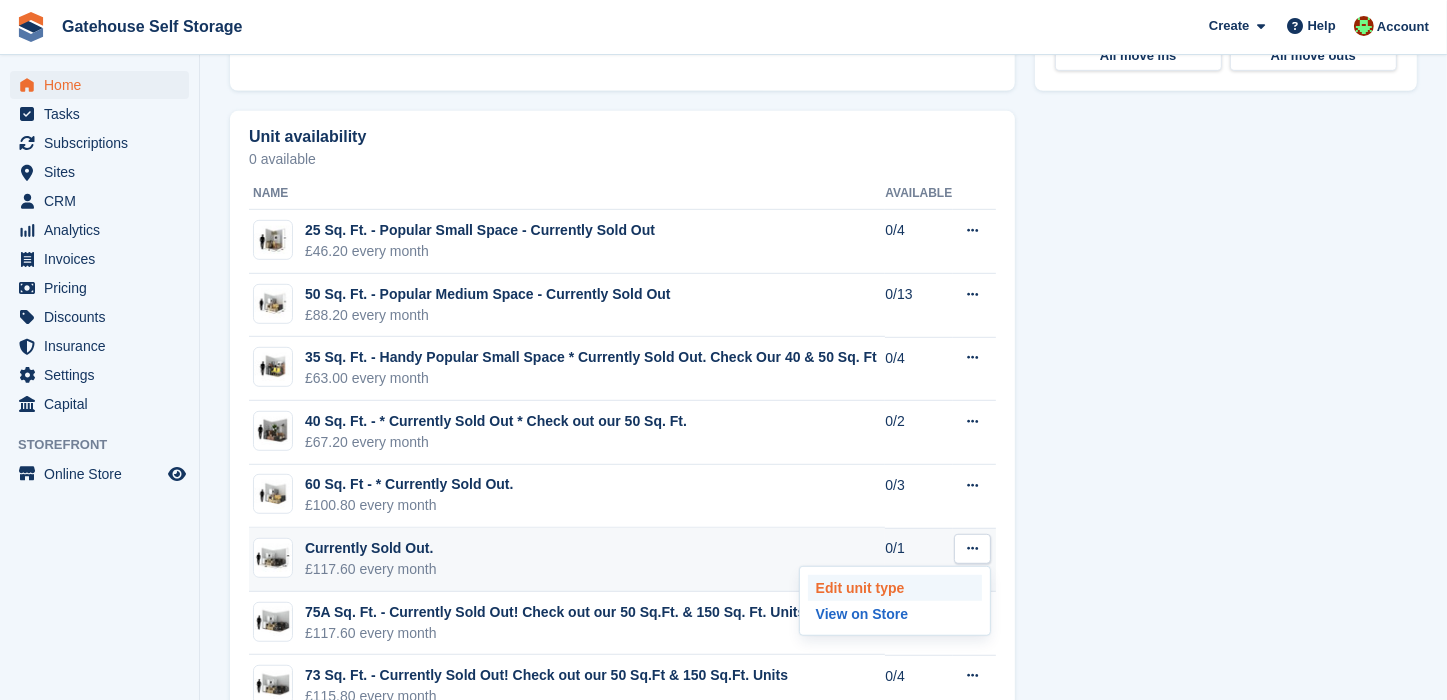 click on "Edit unit type" at bounding box center [895, 588] 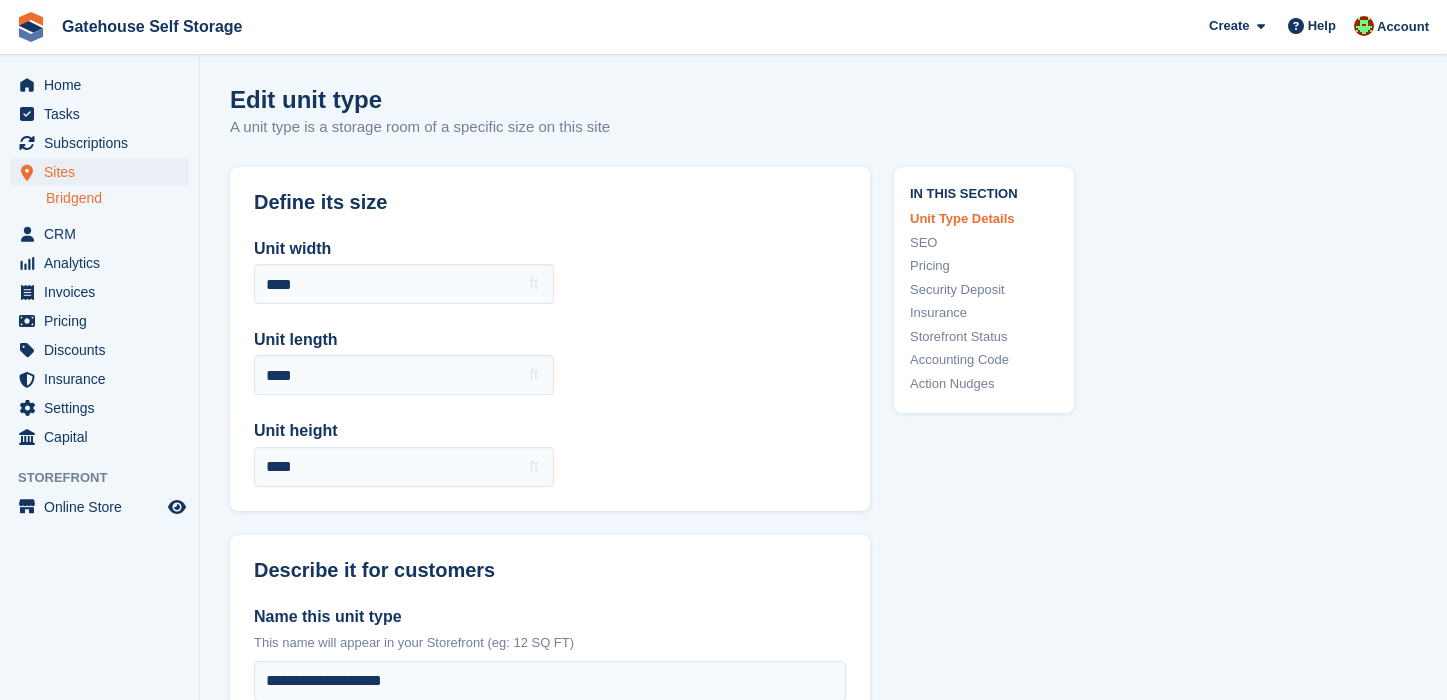 scroll, scrollTop: 0, scrollLeft: 0, axis: both 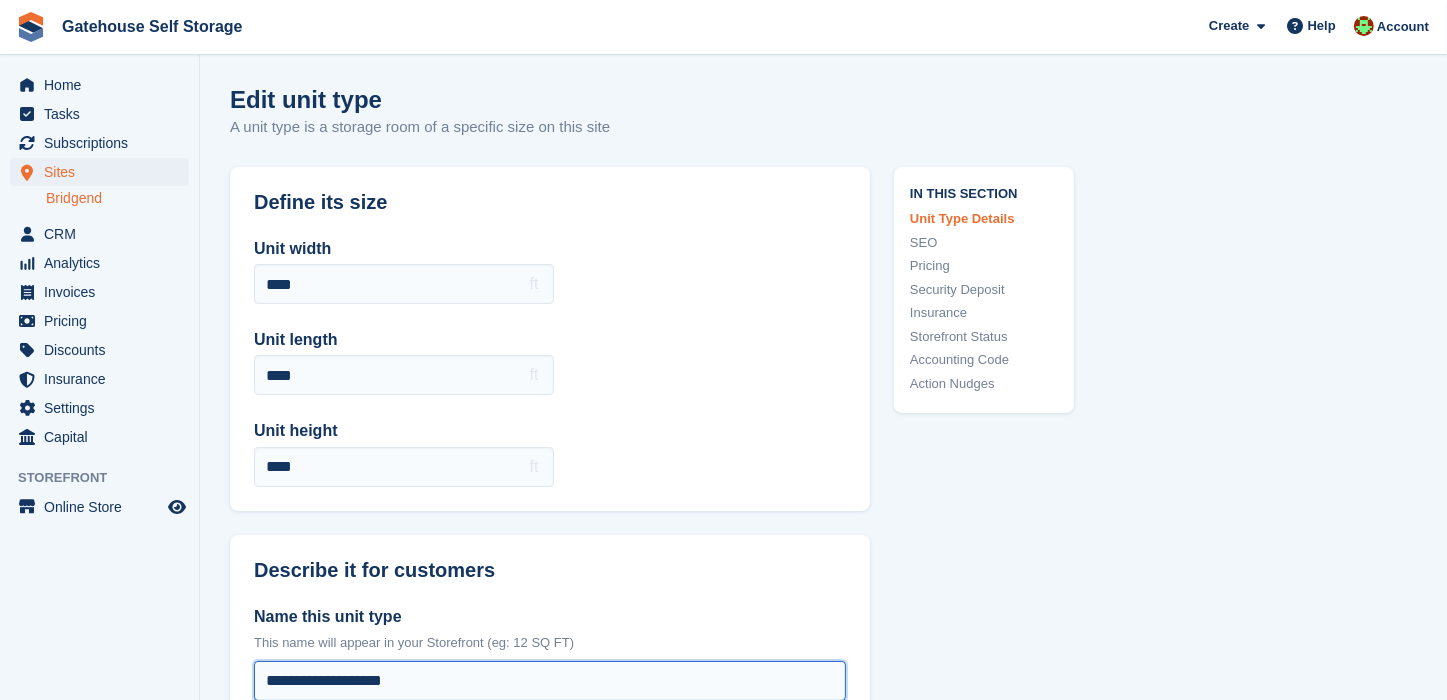 click on "**********" at bounding box center [550, 681] 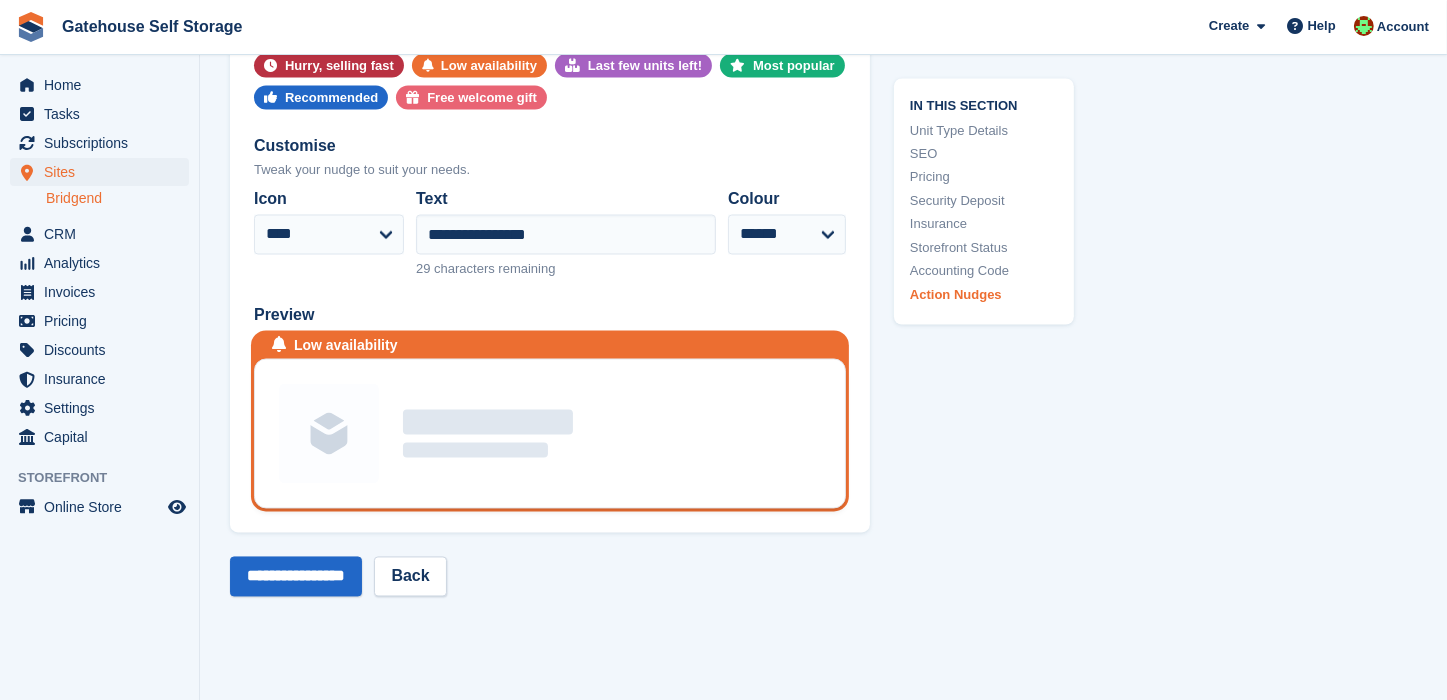 scroll, scrollTop: 3668, scrollLeft: 0, axis: vertical 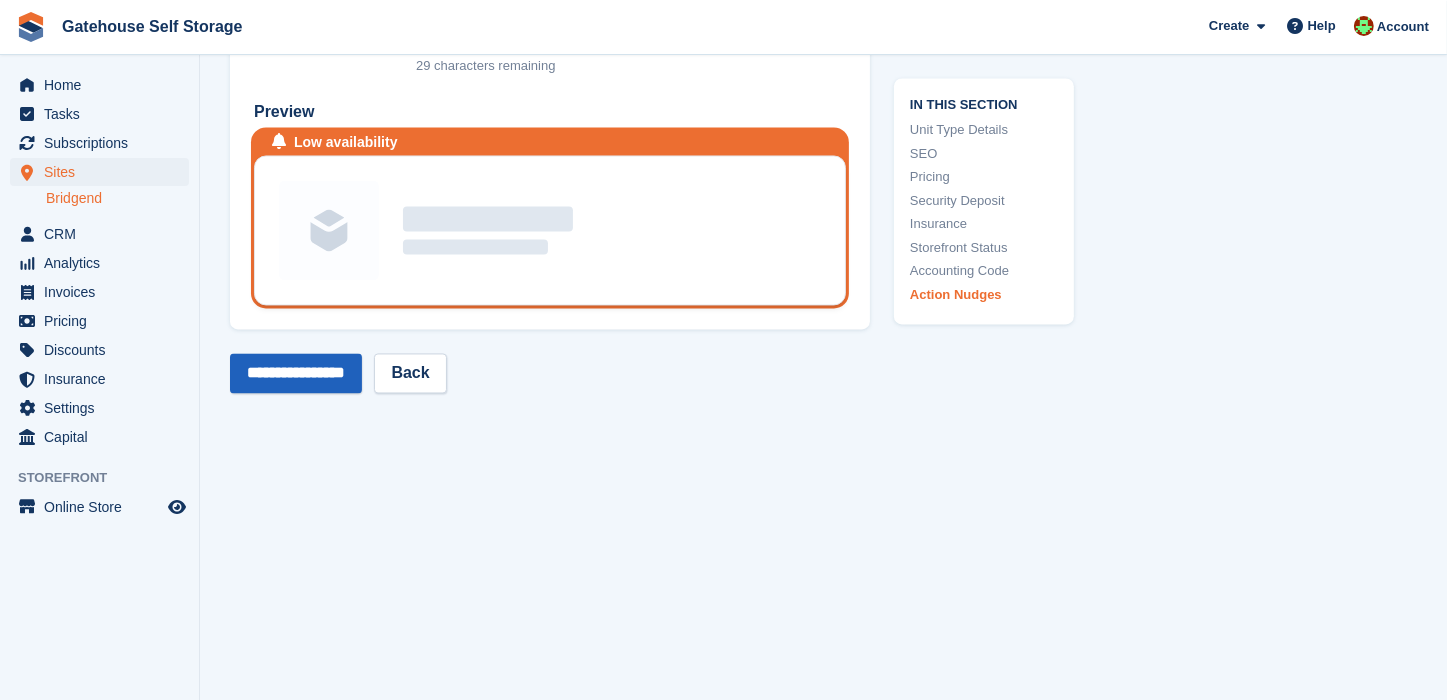 type on "**********" 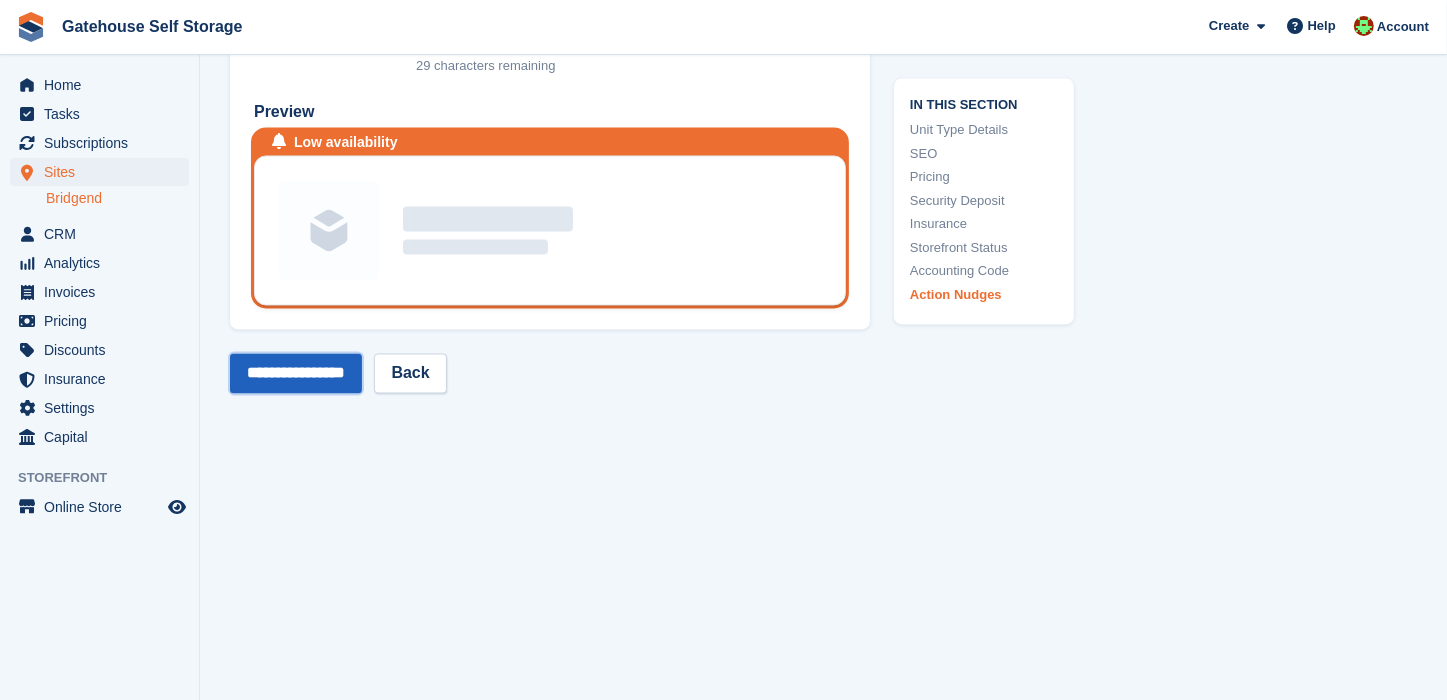 click on "**********" at bounding box center (296, 373) 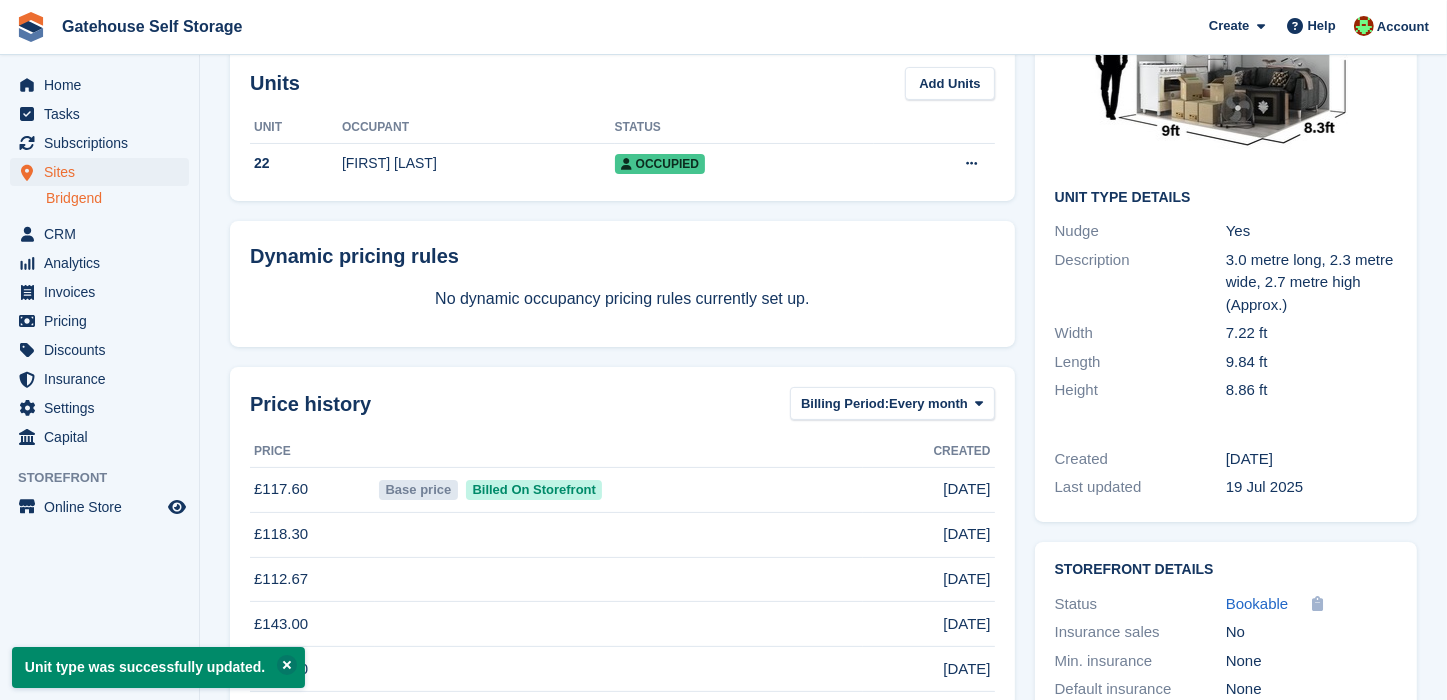 scroll, scrollTop: 0, scrollLeft: 0, axis: both 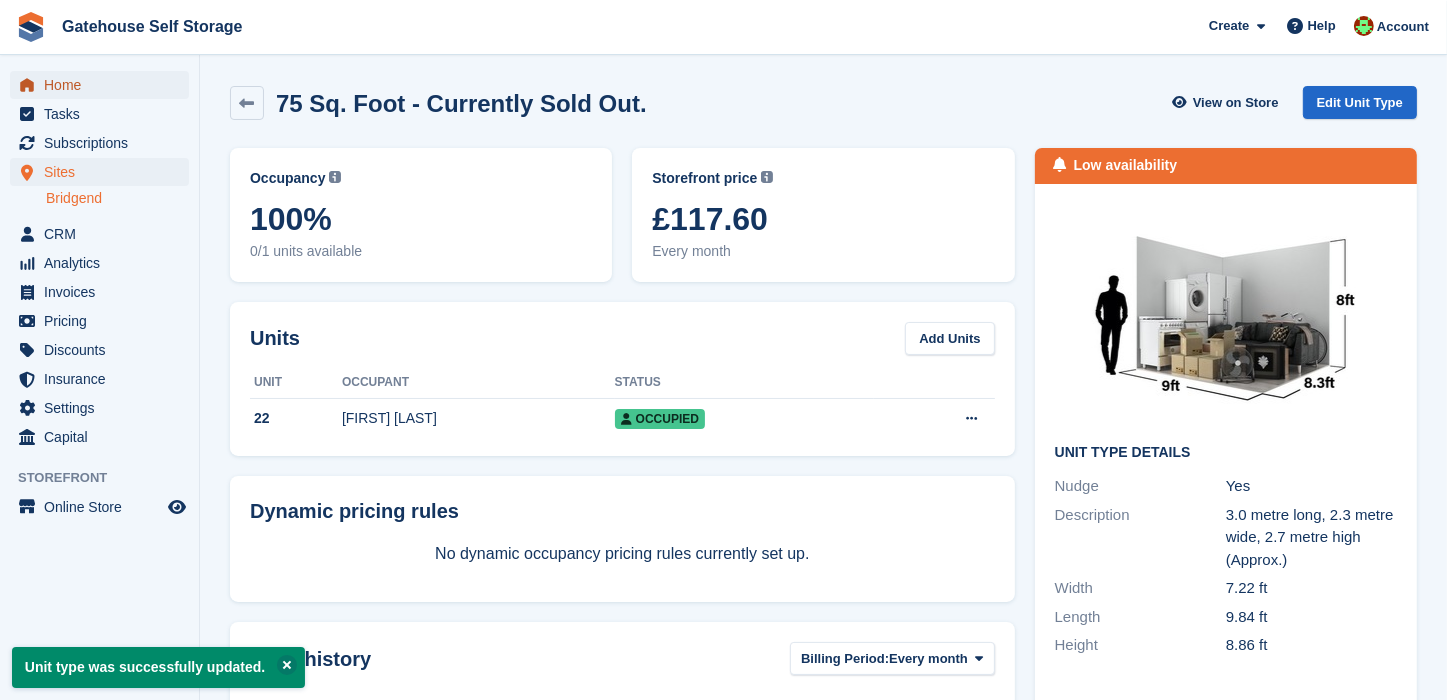 click on "Home" at bounding box center (104, 85) 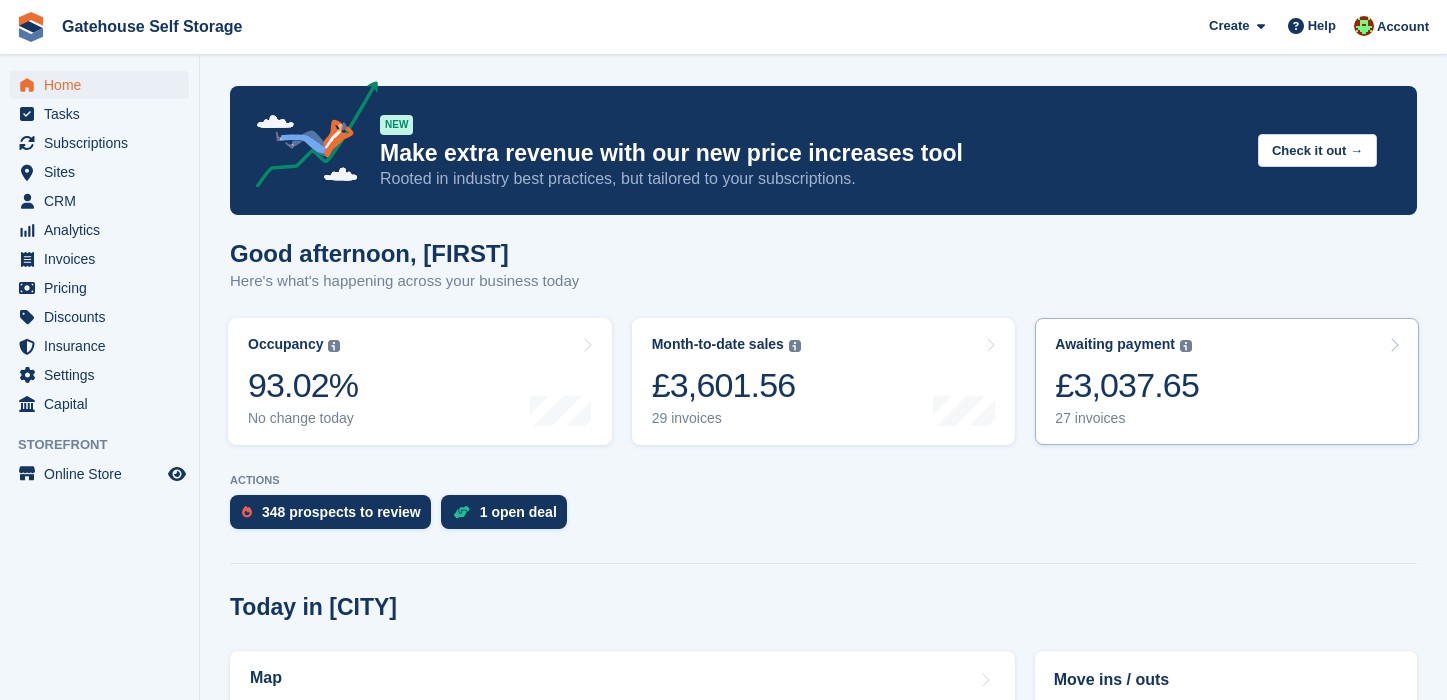 scroll, scrollTop: 0, scrollLeft: 0, axis: both 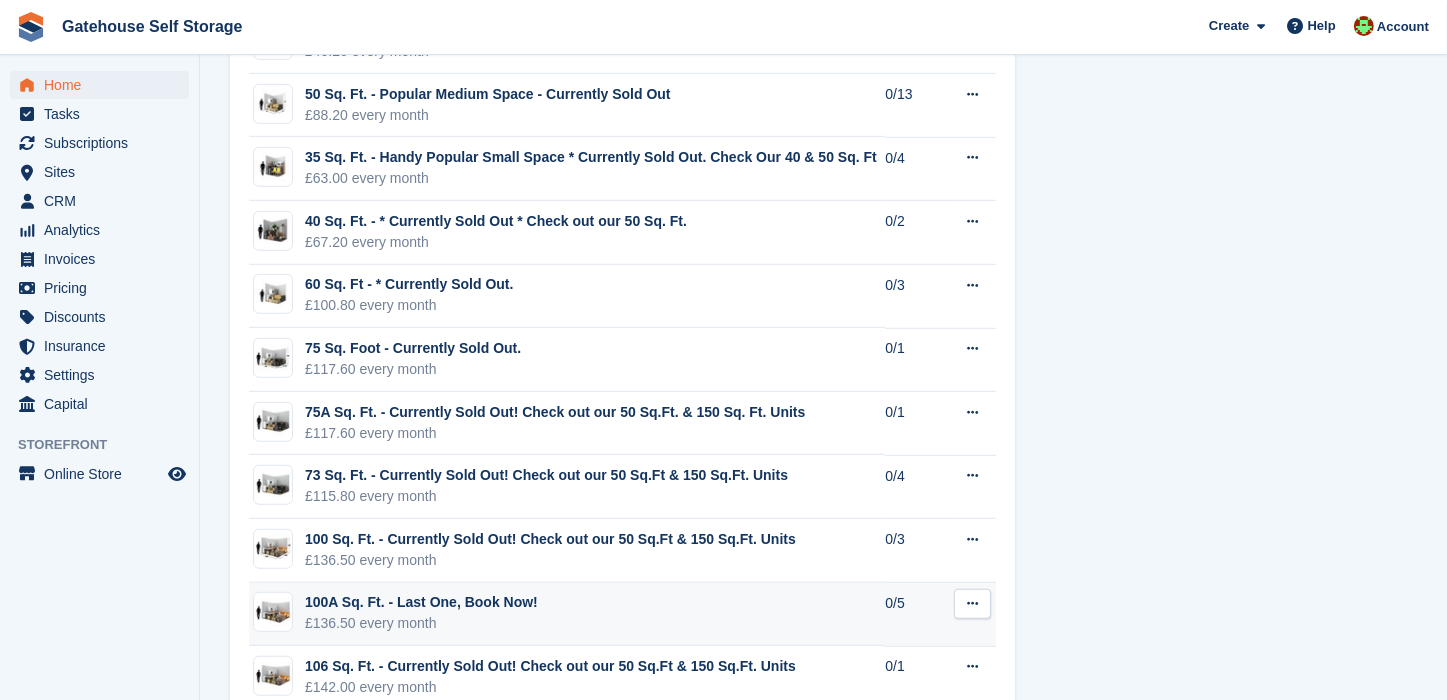 click at bounding box center [972, 603] 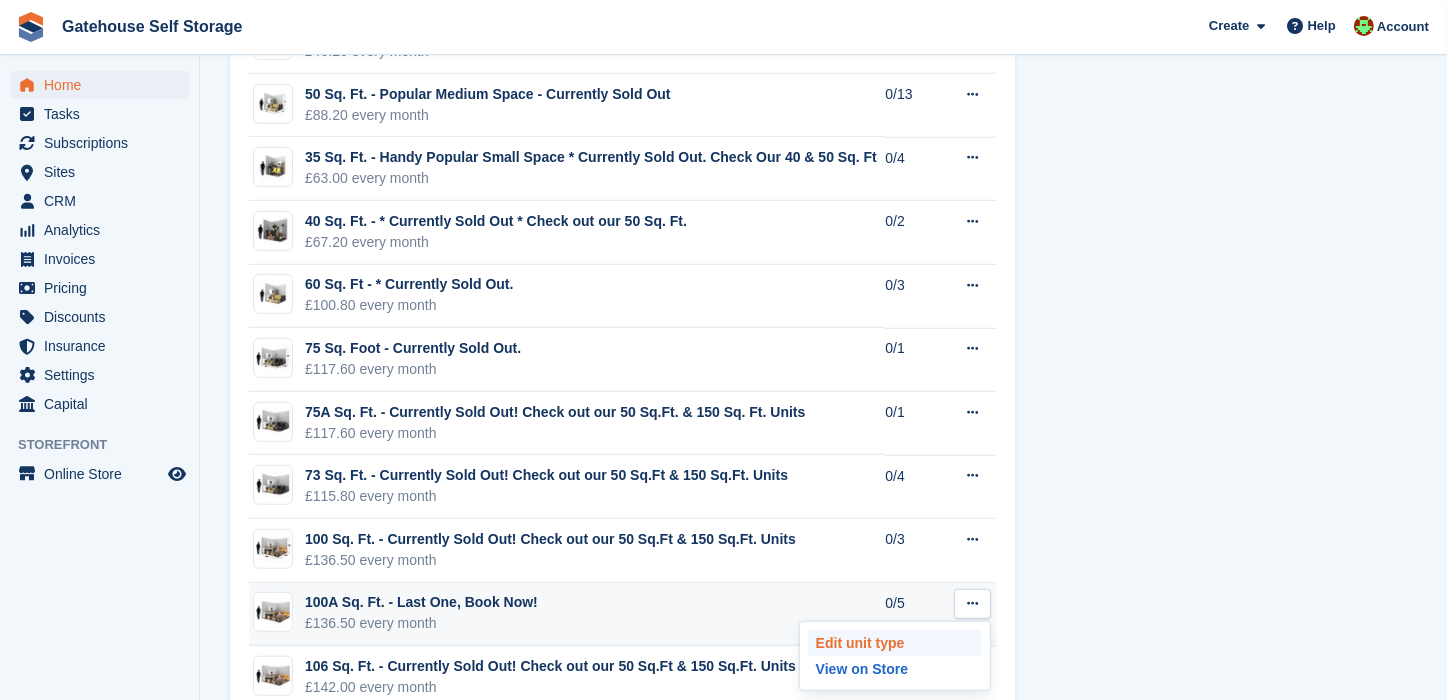 click on "Edit unit type" at bounding box center (895, 643) 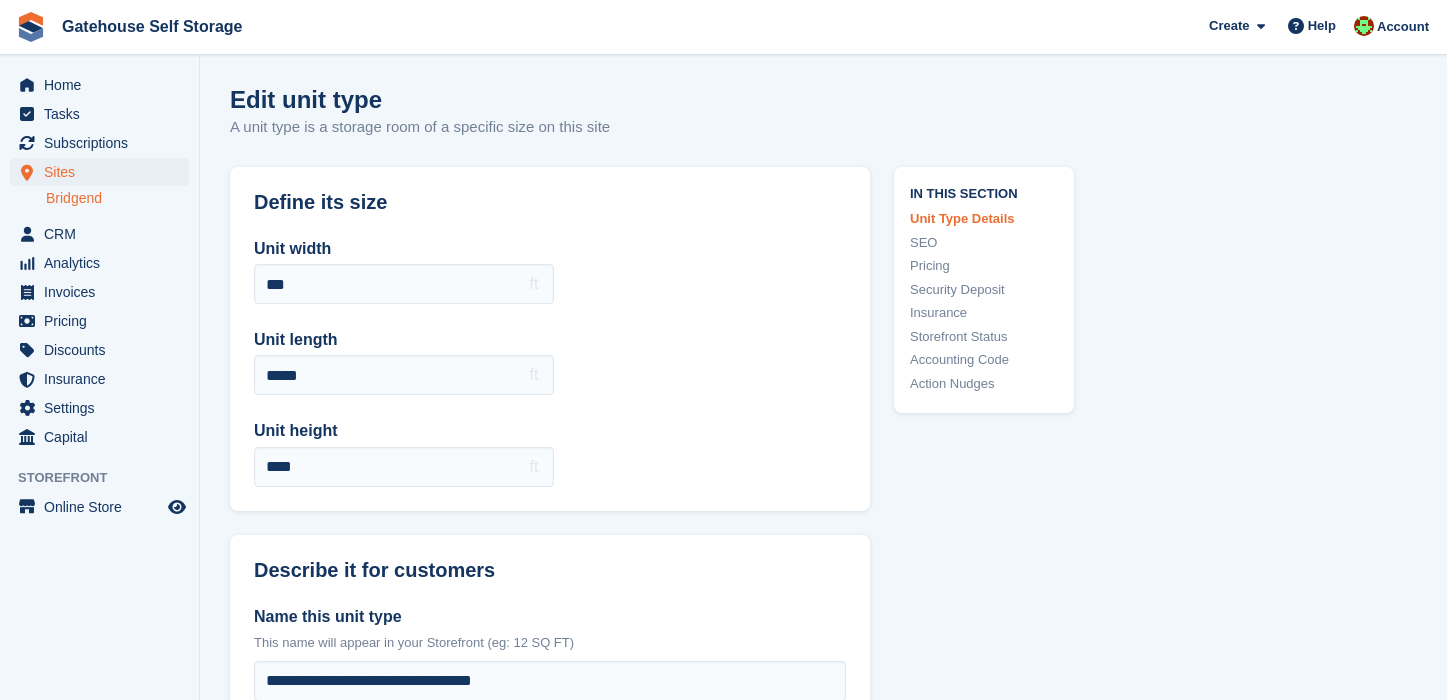 scroll, scrollTop: 0, scrollLeft: 0, axis: both 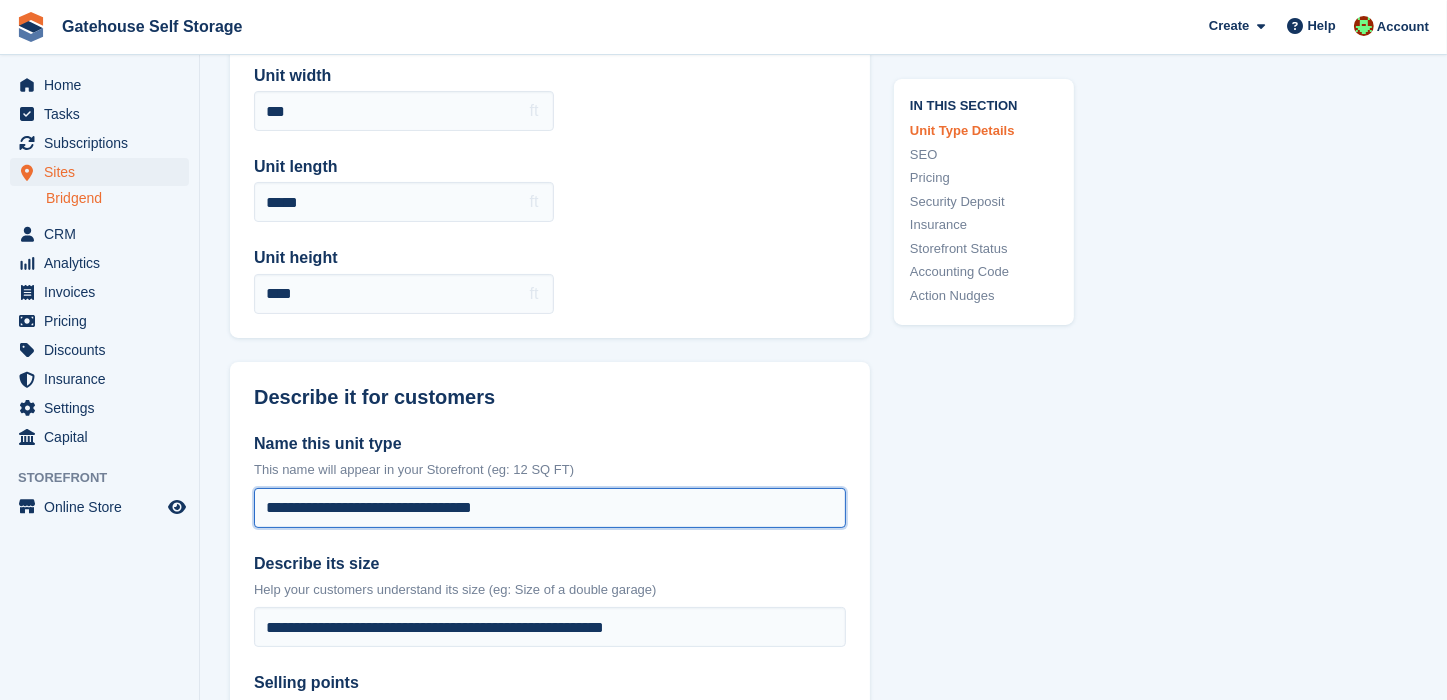click on "**********" at bounding box center (550, 508) 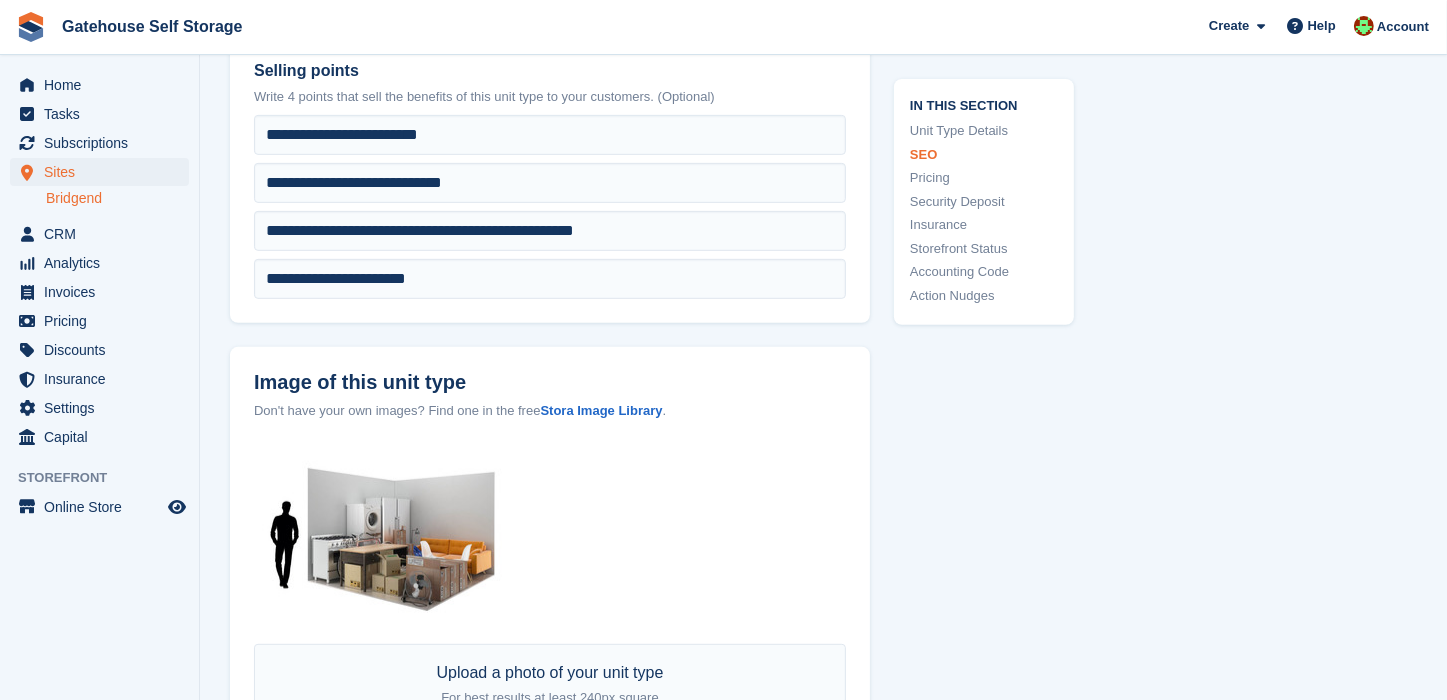 scroll, scrollTop: 1397, scrollLeft: 0, axis: vertical 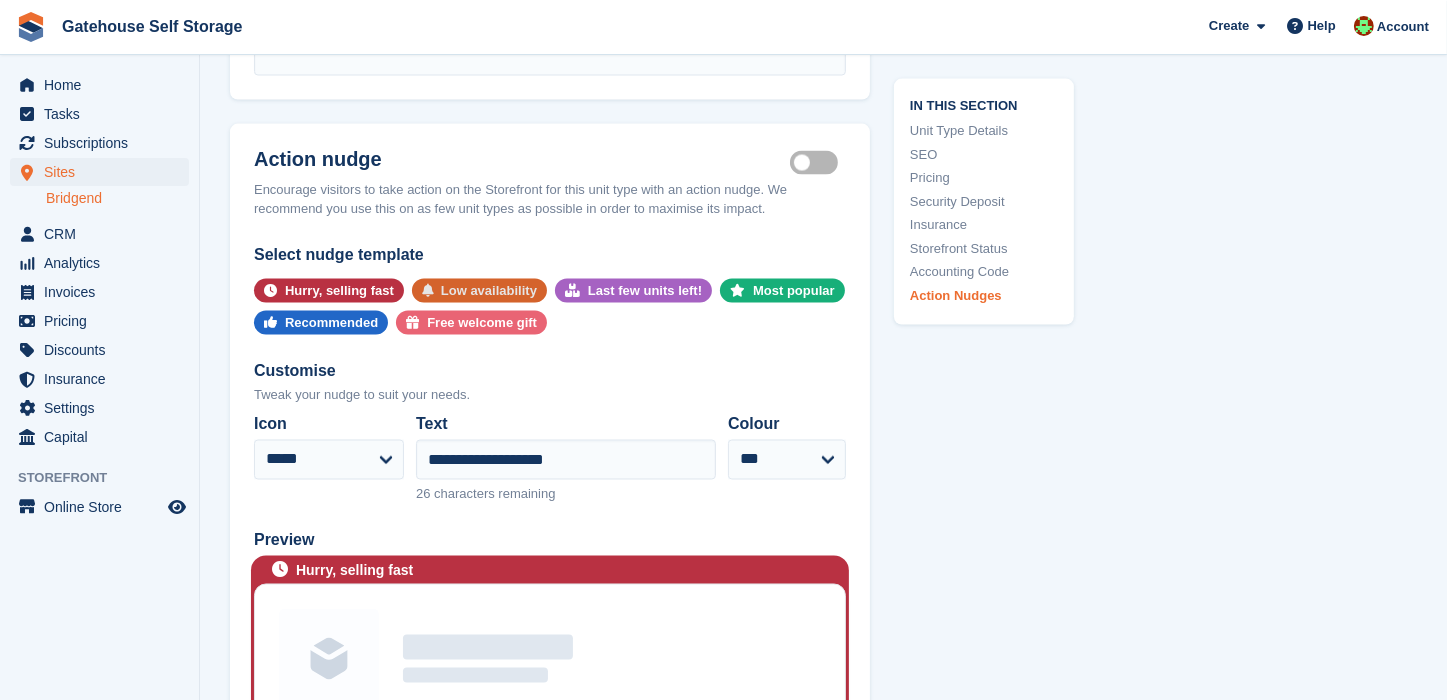 type on "**********" 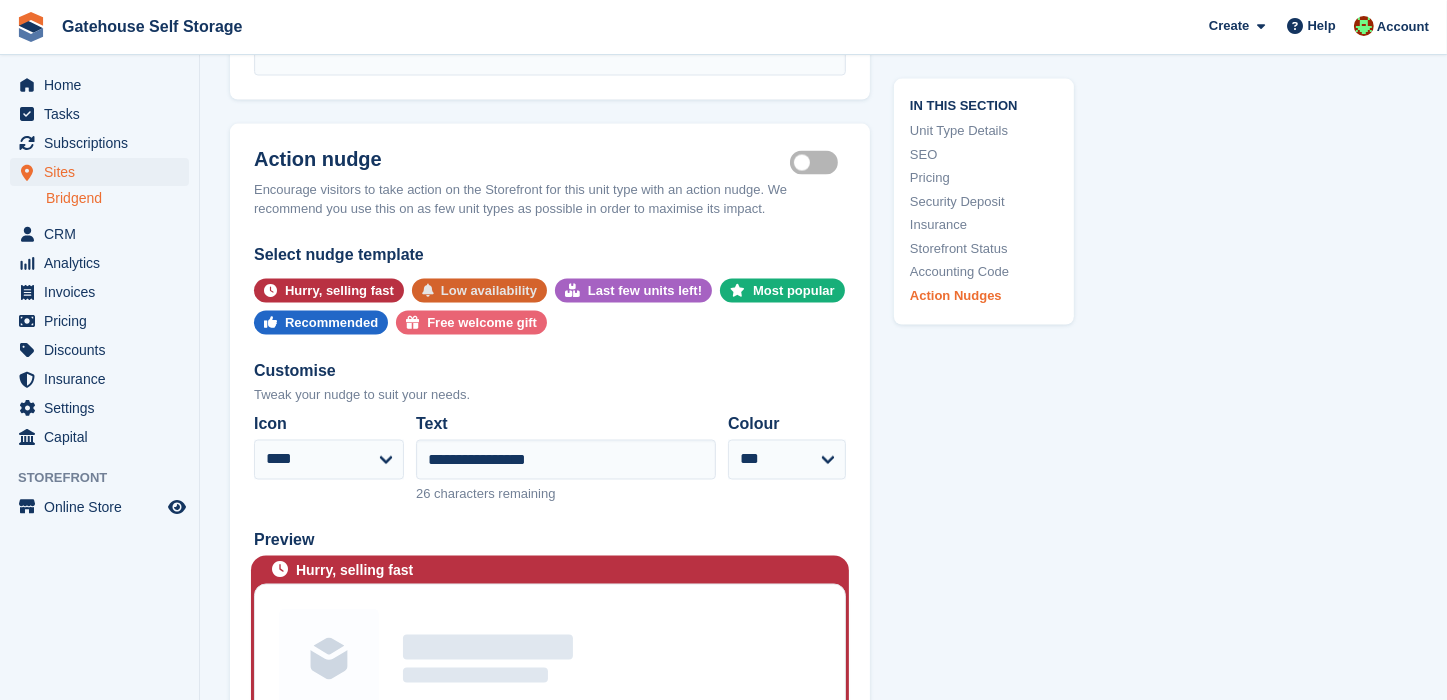 select on "******" 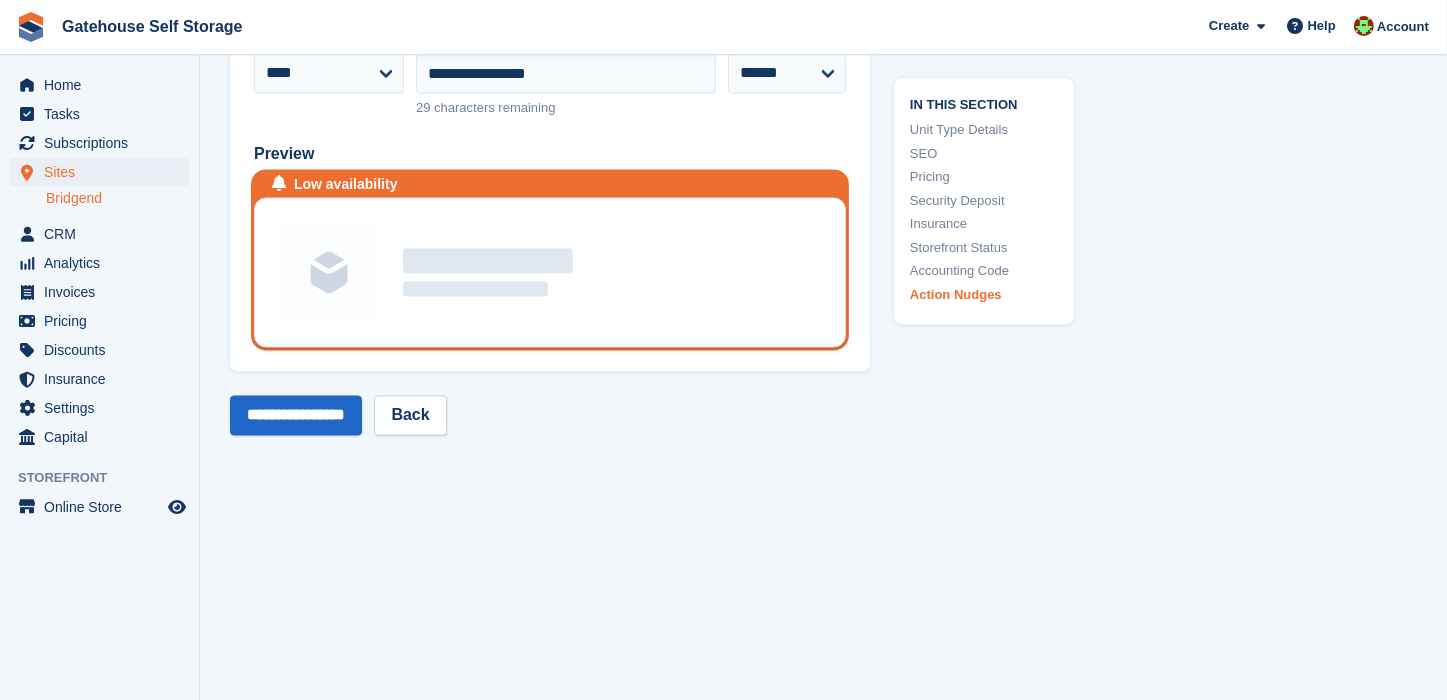 scroll, scrollTop: 3673, scrollLeft: 0, axis: vertical 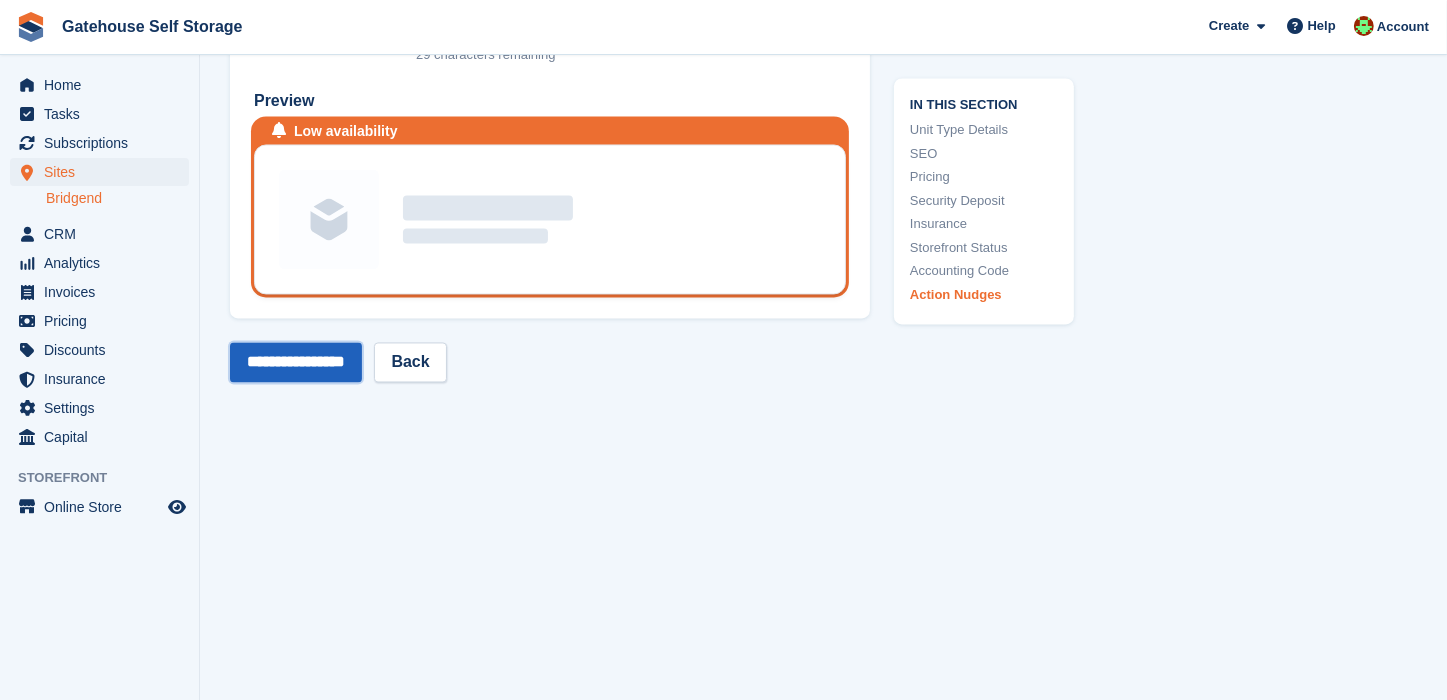 click on "**********" at bounding box center [296, 362] 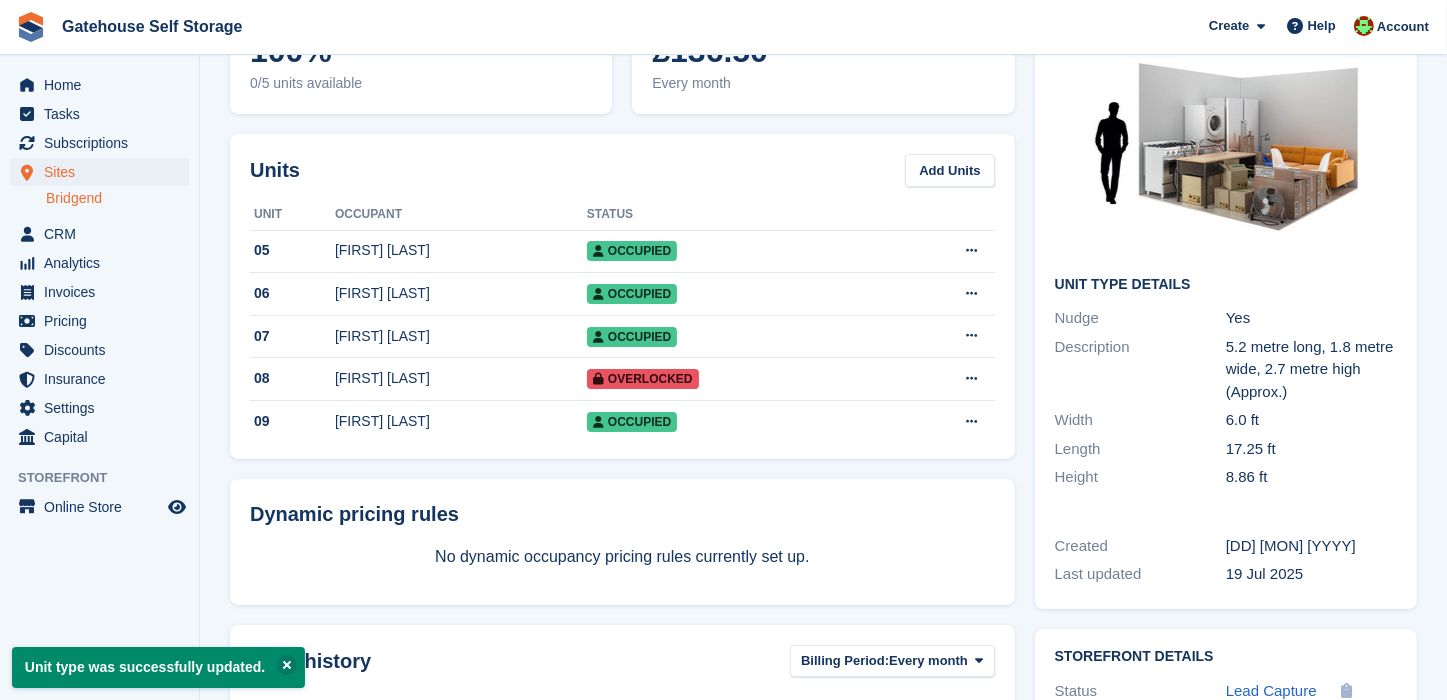 scroll, scrollTop: 0, scrollLeft: 0, axis: both 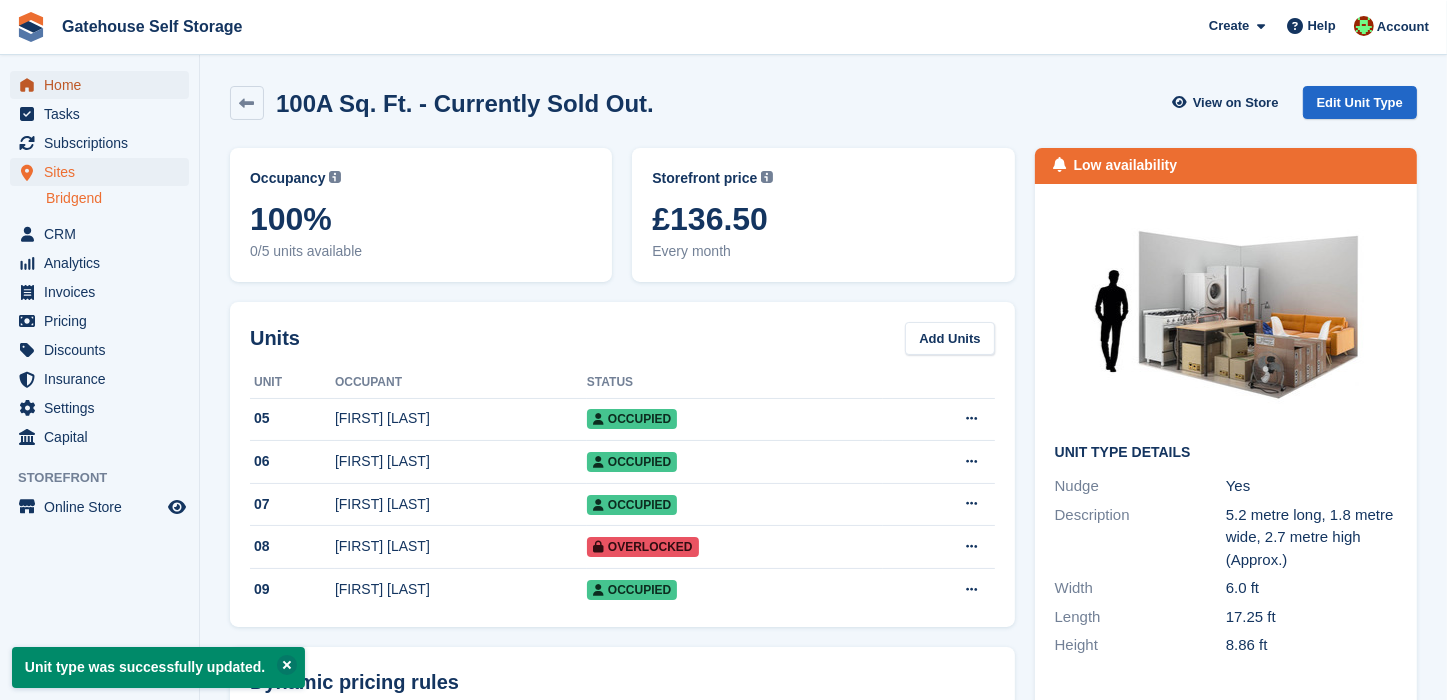 click on "Home" at bounding box center (104, 85) 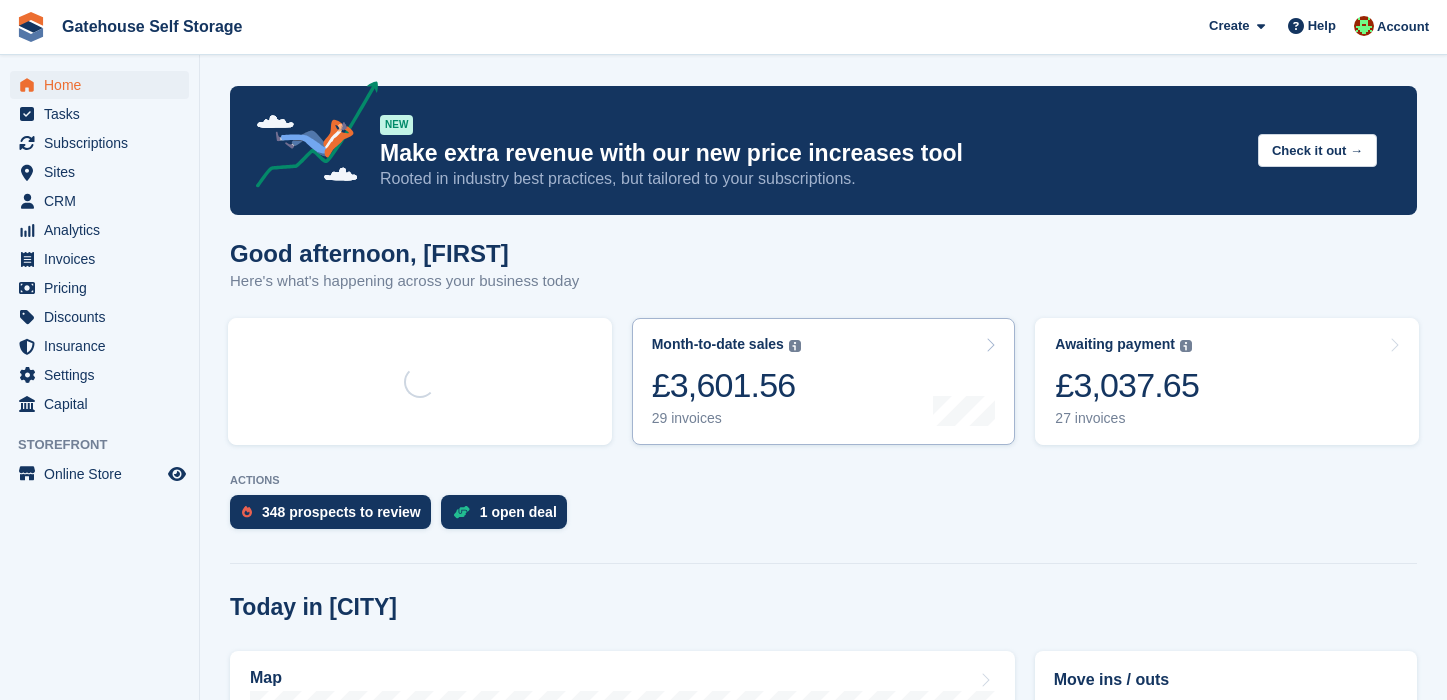 scroll, scrollTop: 0, scrollLeft: 0, axis: both 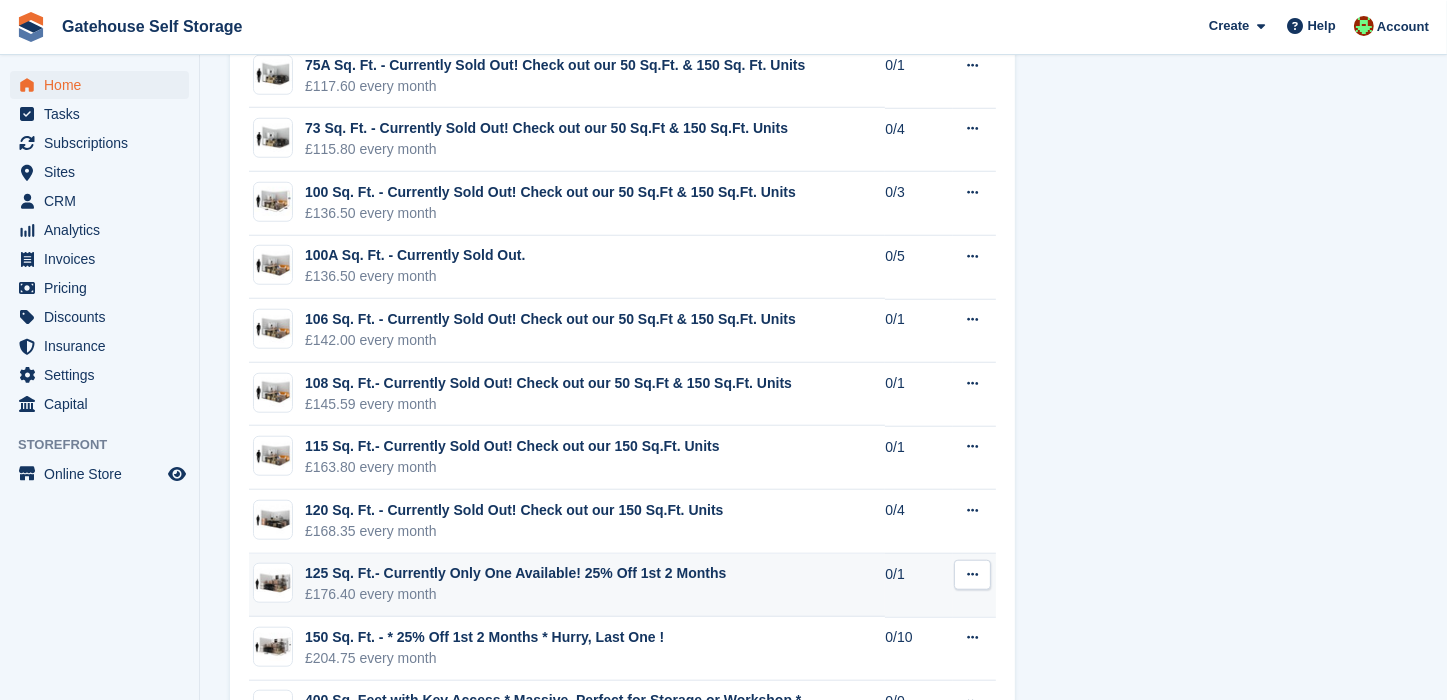 click at bounding box center [972, 574] 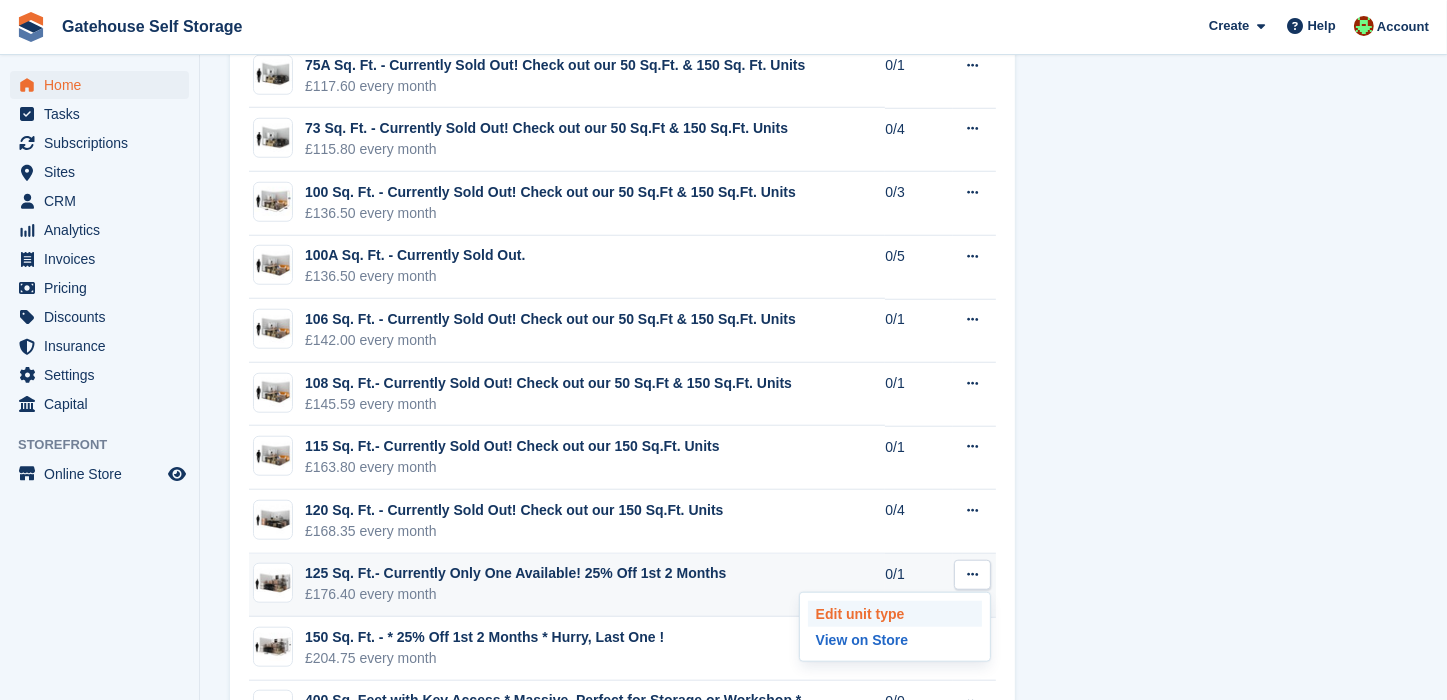 click on "Edit unit type" at bounding box center (895, 614) 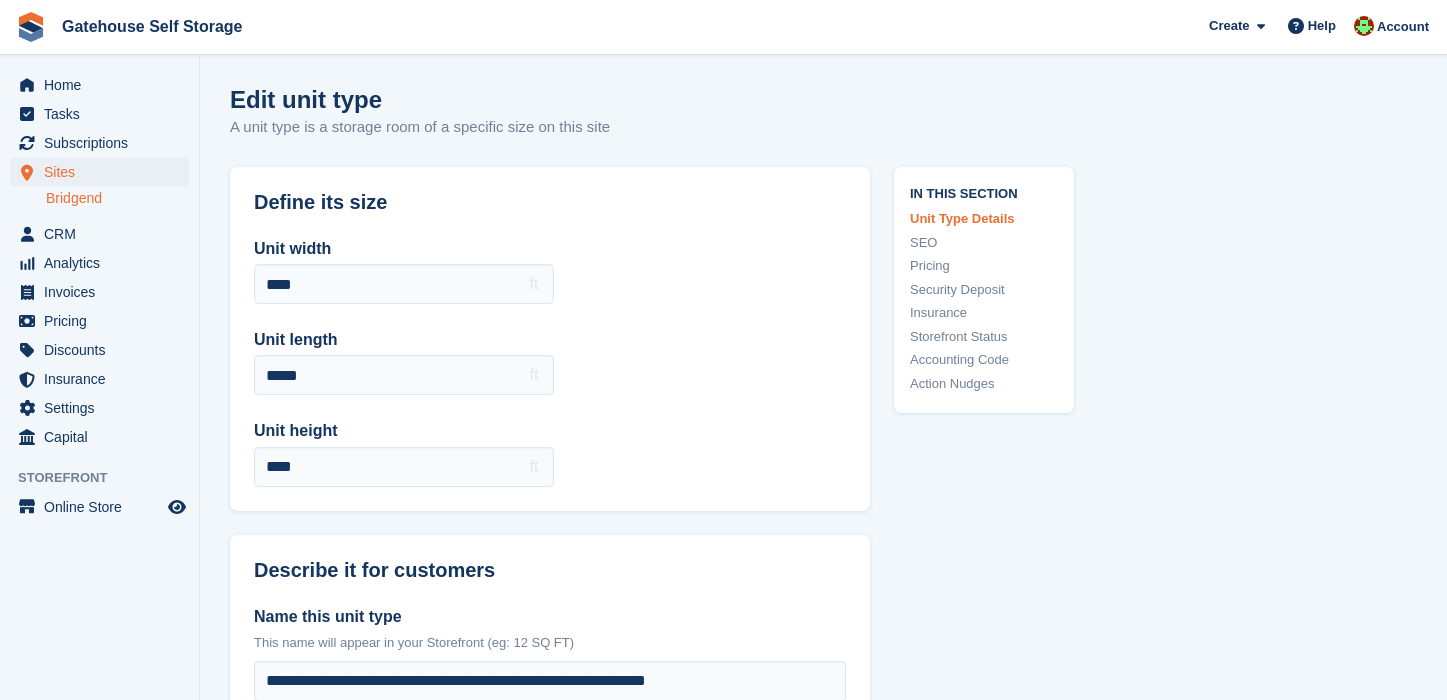 scroll, scrollTop: 0, scrollLeft: 0, axis: both 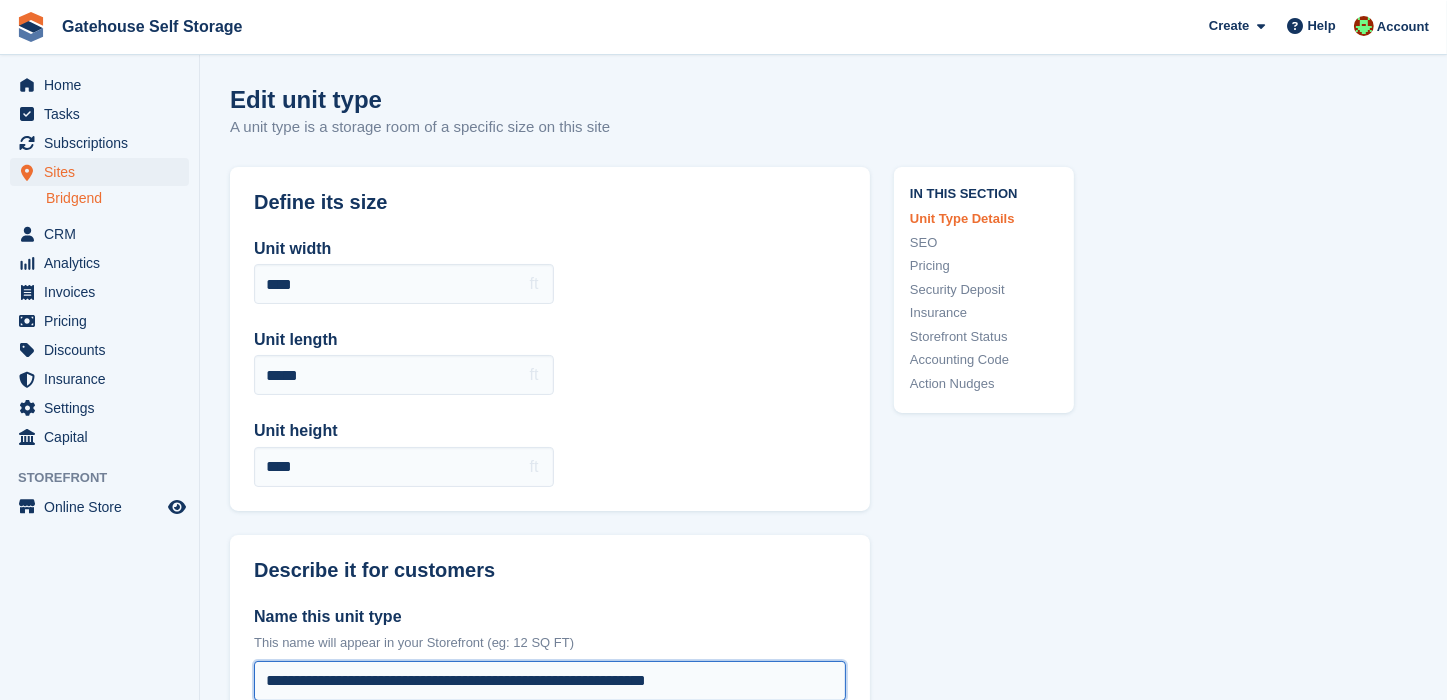 click on "**********" at bounding box center [550, 681] 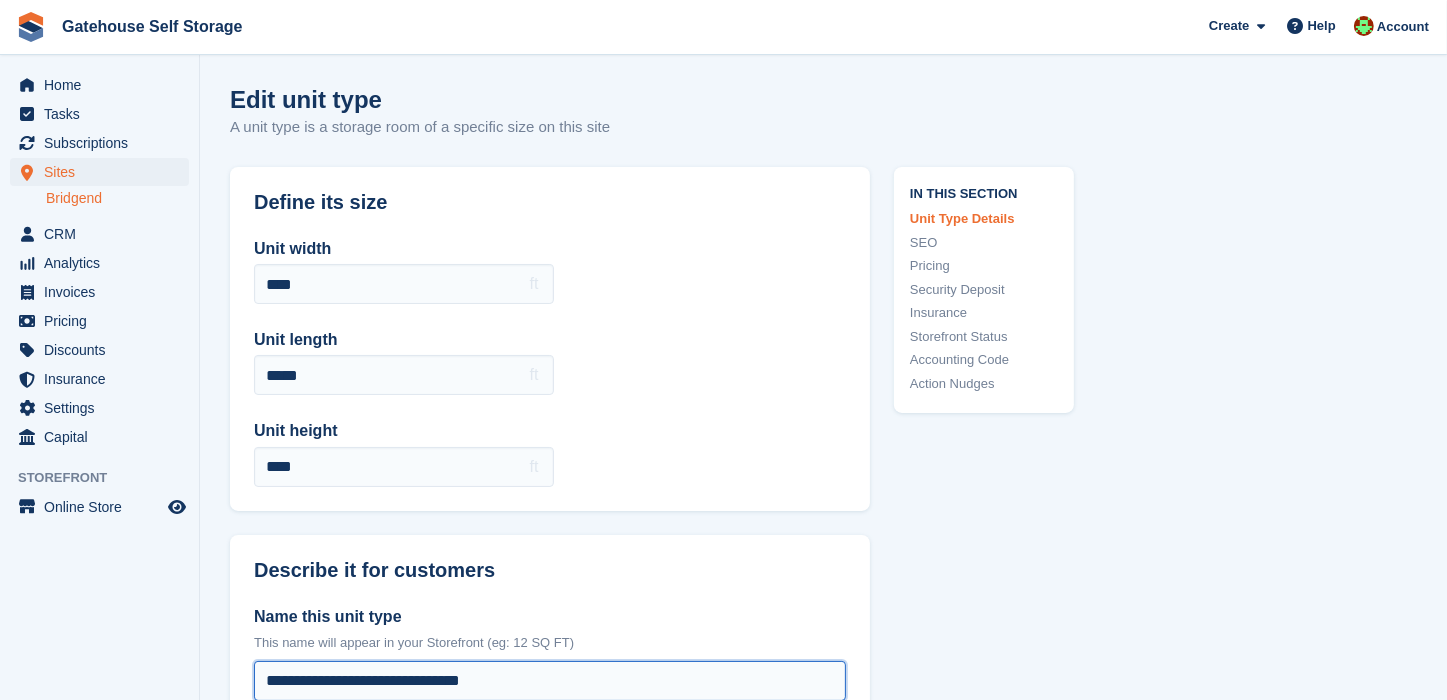 type on "**********" 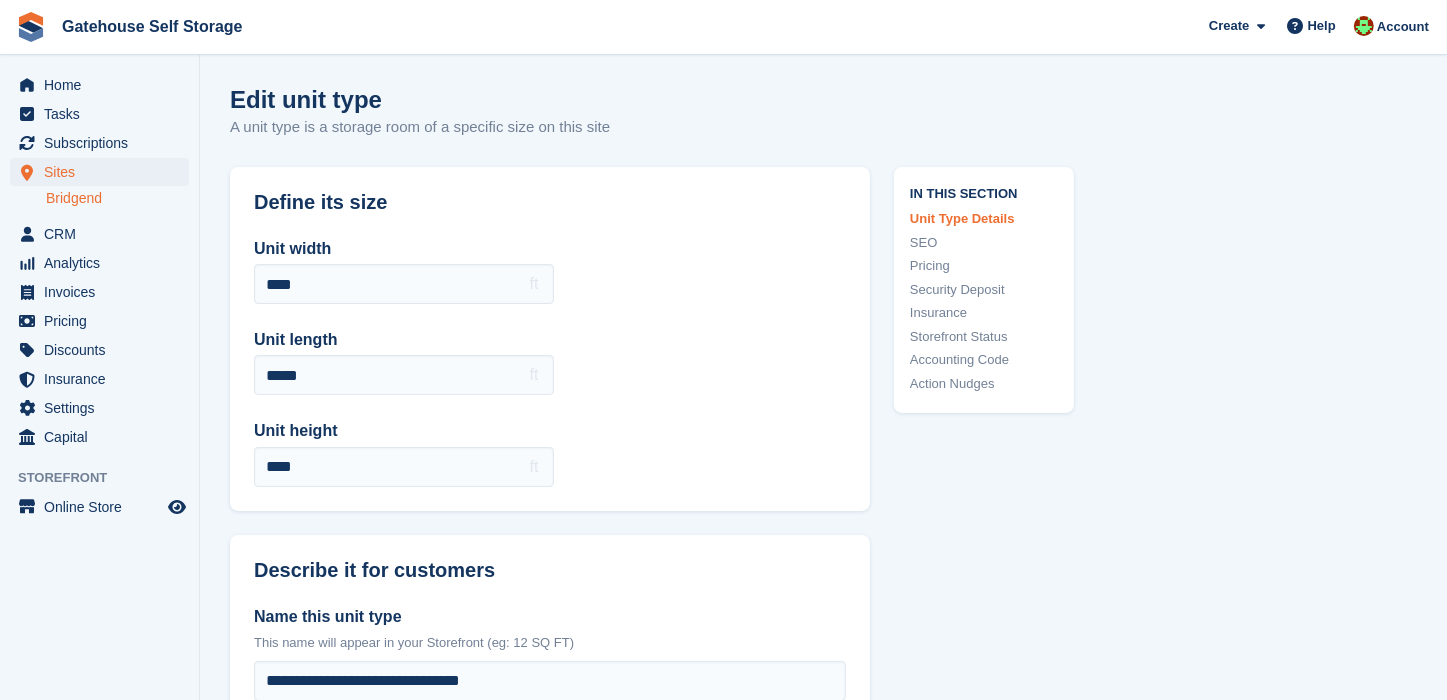click on "**********" at bounding box center [823, 2225] 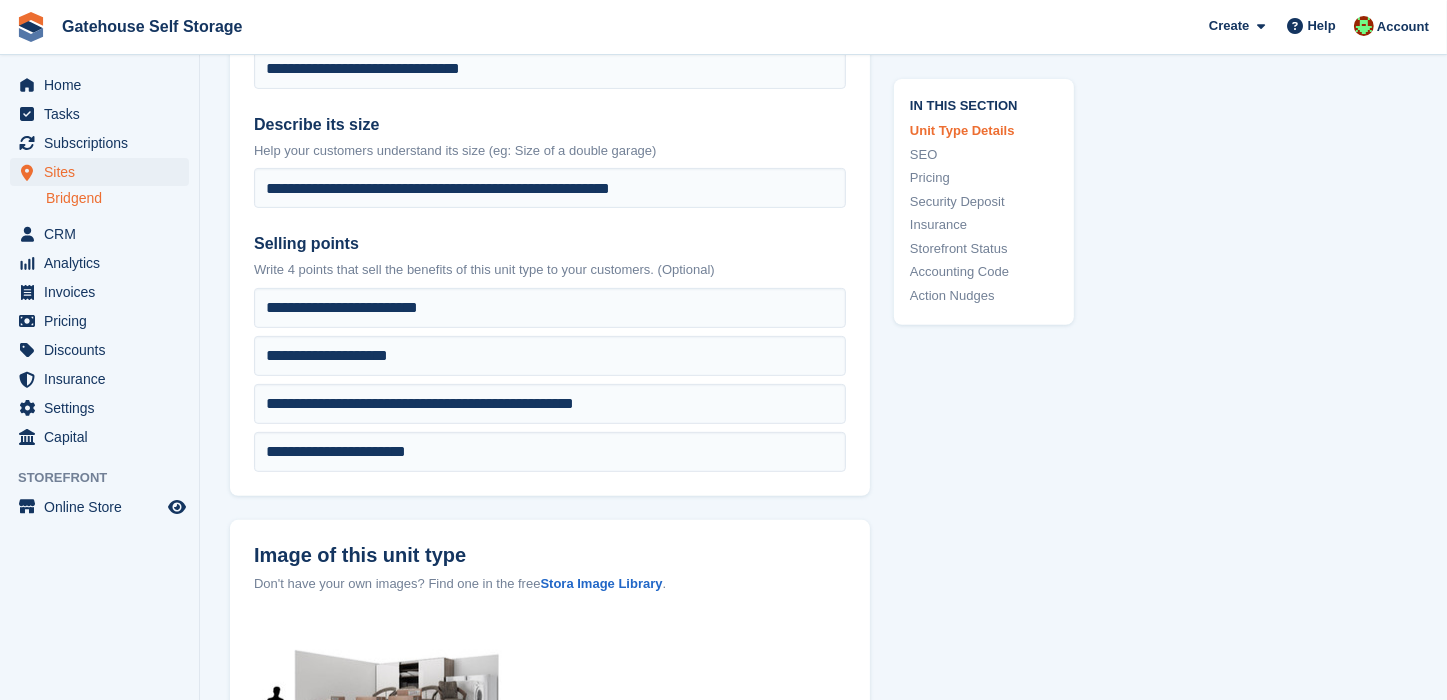 scroll, scrollTop: 1224, scrollLeft: 0, axis: vertical 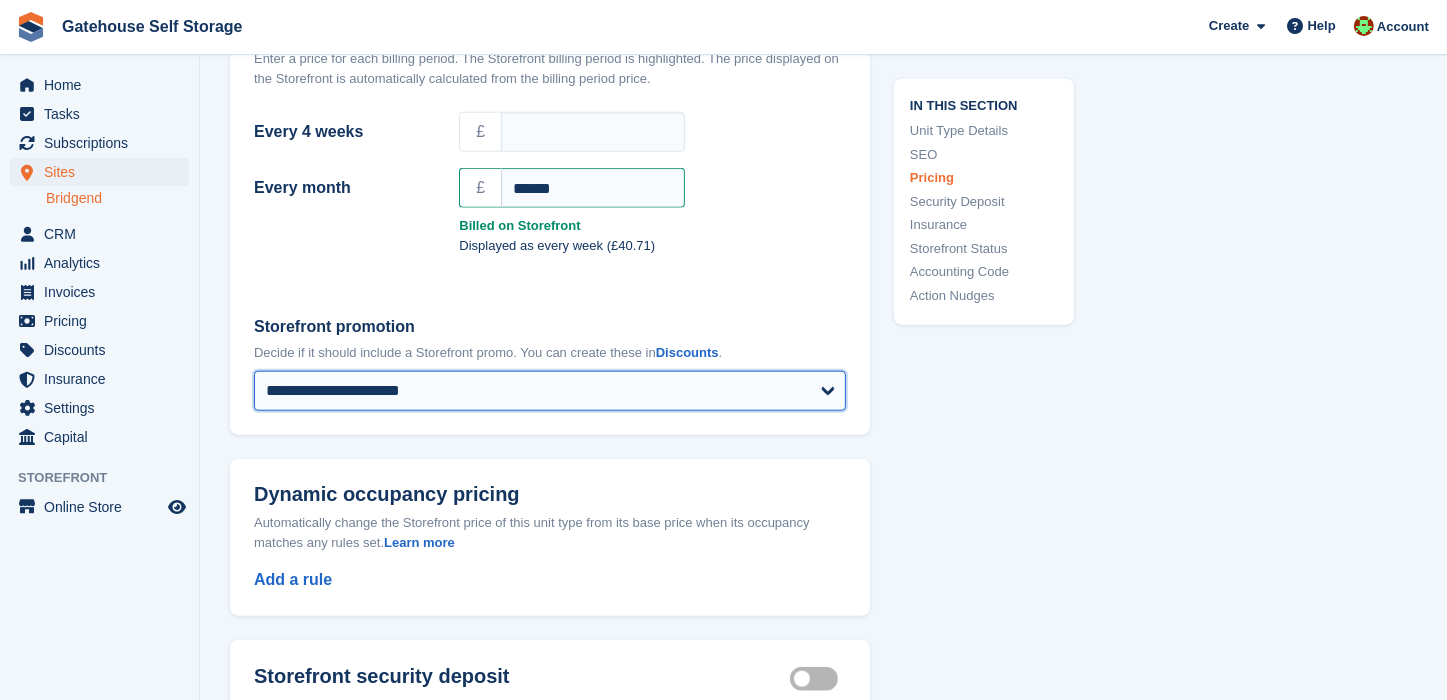 click on "**********" at bounding box center (550, 391) 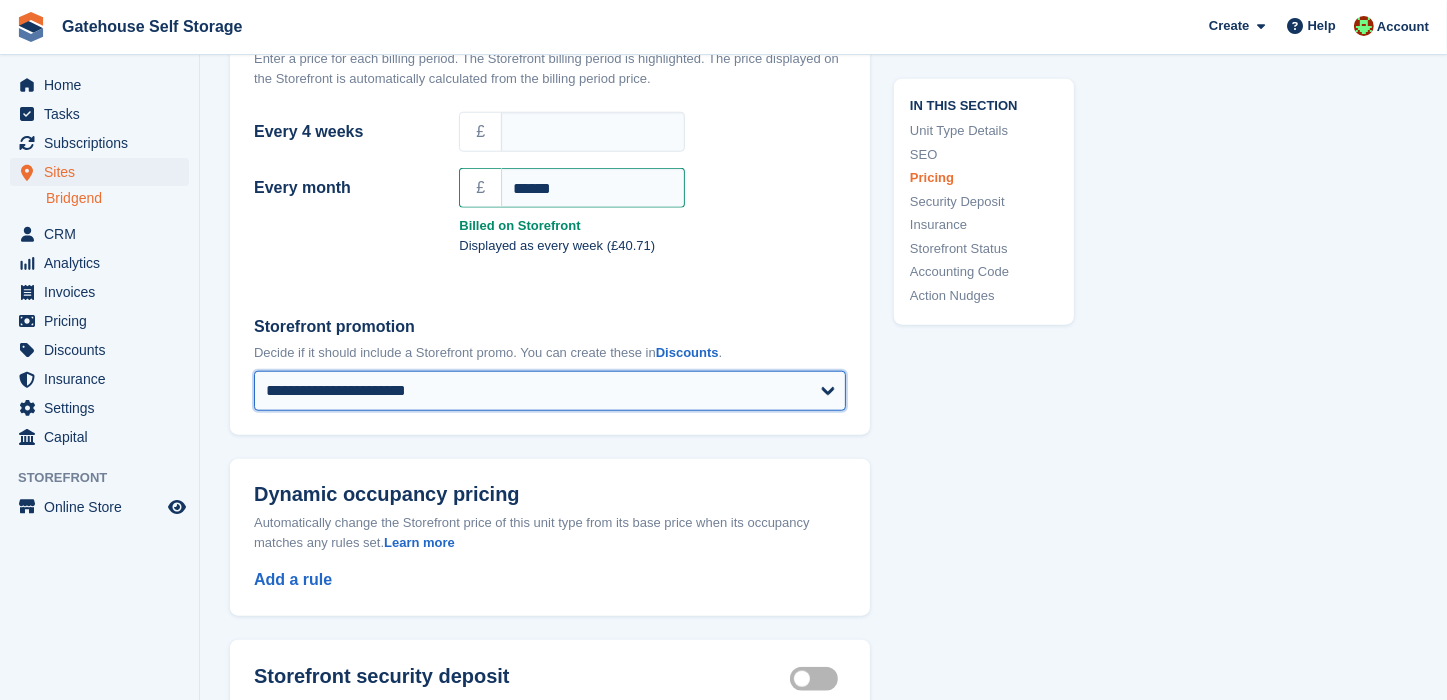 click on "**********" at bounding box center (550, 391) 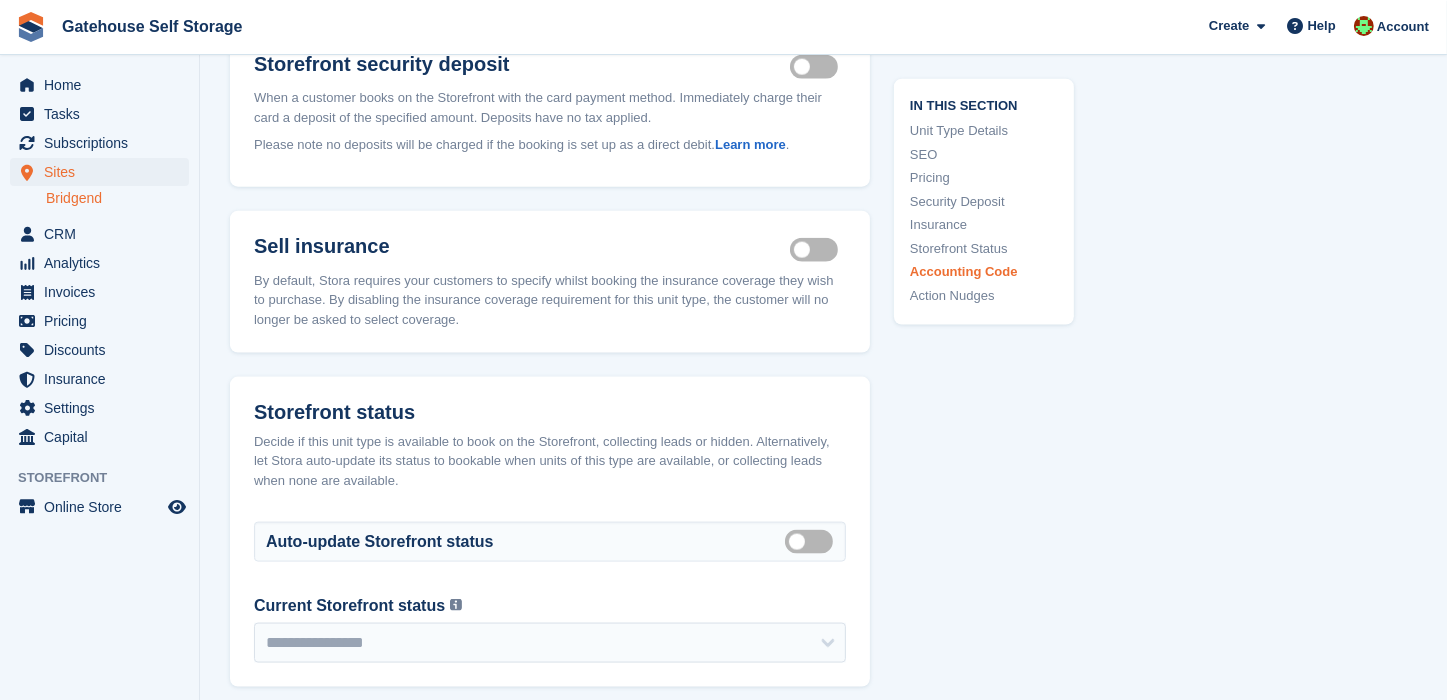 scroll, scrollTop: 3060, scrollLeft: 0, axis: vertical 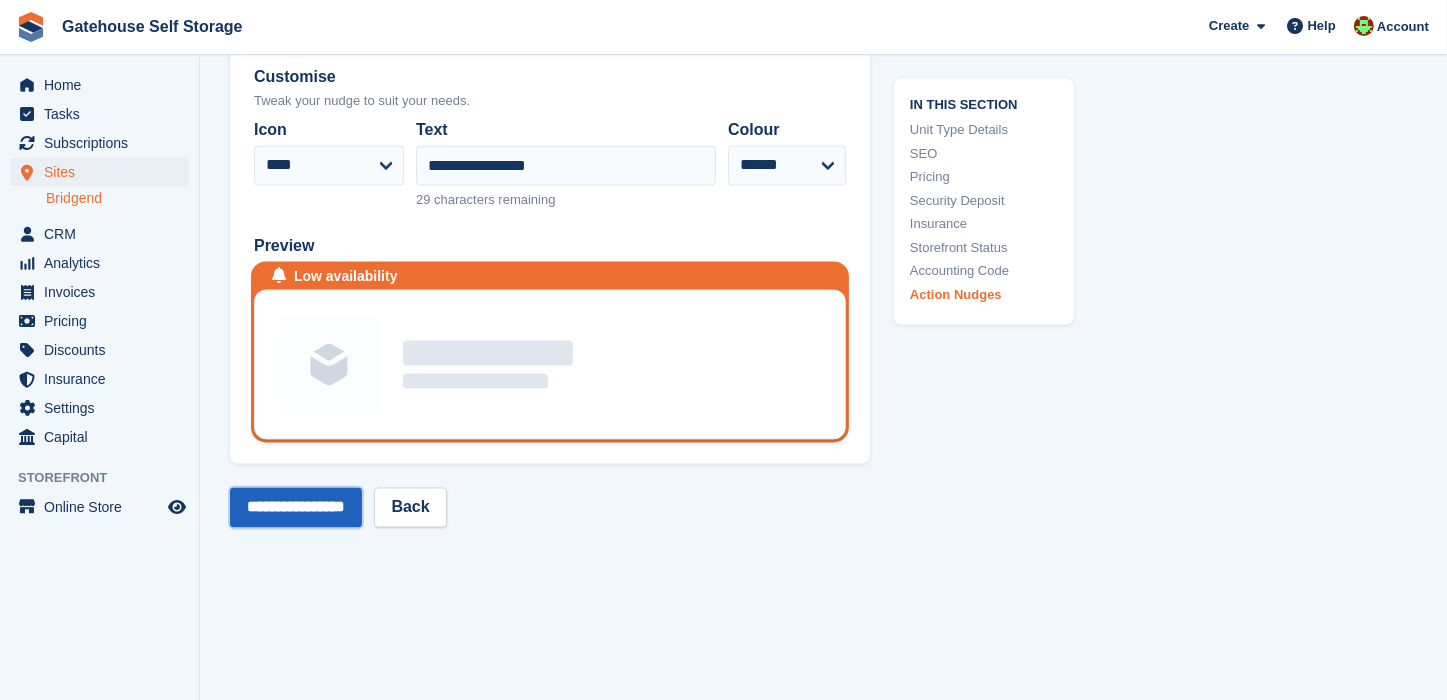 click on "**********" at bounding box center [296, 508] 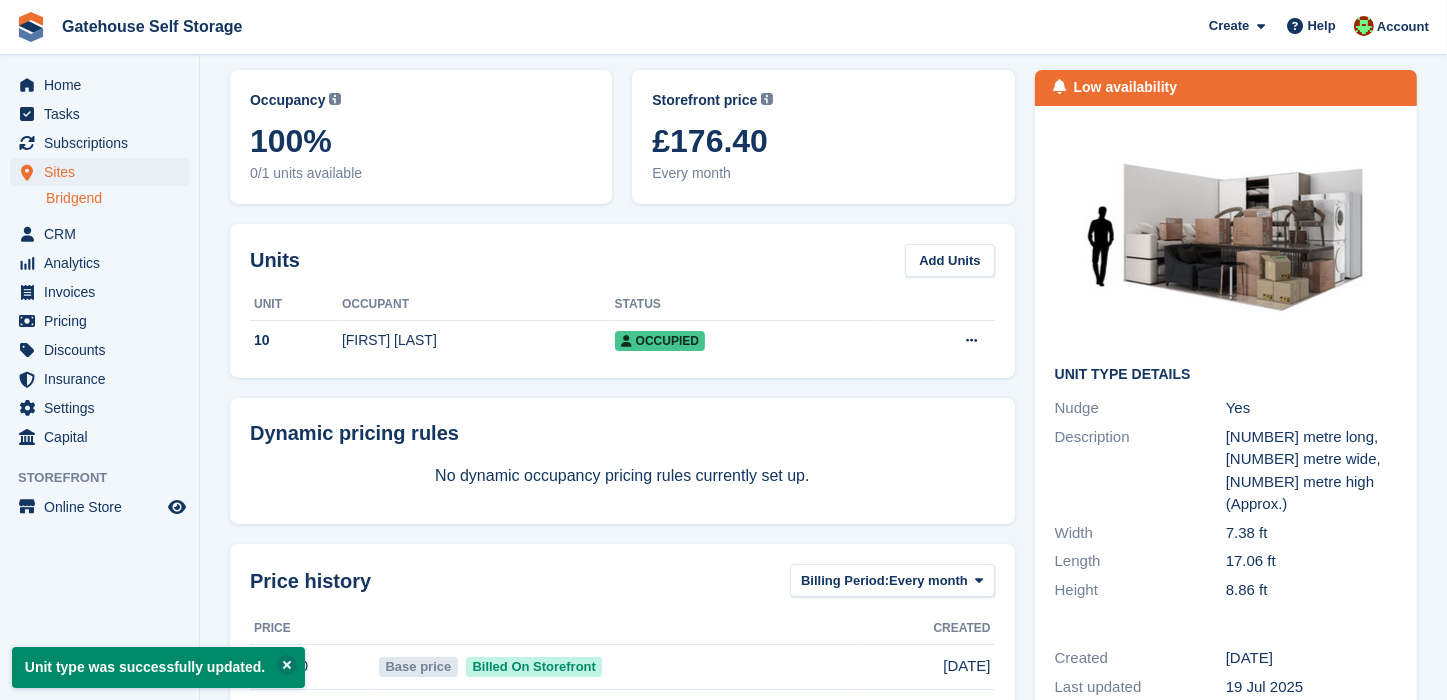 scroll, scrollTop: 0, scrollLeft: 0, axis: both 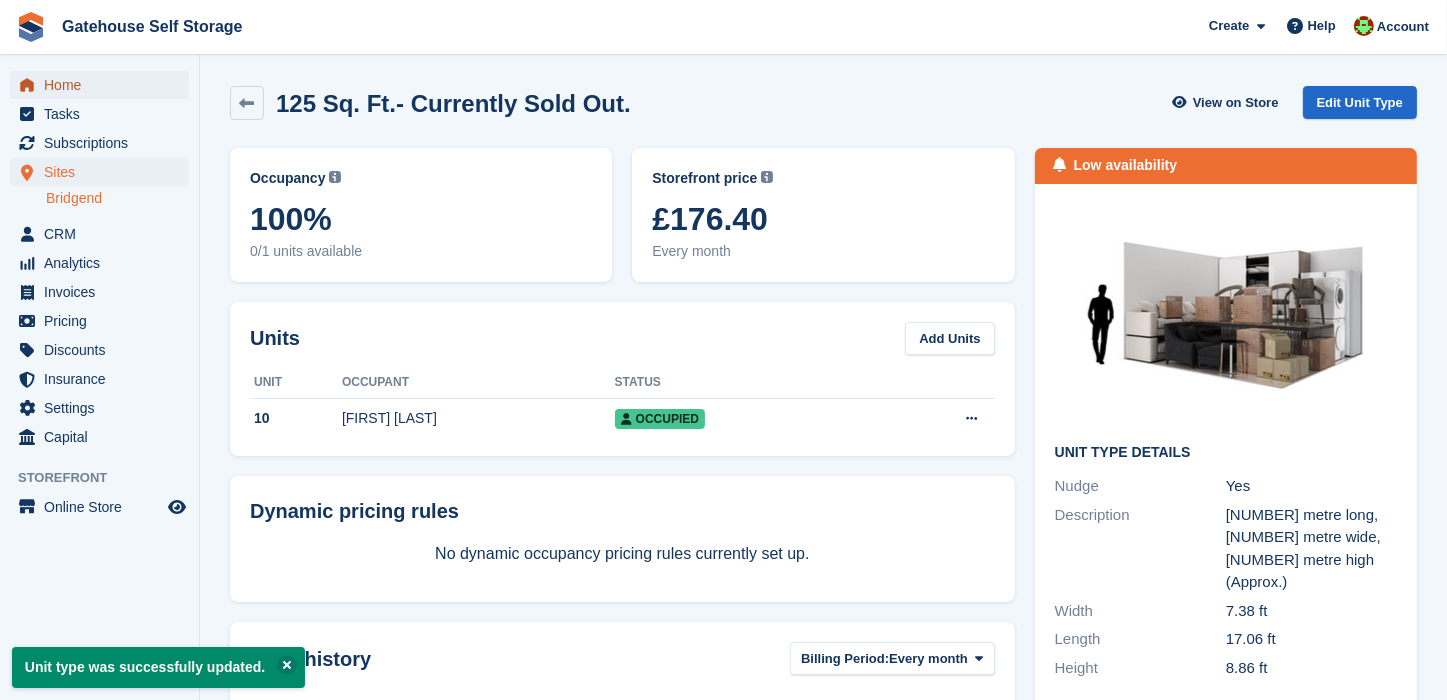 click on "Home" at bounding box center (104, 85) 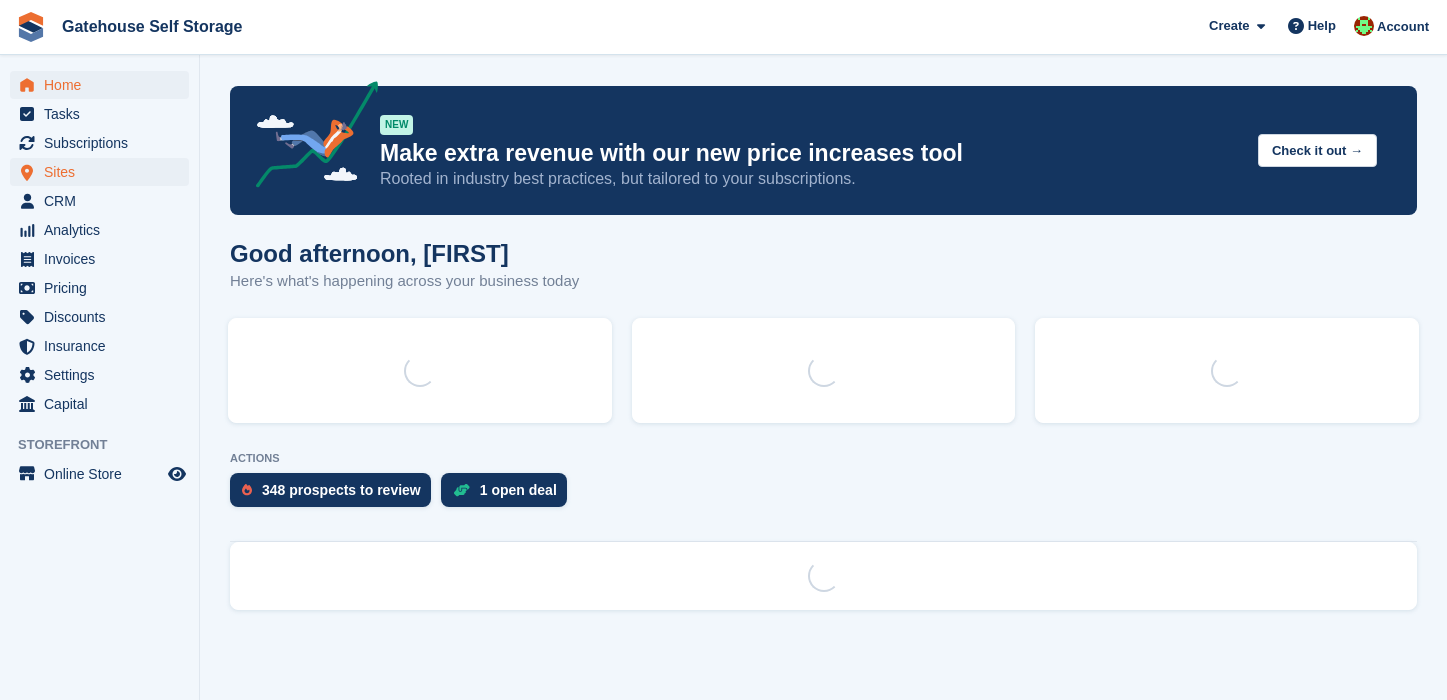 scroll, scrollTop: 0, scrollLeft: 0, axis: both 